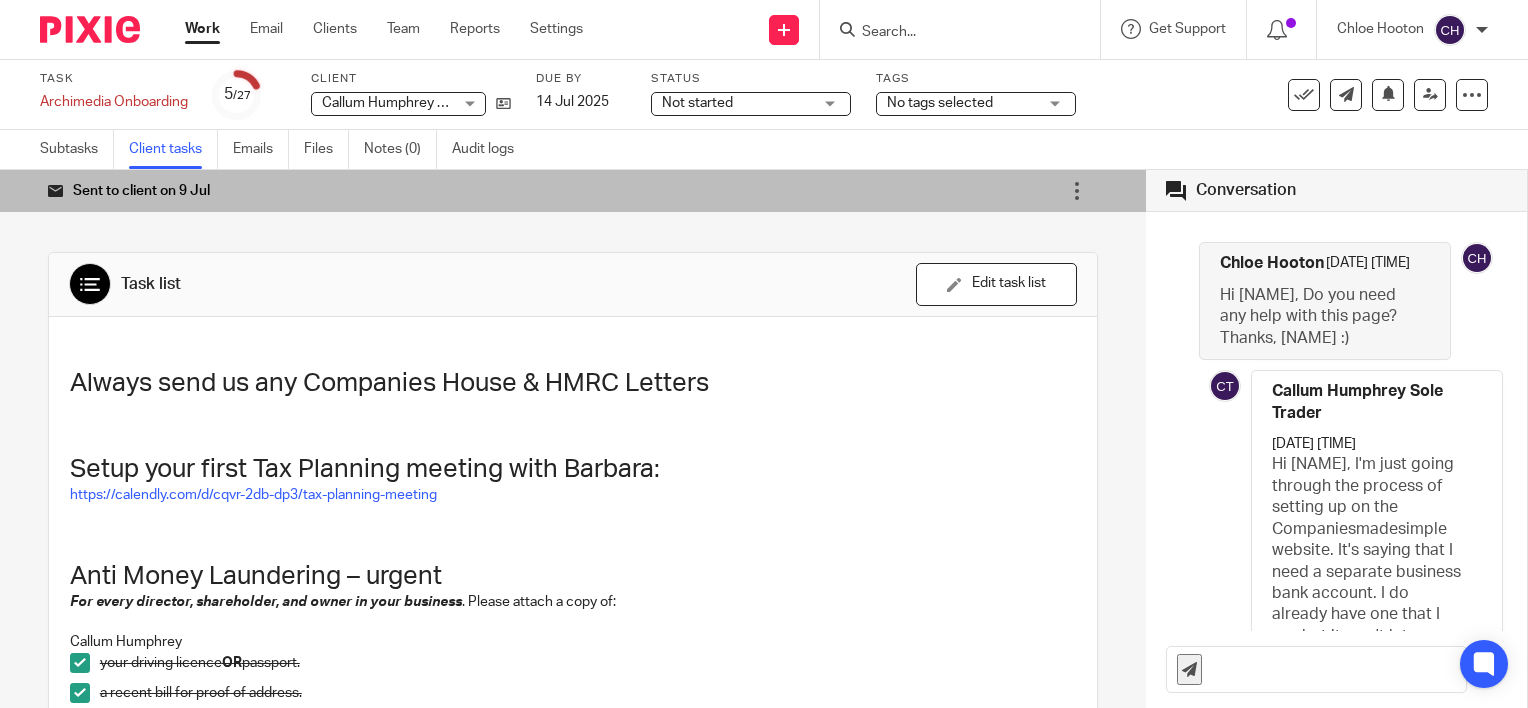 scroll, scrollTop: 0, scrollLeft: 0, axis: both 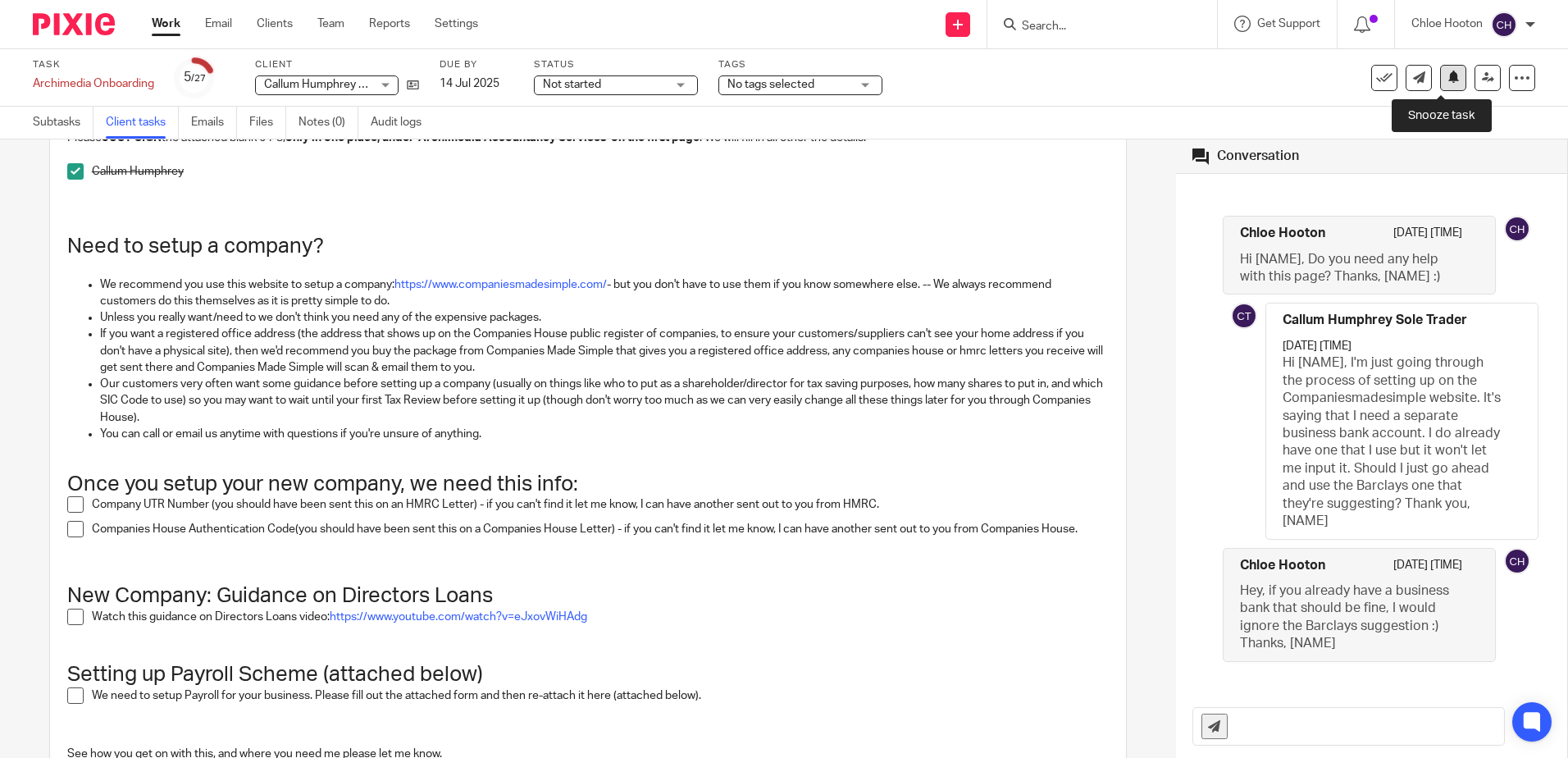 click at bounding box center [1453, 76] 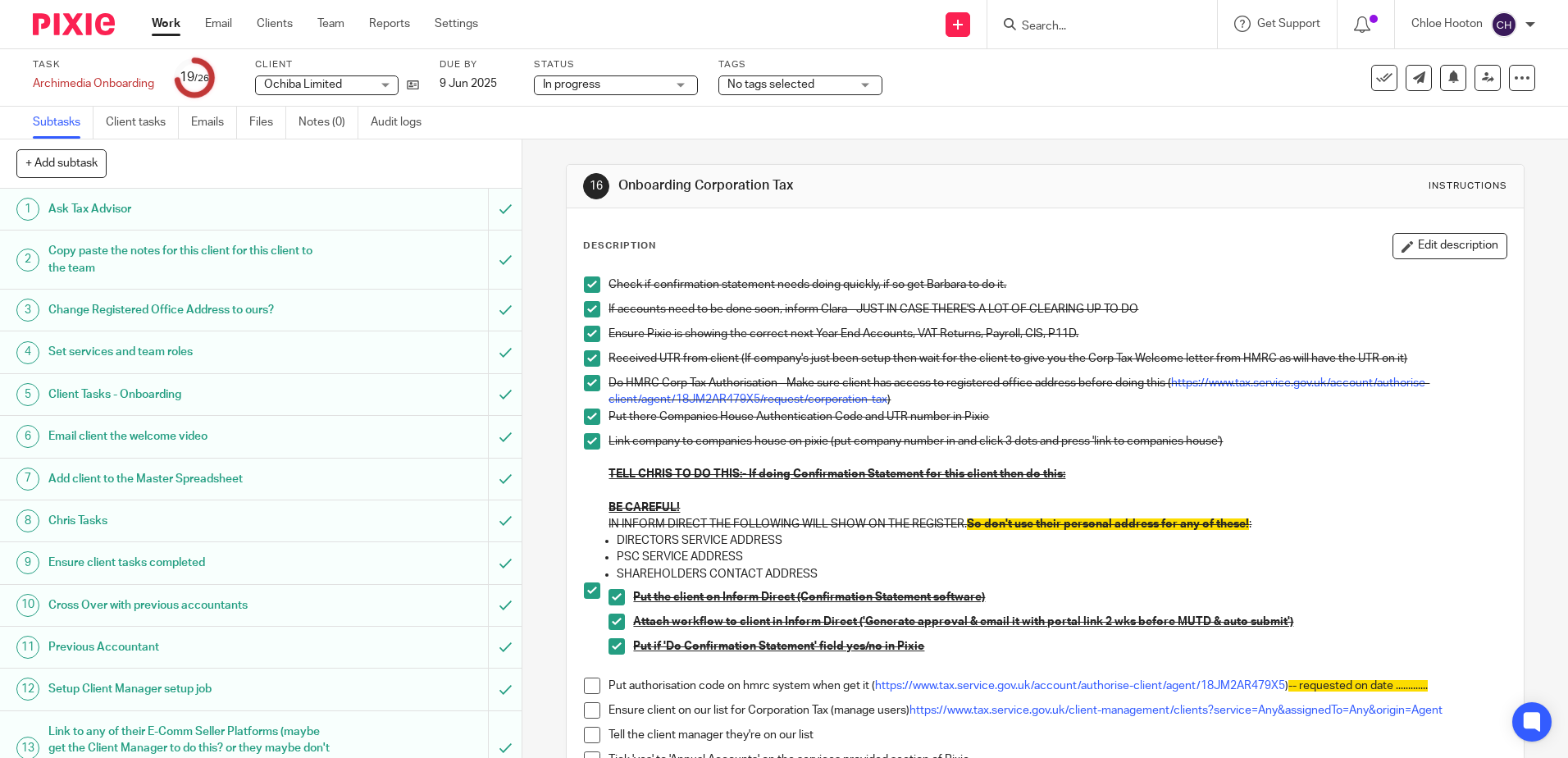 scroll, scrollTop: 0, scrollLeft: 0, axis: both 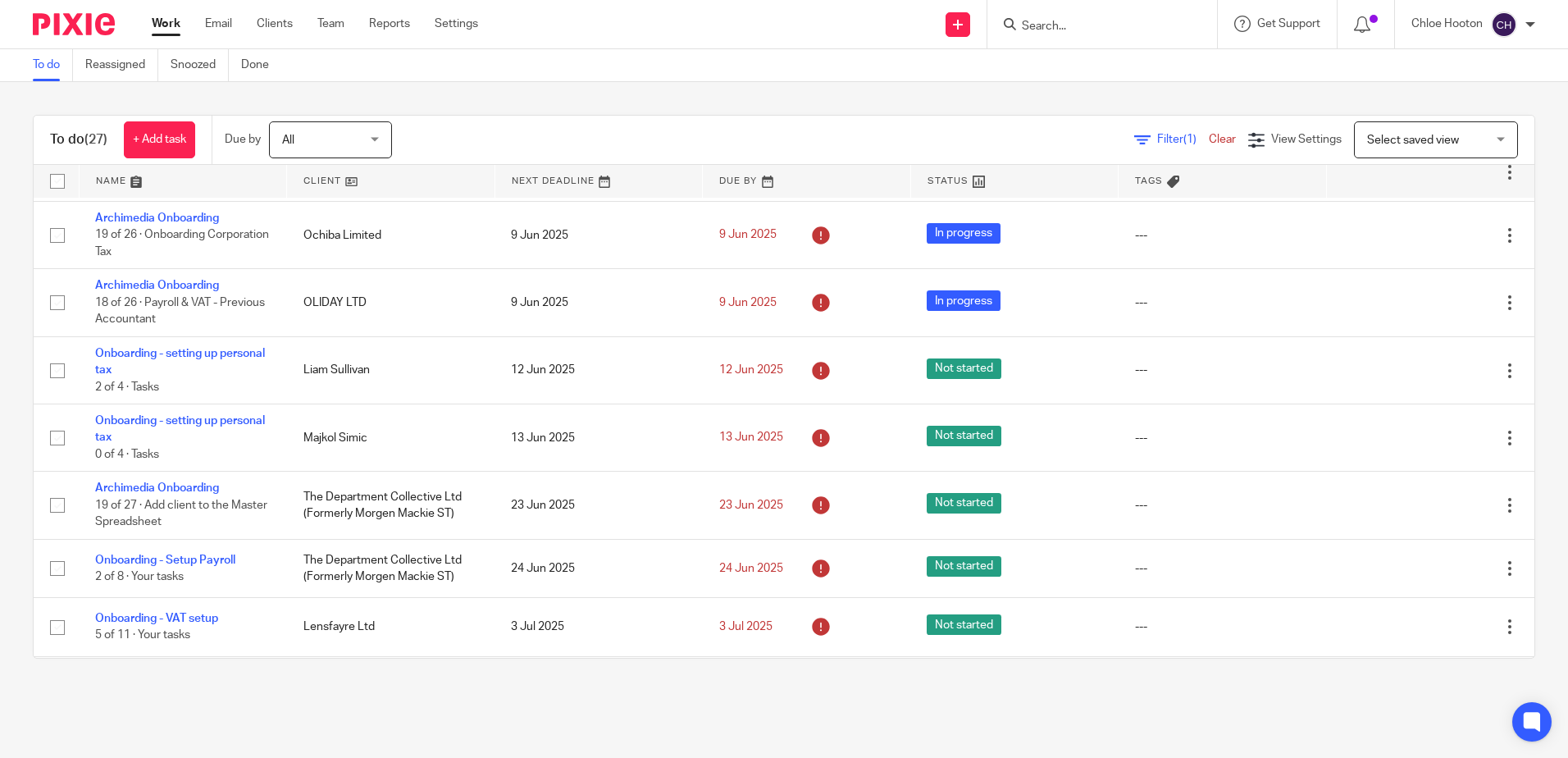 click at bounding box center [1094, 27] 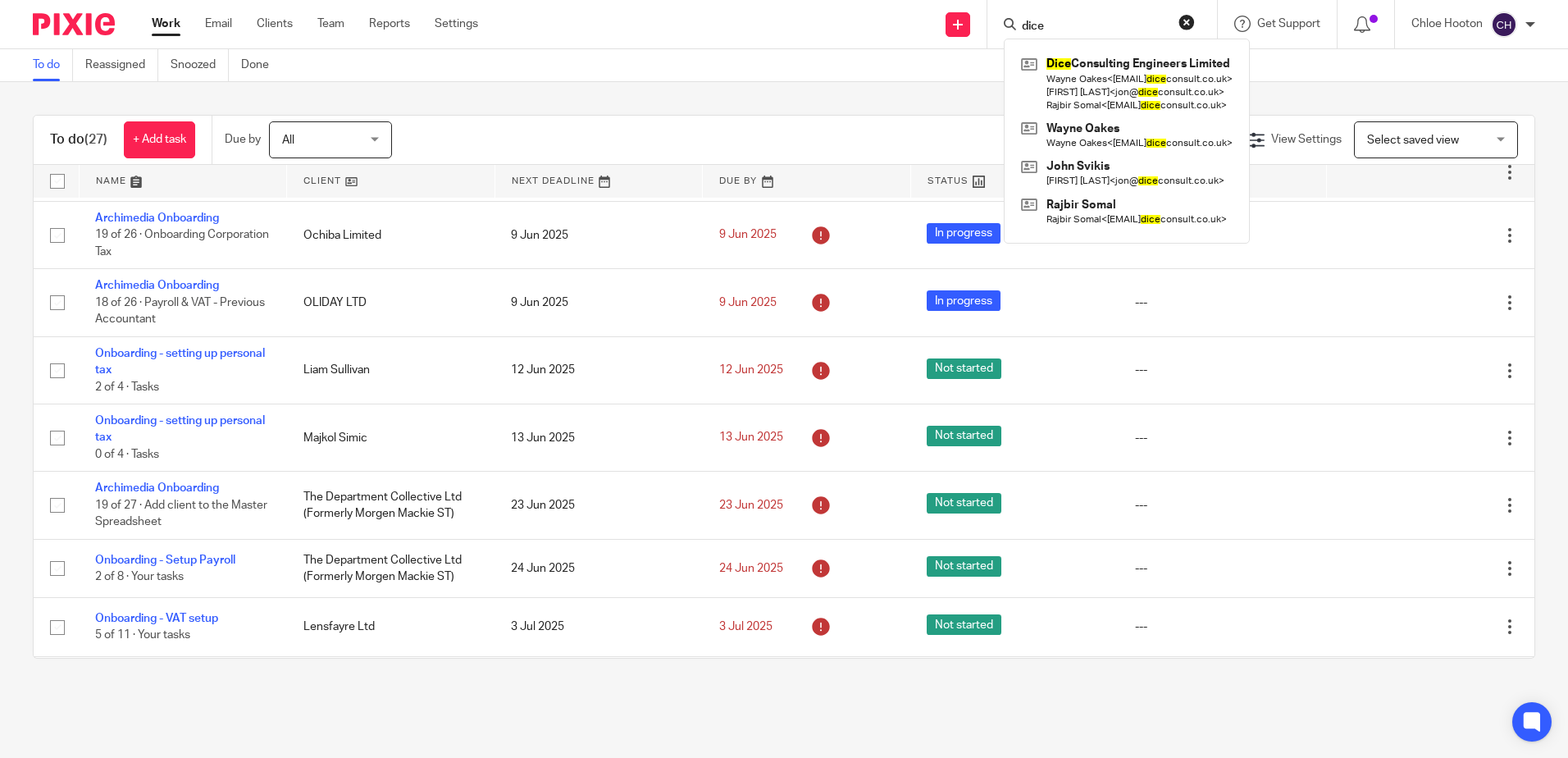 type on "dice" 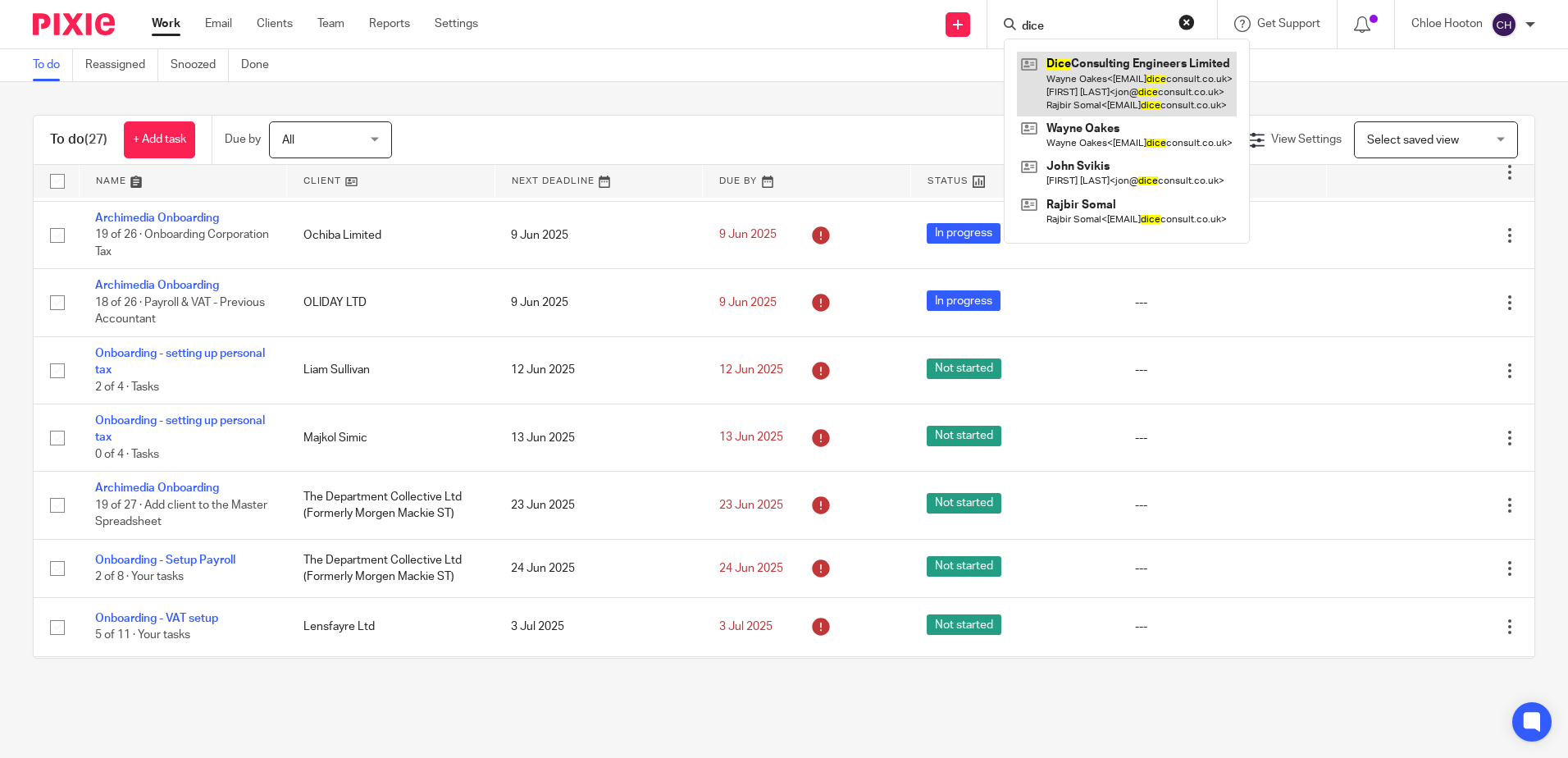 click at bounding box center (1127, 84) 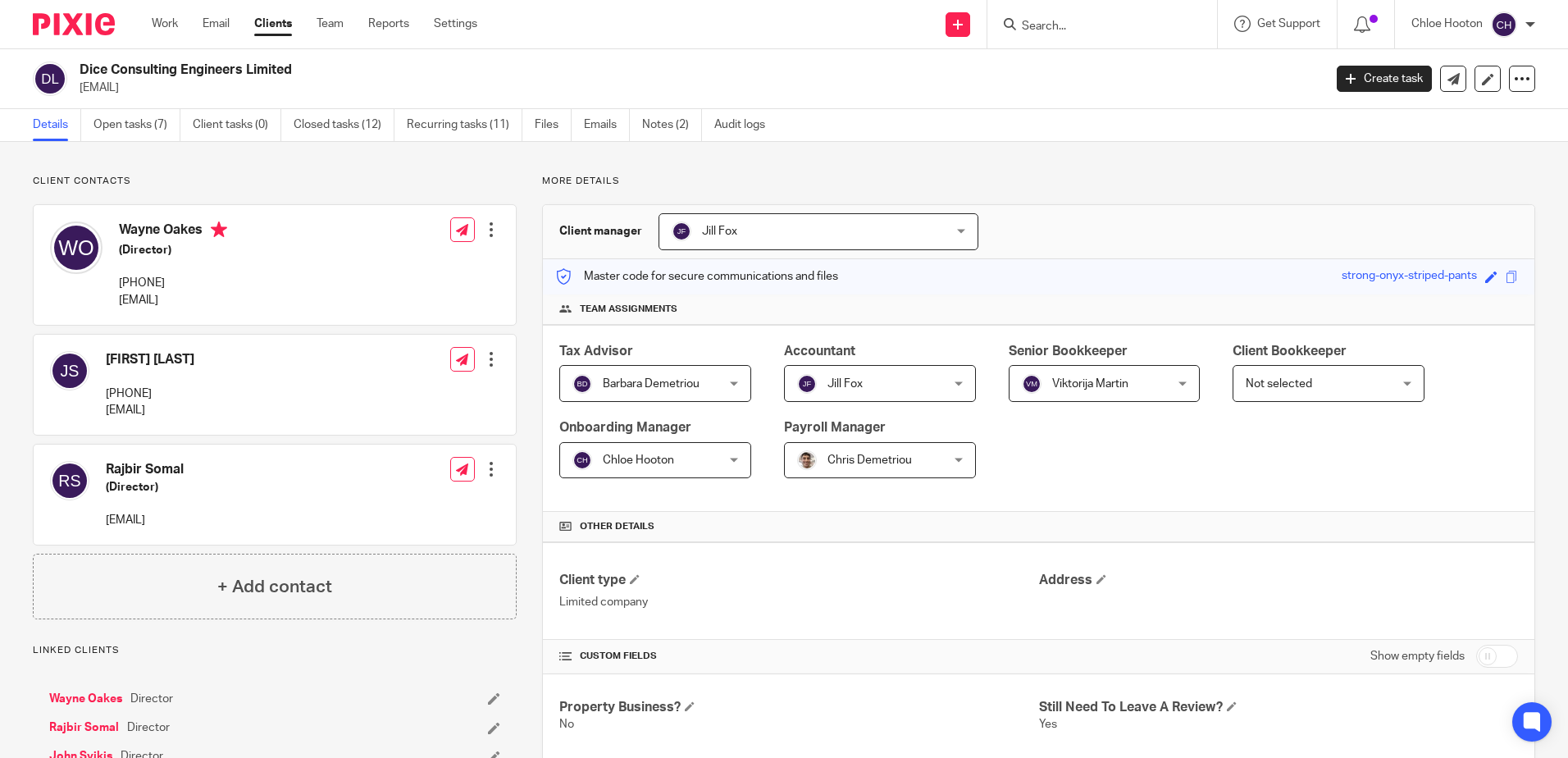 scroll, scrollTop: 0, scrollLeft: 0, axis: both 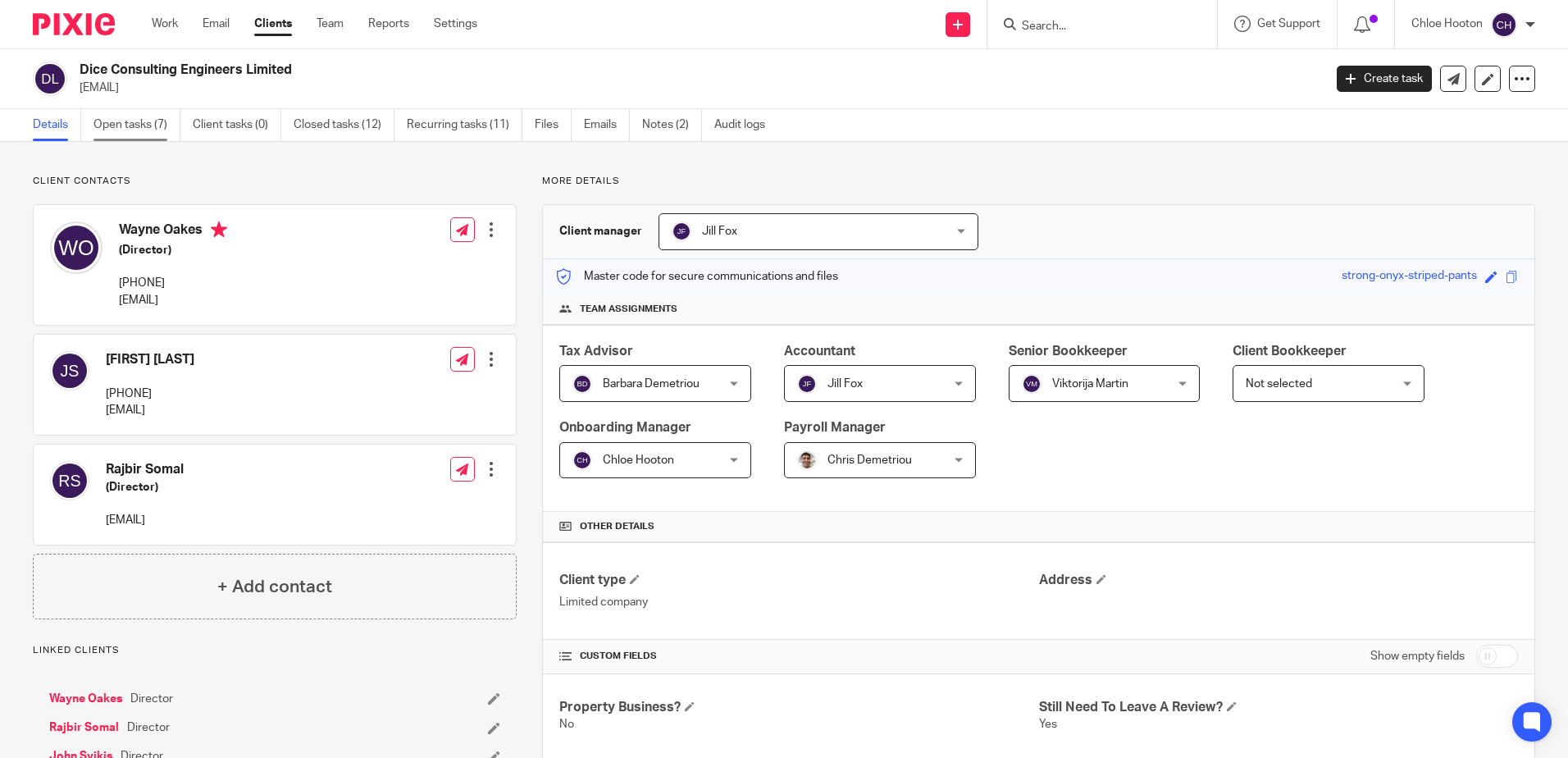 click on "Open tasks (7)" at bounding box center [137, 125] 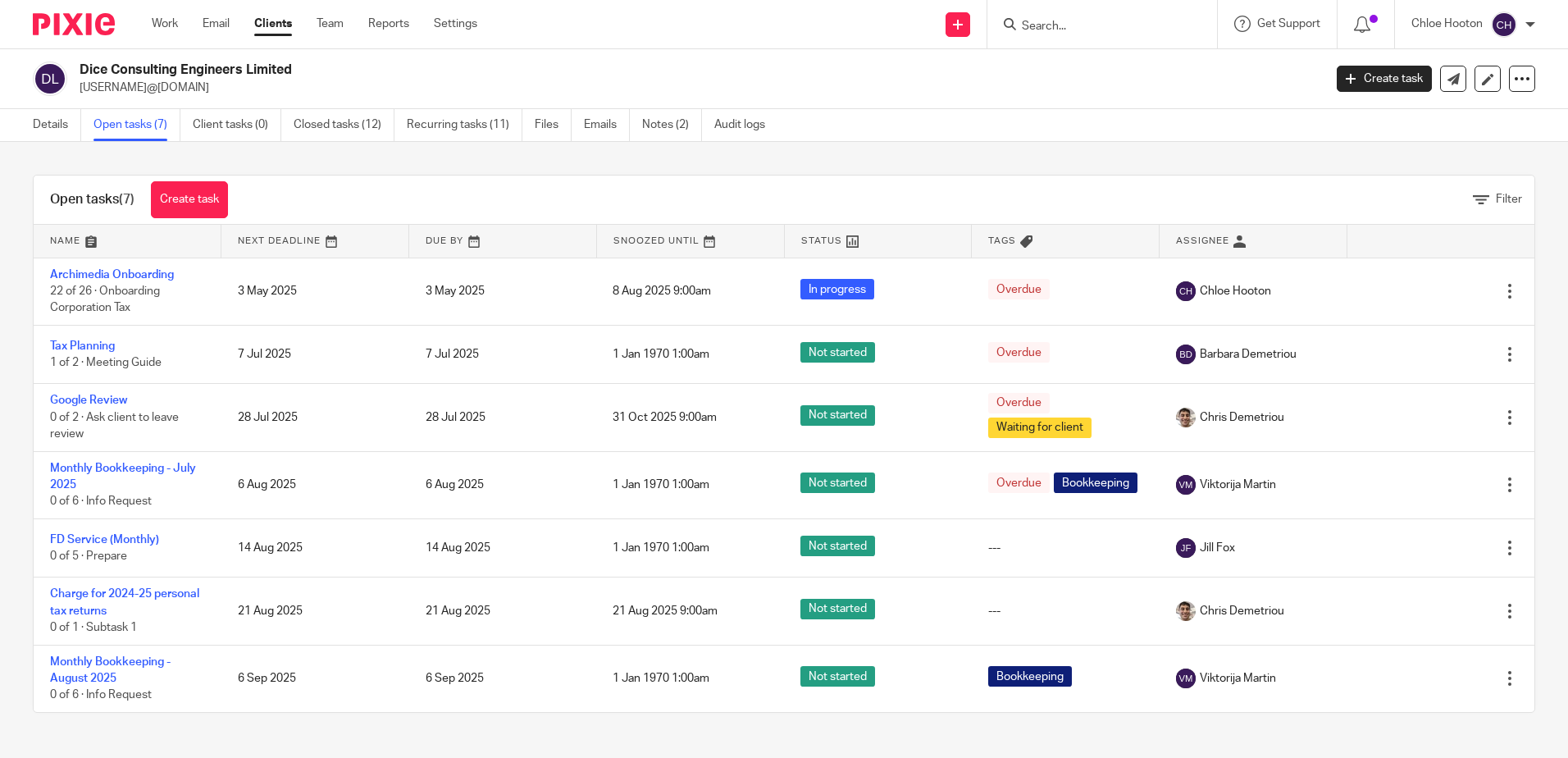 scroll, scrollTop: 0, scrollLeft: 0, axis: both 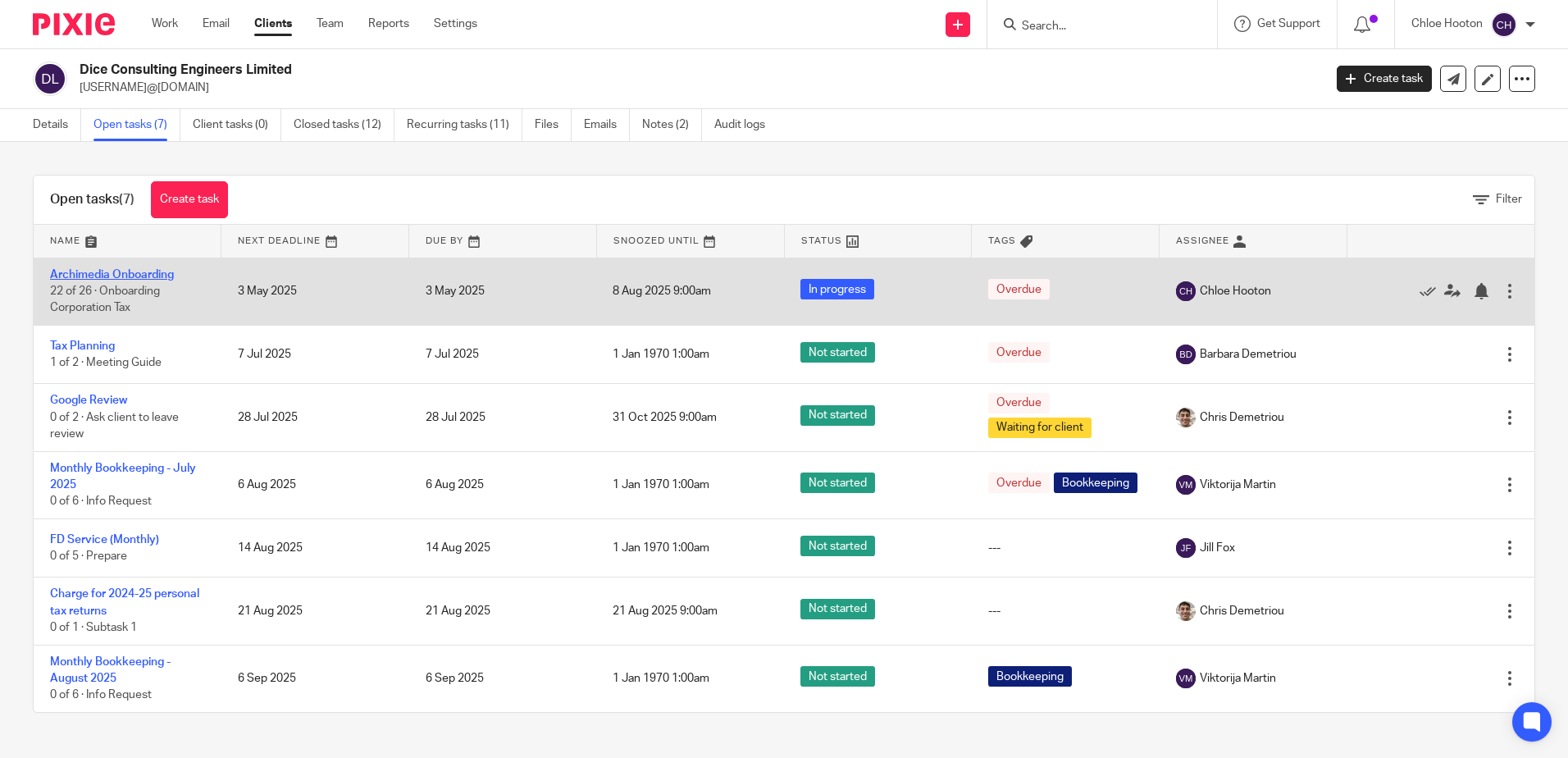 click on "Archimedia Onboarding" at bounding box center (112, 275) 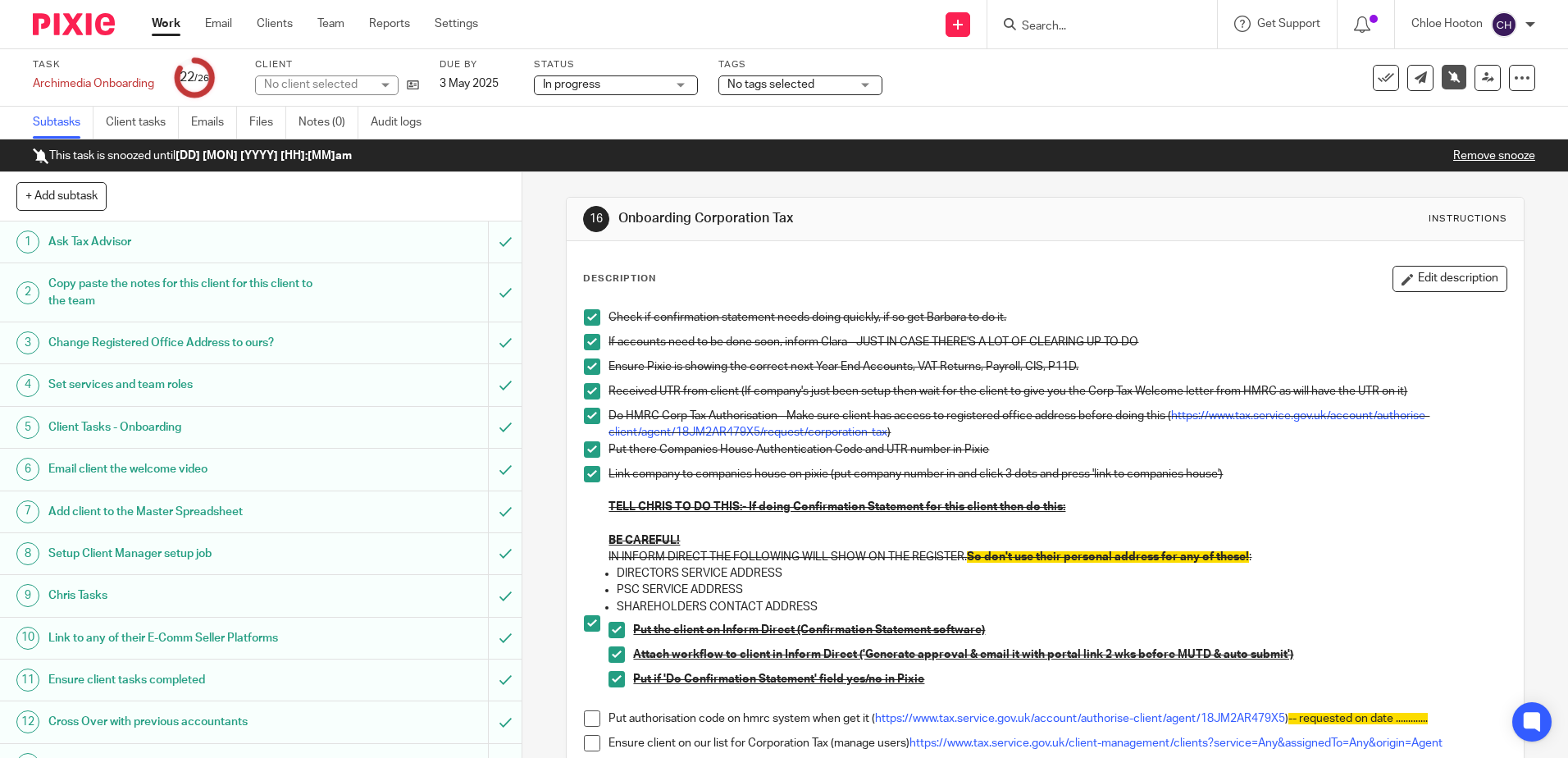 scroll, scrollTop: 0, scrollLeft: 0, axis: both 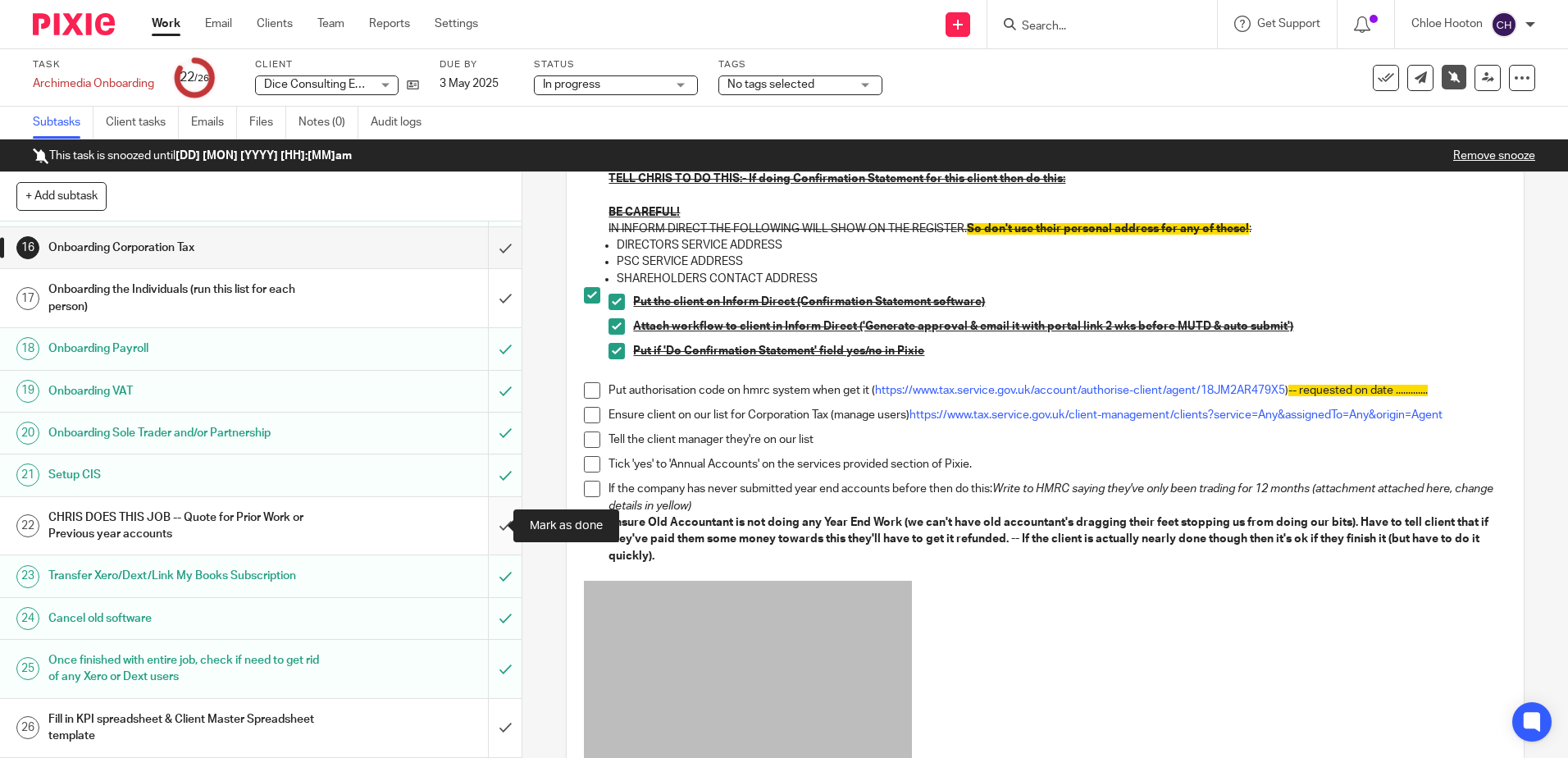 click at bounding box center [261, 526] 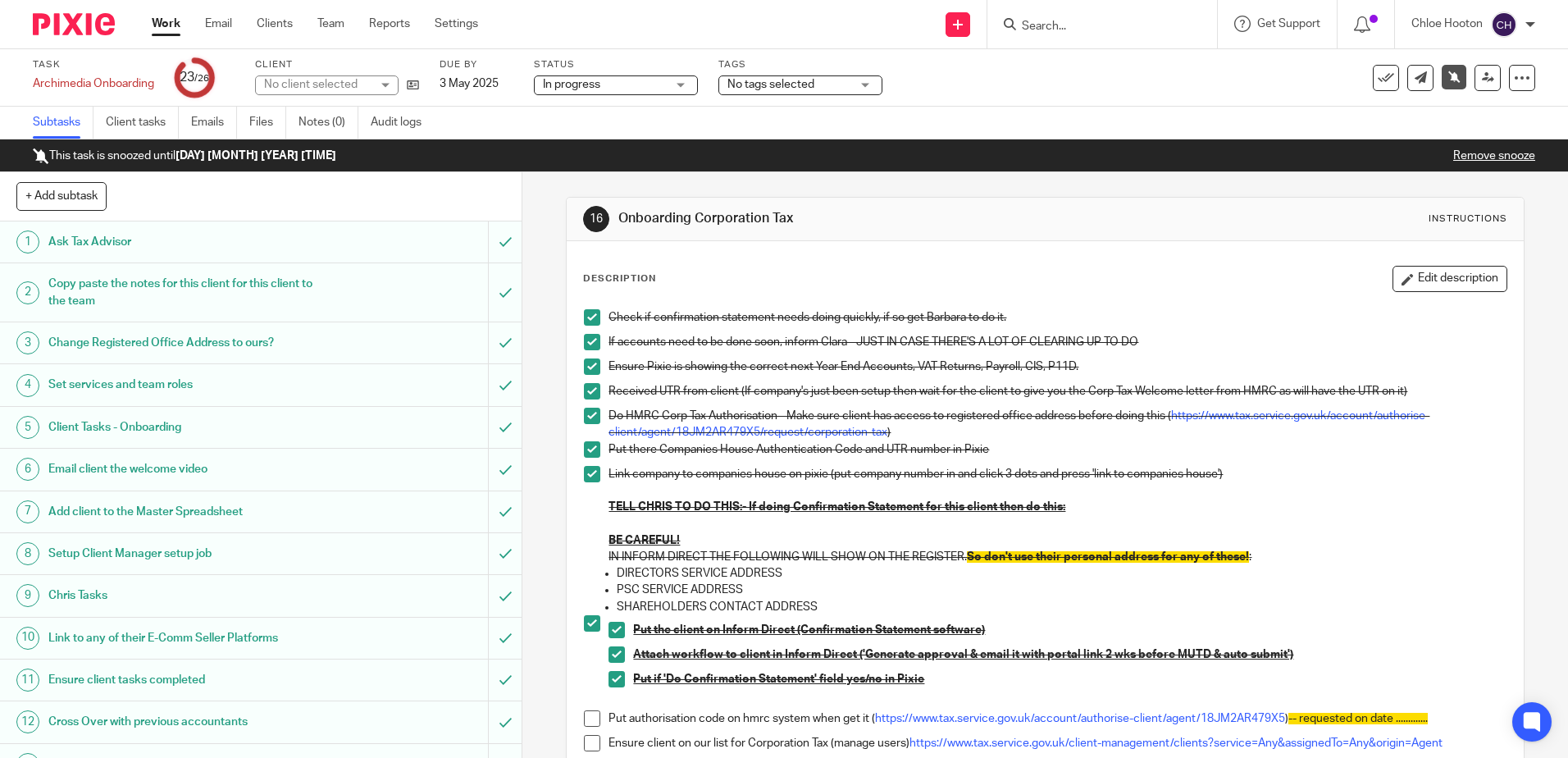 scroll, scrollTop: 0, scrollLeft: 0, axis: both 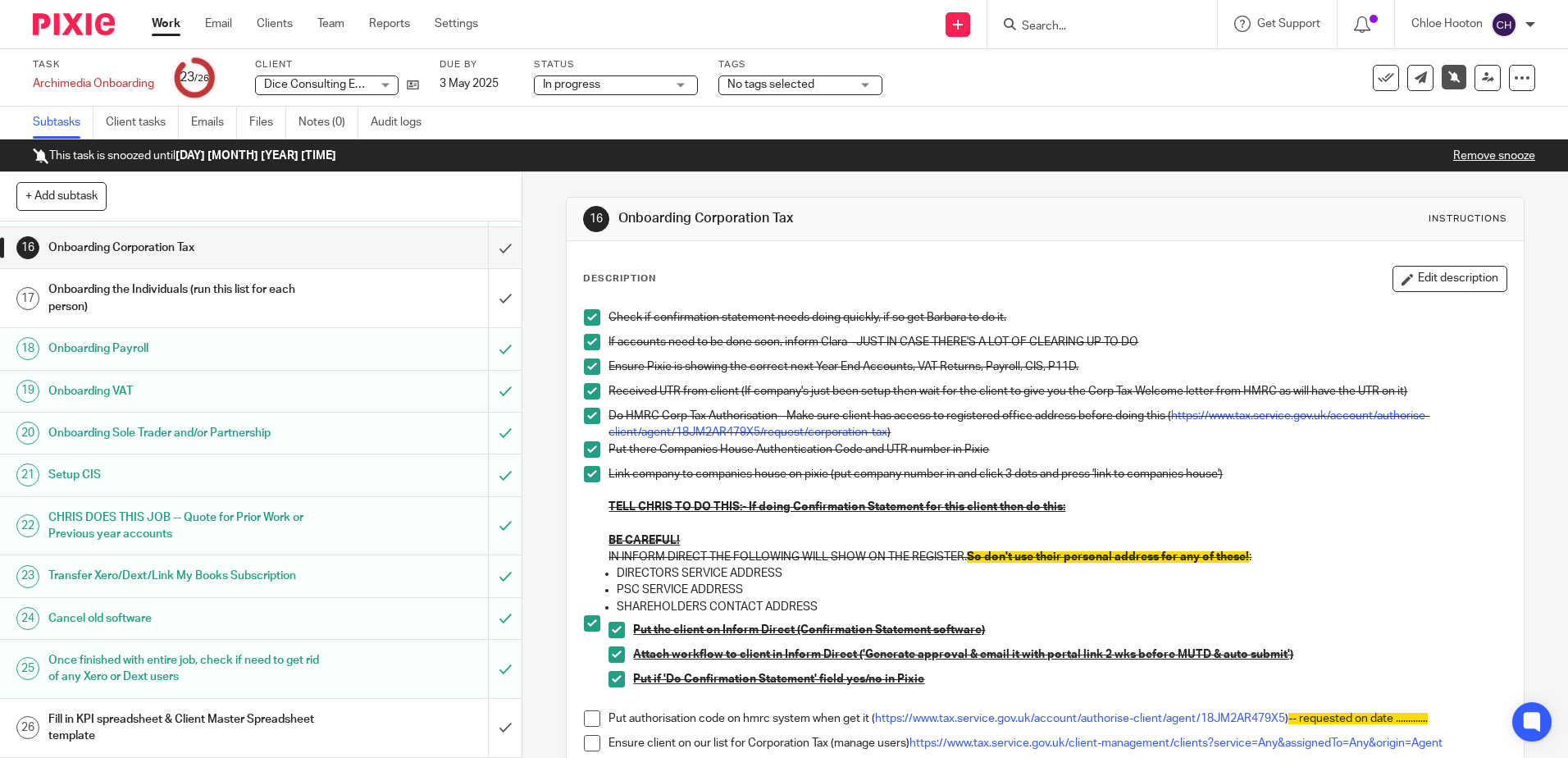 drag, startPoint x: 81, startPoint y: 19, endPoint x: 125, endPoint y: 32, distance: 45.880279 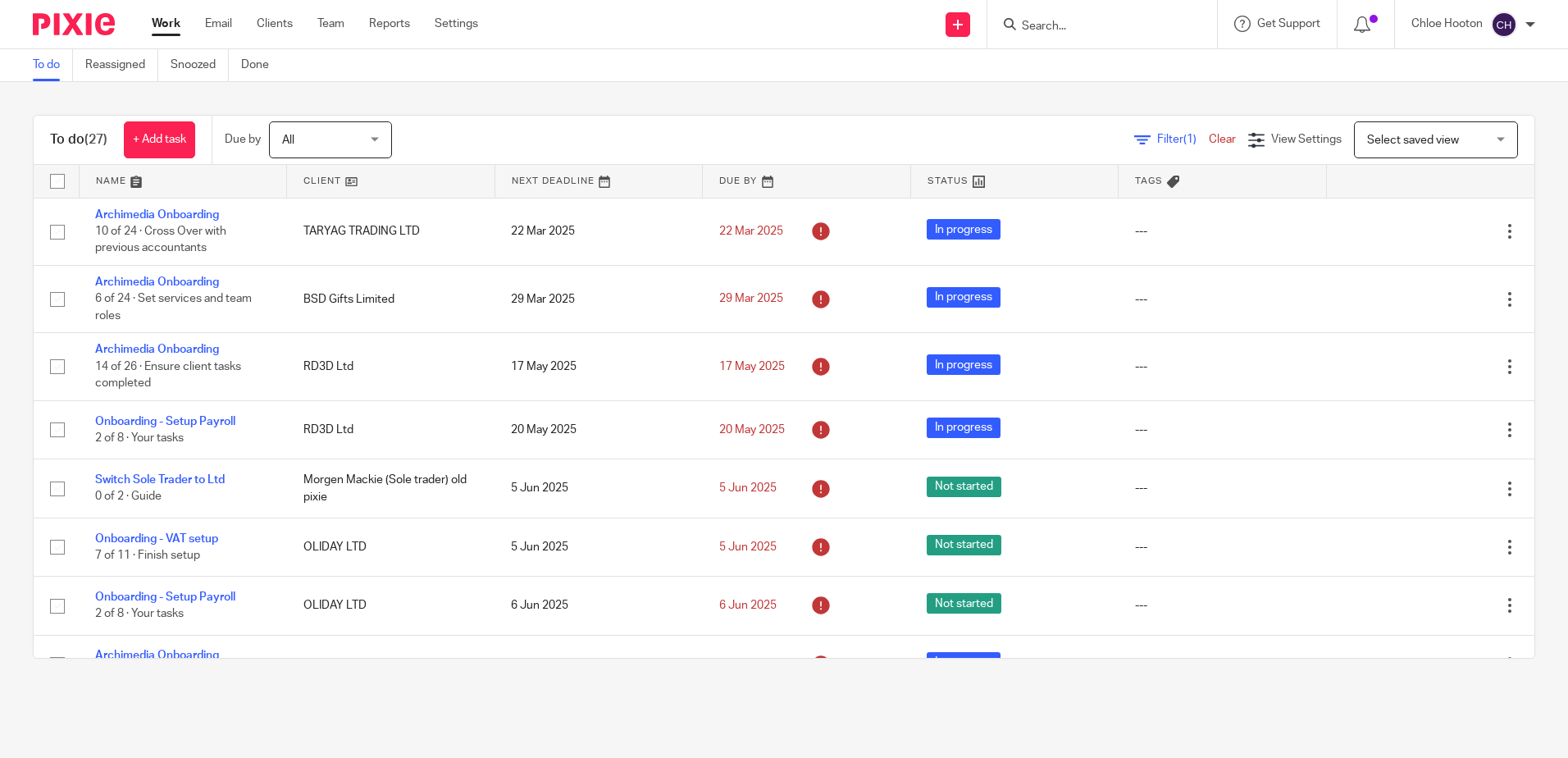 scroll, scrollTop: 0, scrollLeft: 0, axis: both 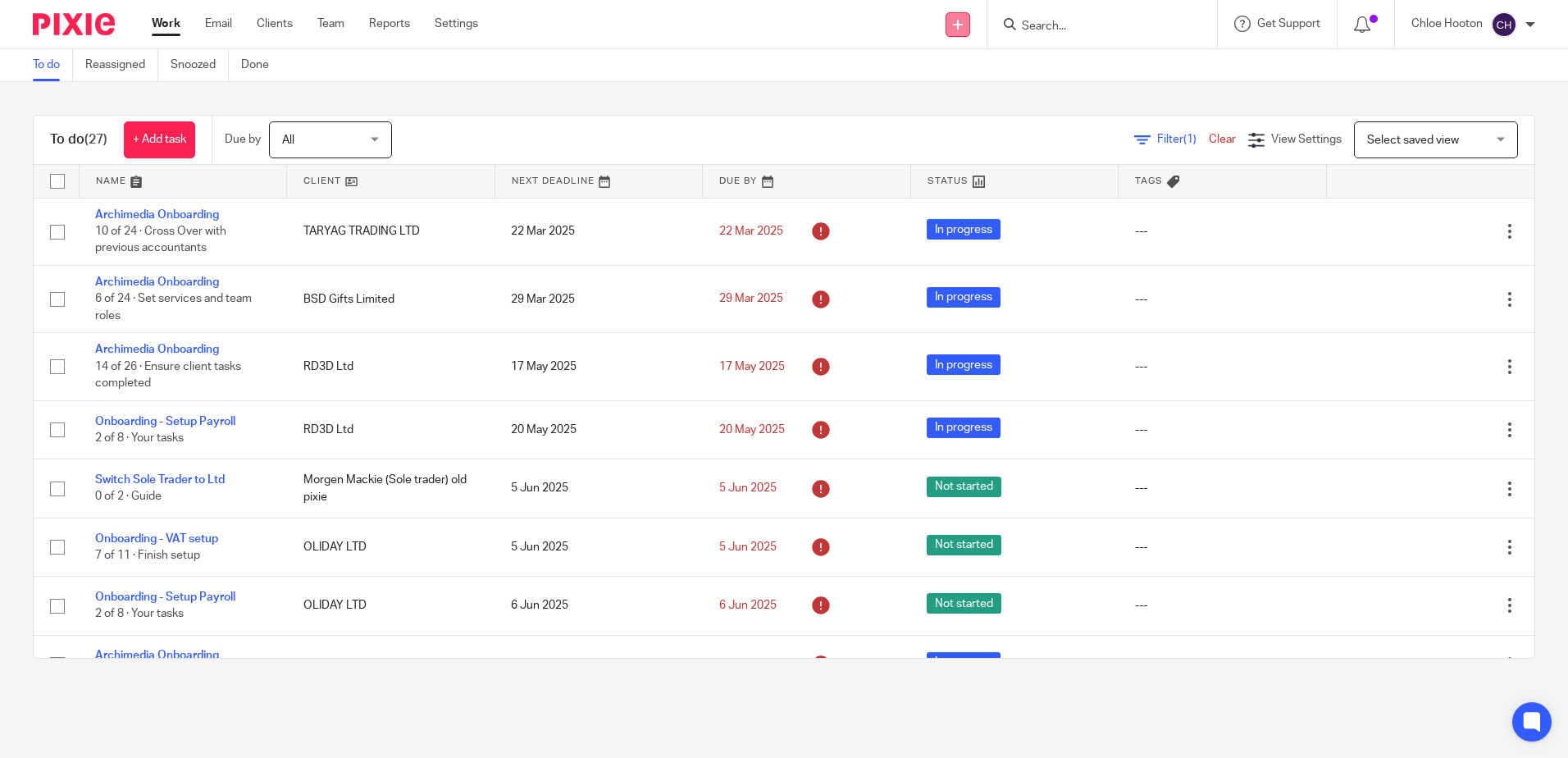 click at bounding box center (958, 25) 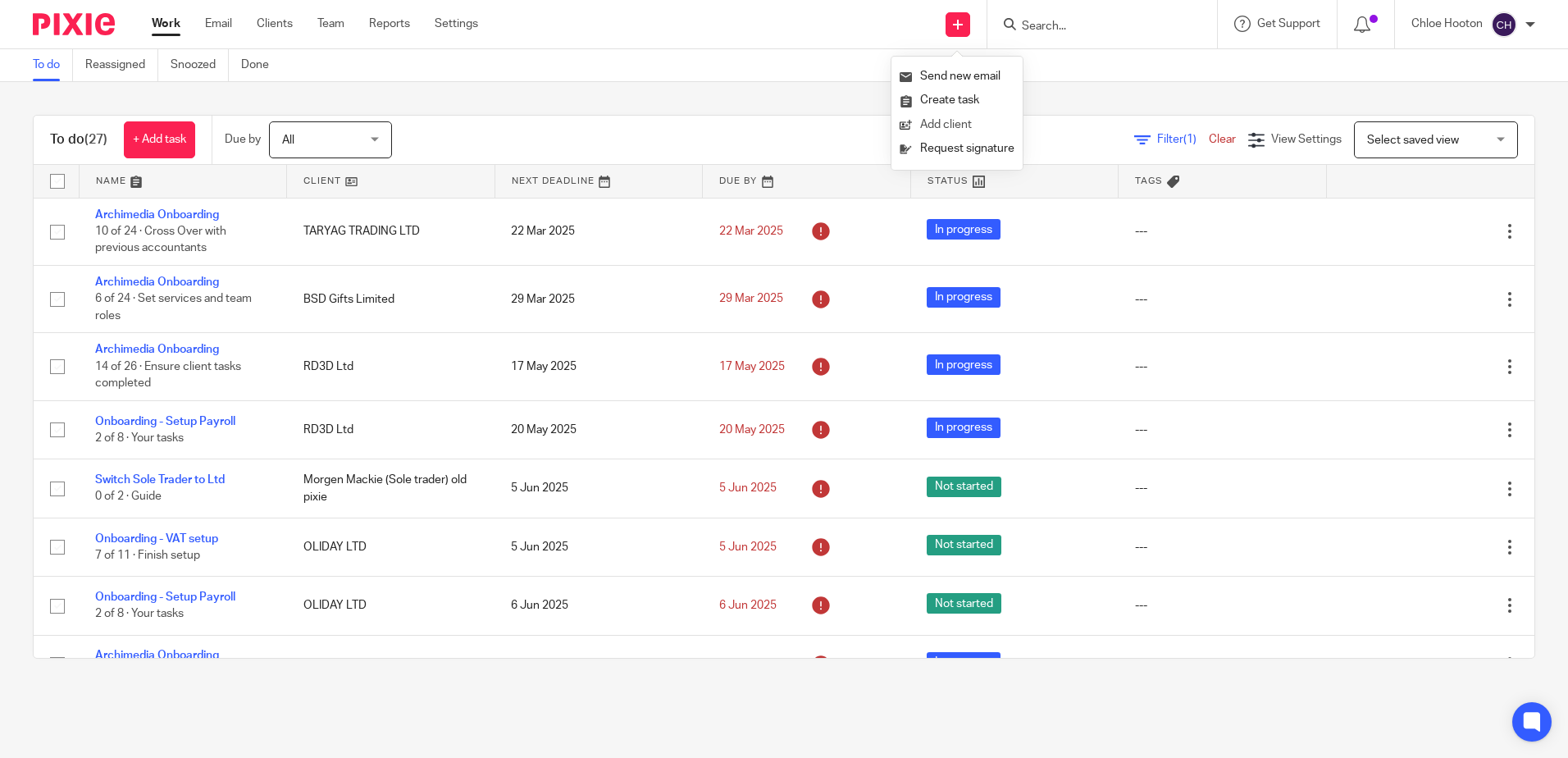 click on "Add client" at bounding box center (957, 125) 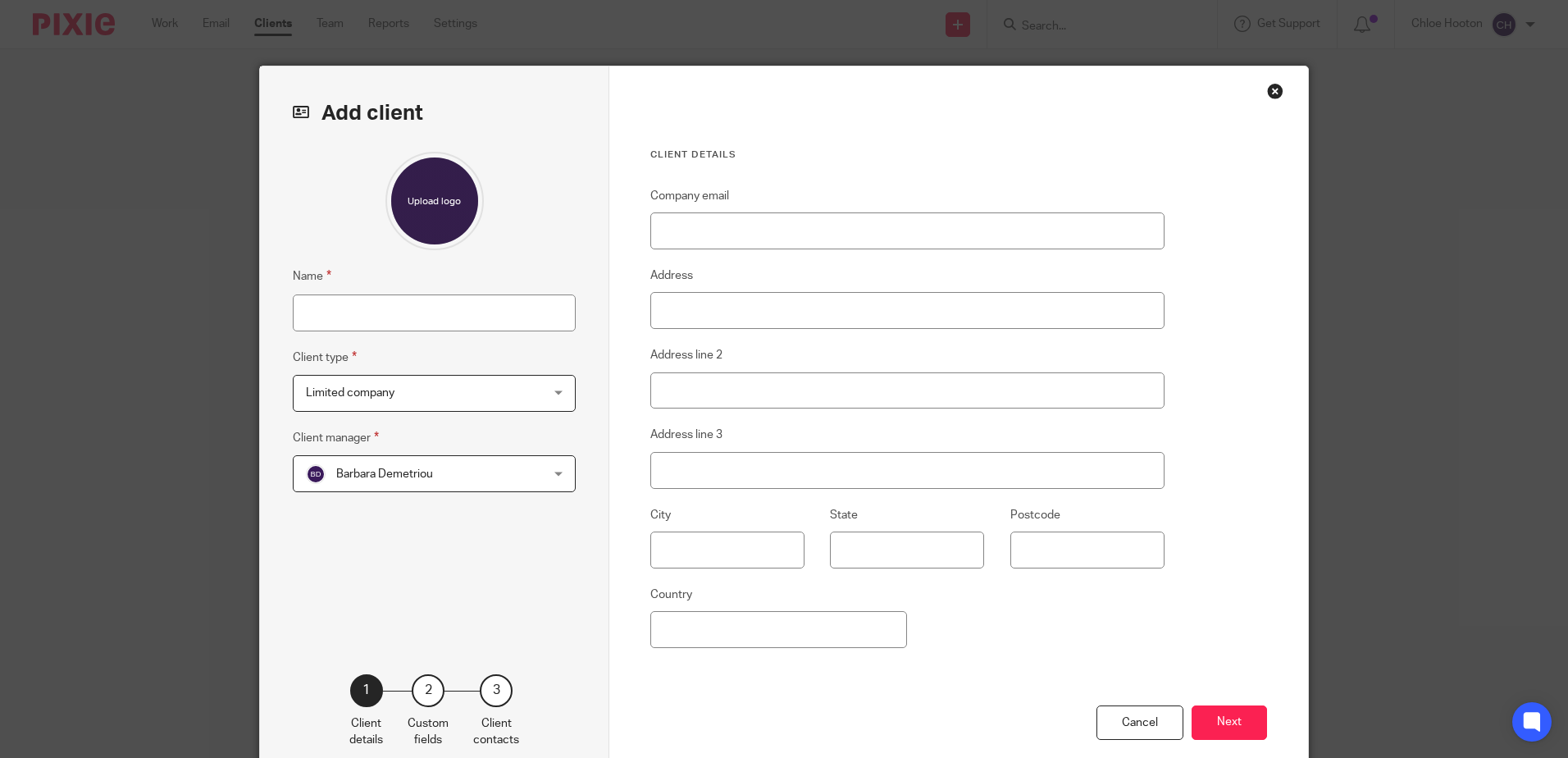 scroll, scrollTop: 0, scrollLeft: 0, axis: both 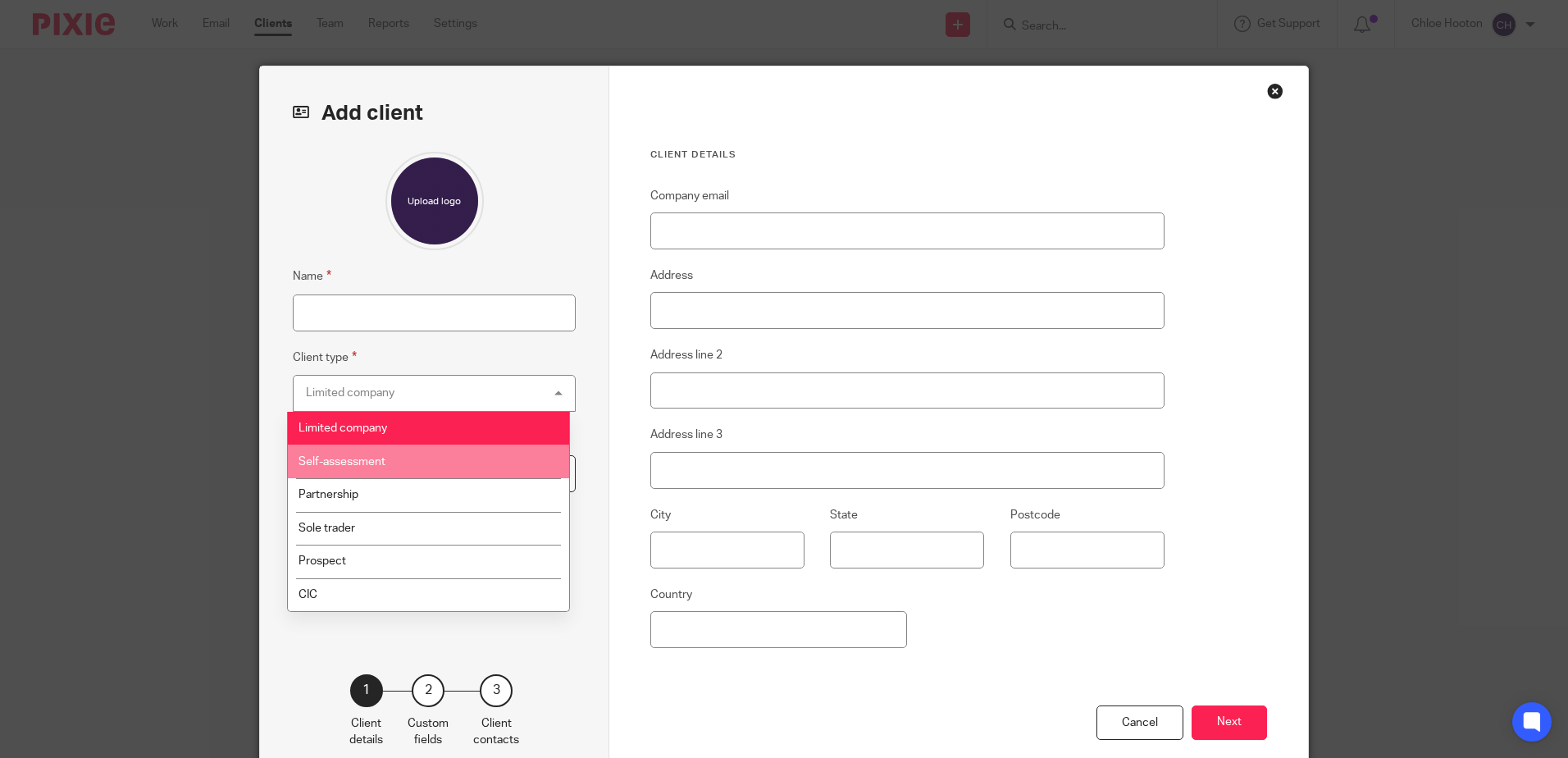 click on "Self-assessment" at bounding box center [428, 461] 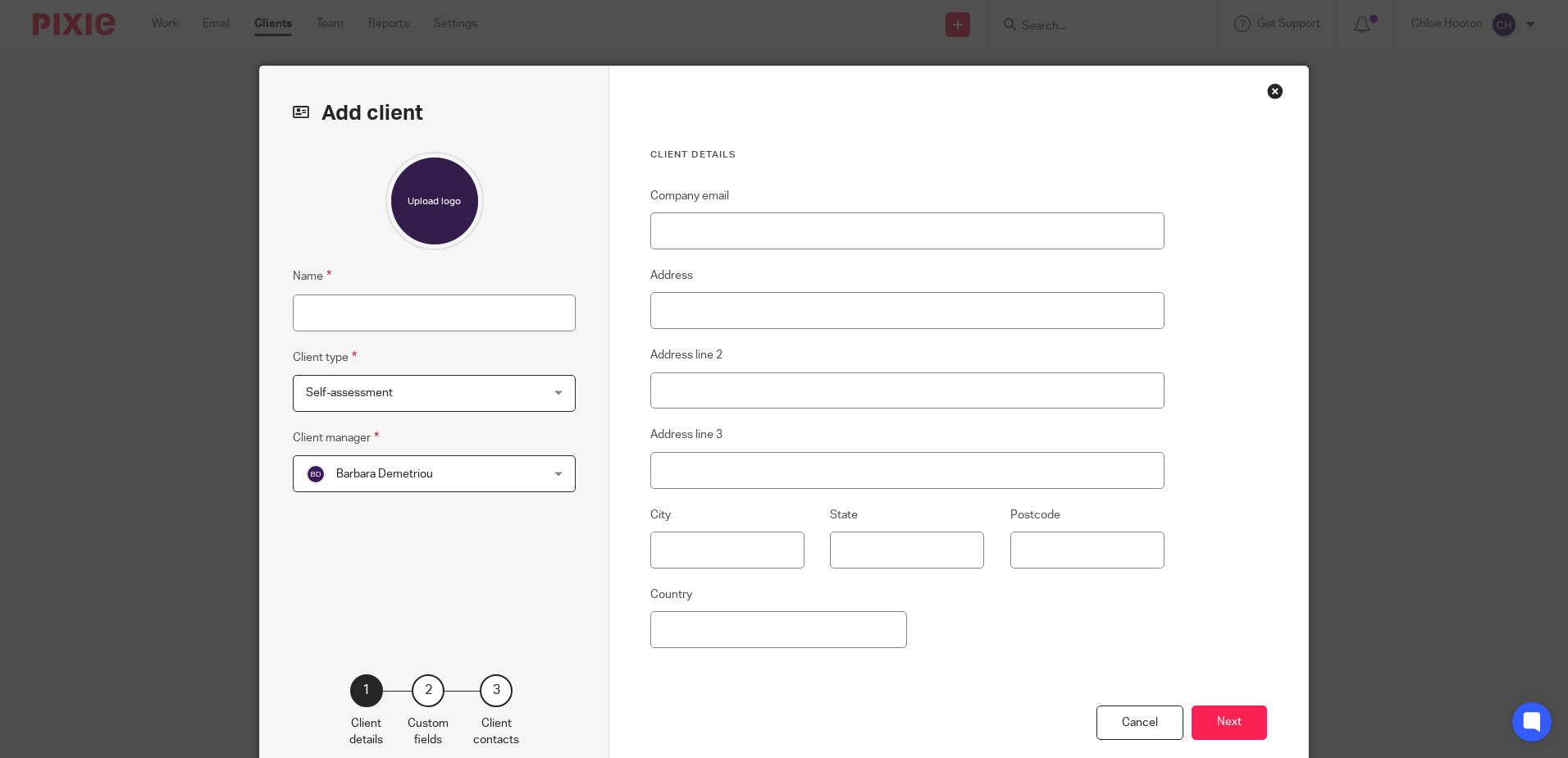 click on "Name     Client type
Self-assessment
Self-assessment
Limited company
Self-assessment
Partnership
Sole trader
Prospect
CIC
5   Client manager
Barbara Demetriou
Barbara Demetriou
Barbara Demetriou
Chloe Hooton
Chris Demetriou
Clara Butterworth
Jill Fox
John Demetriou
Kirsty Flowerdew
Max (Backbone IT)
Viktorija Martin
3" at bounding box center (434, 388) 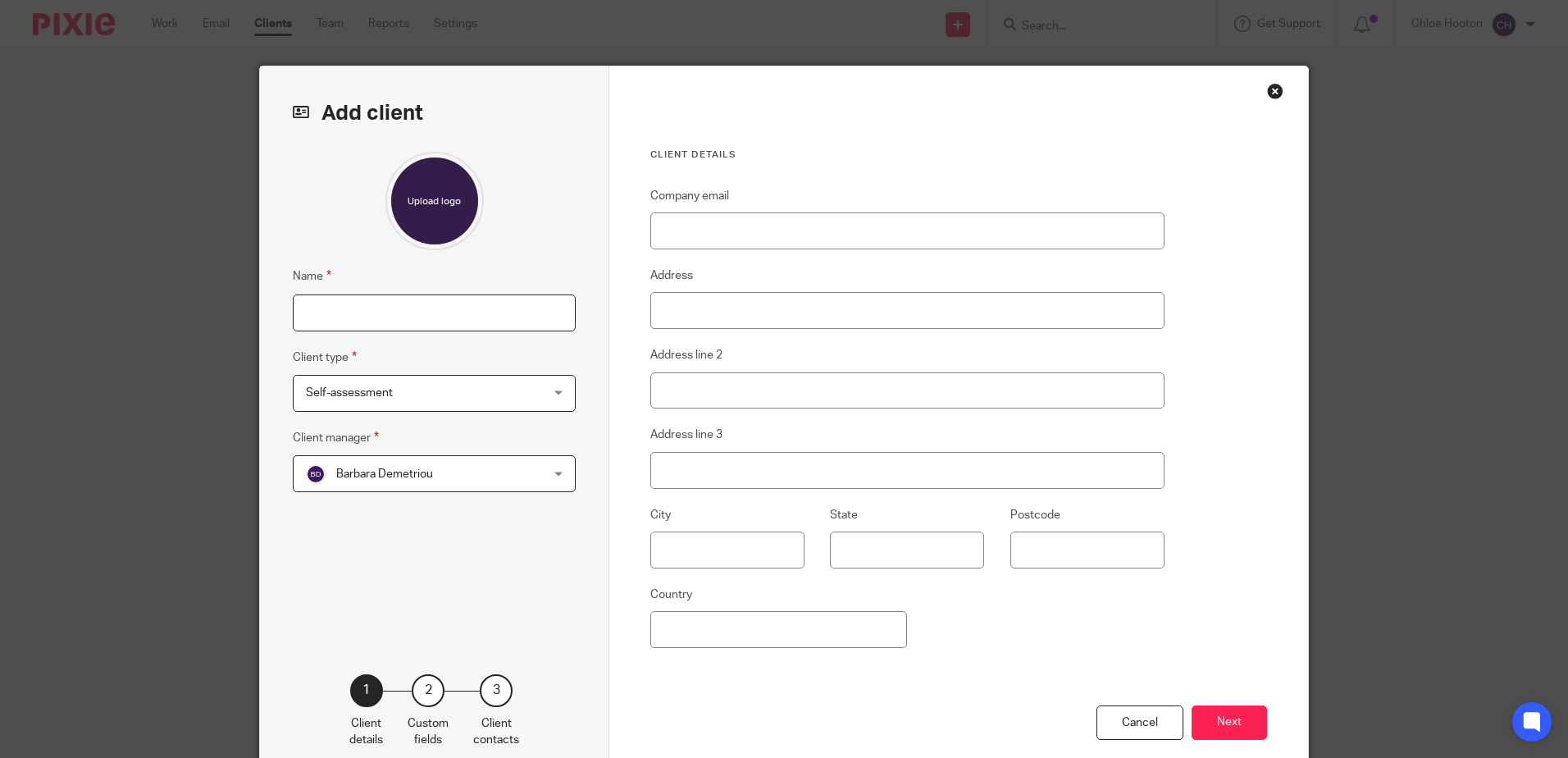 click on "Name" at bounding box center [434, 313] 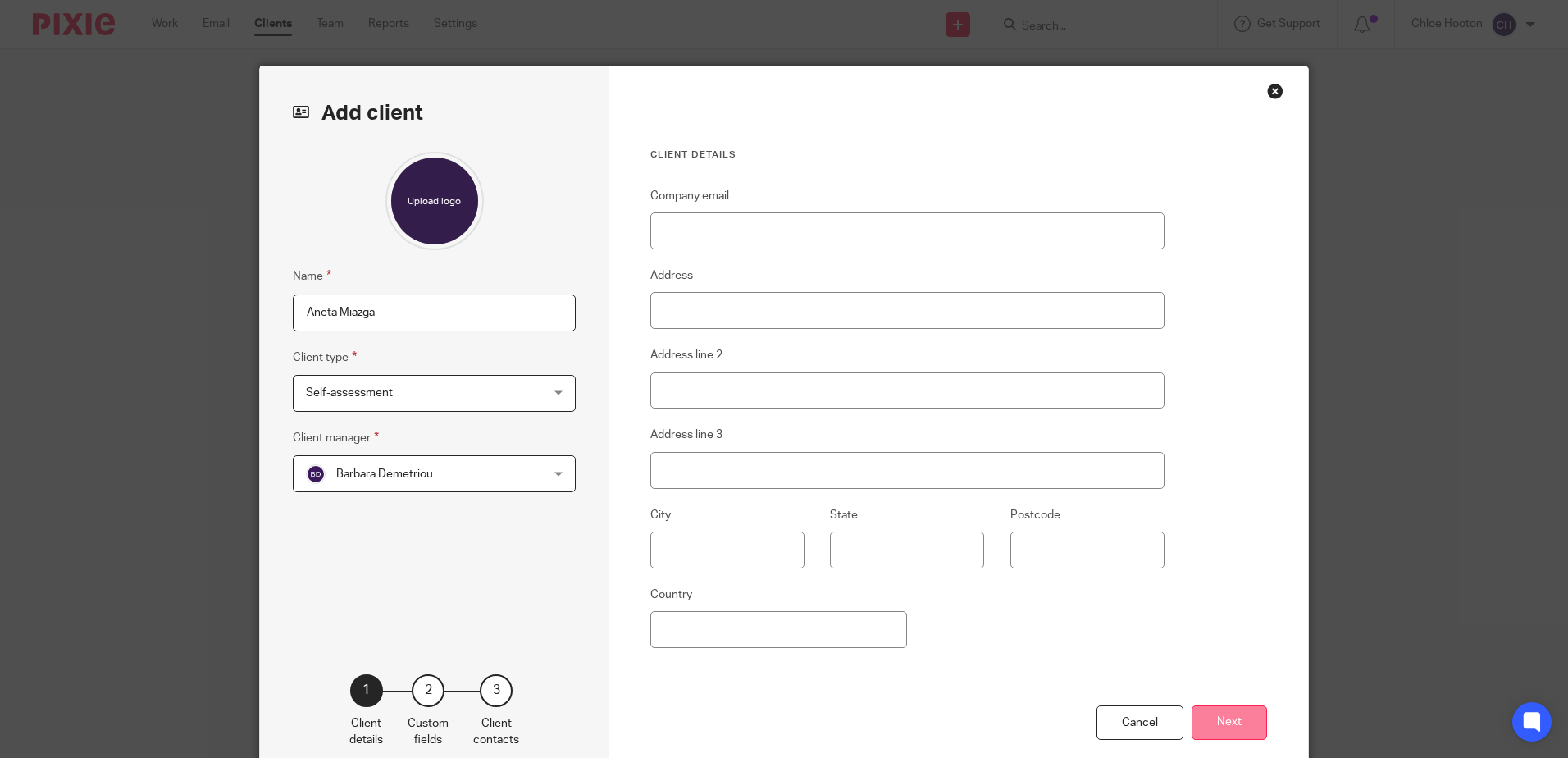 type on "Aneta Miazga" 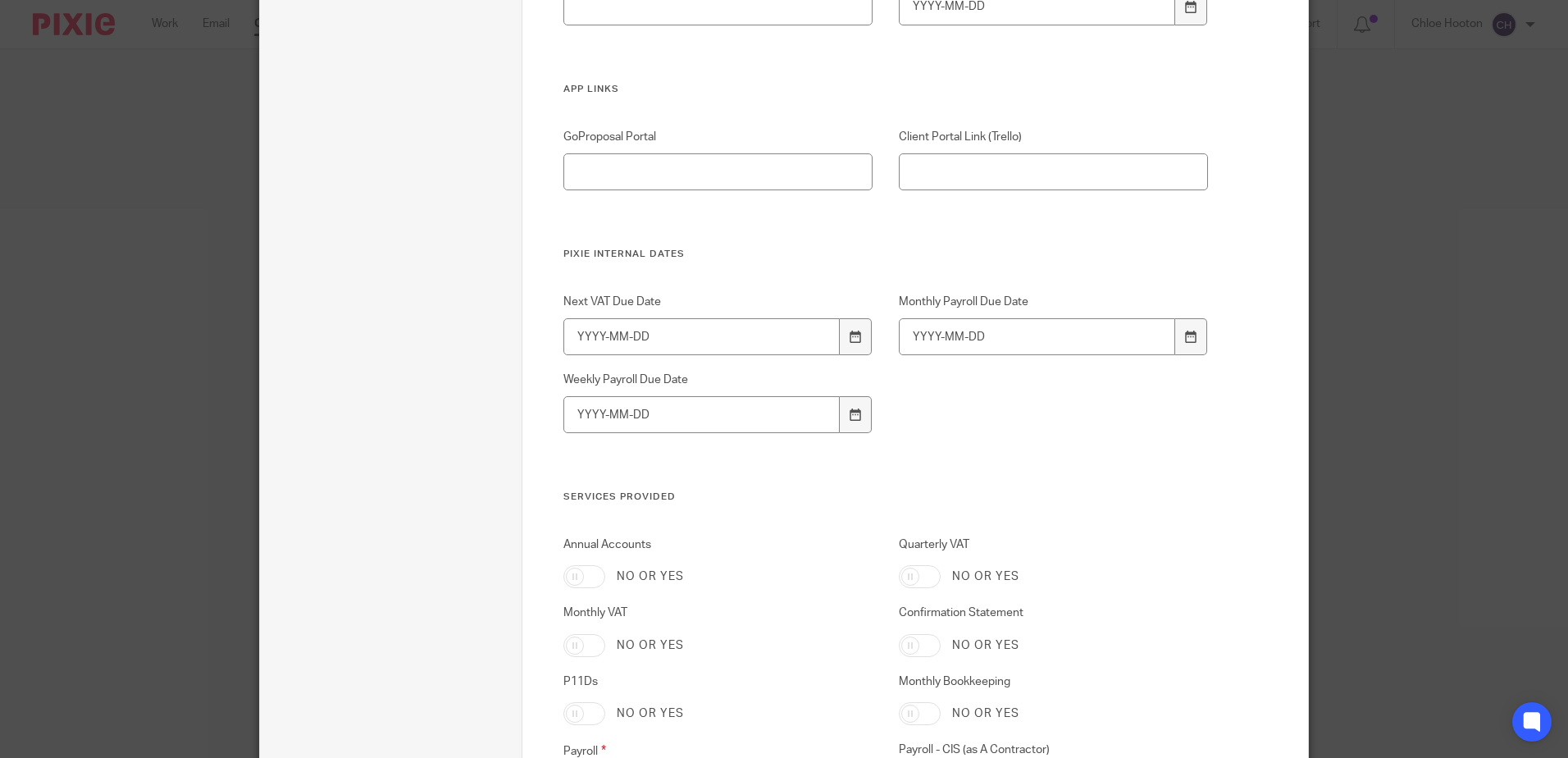 scroll, scrollTop: 3199, scrollLeft: 0, axis: vertical 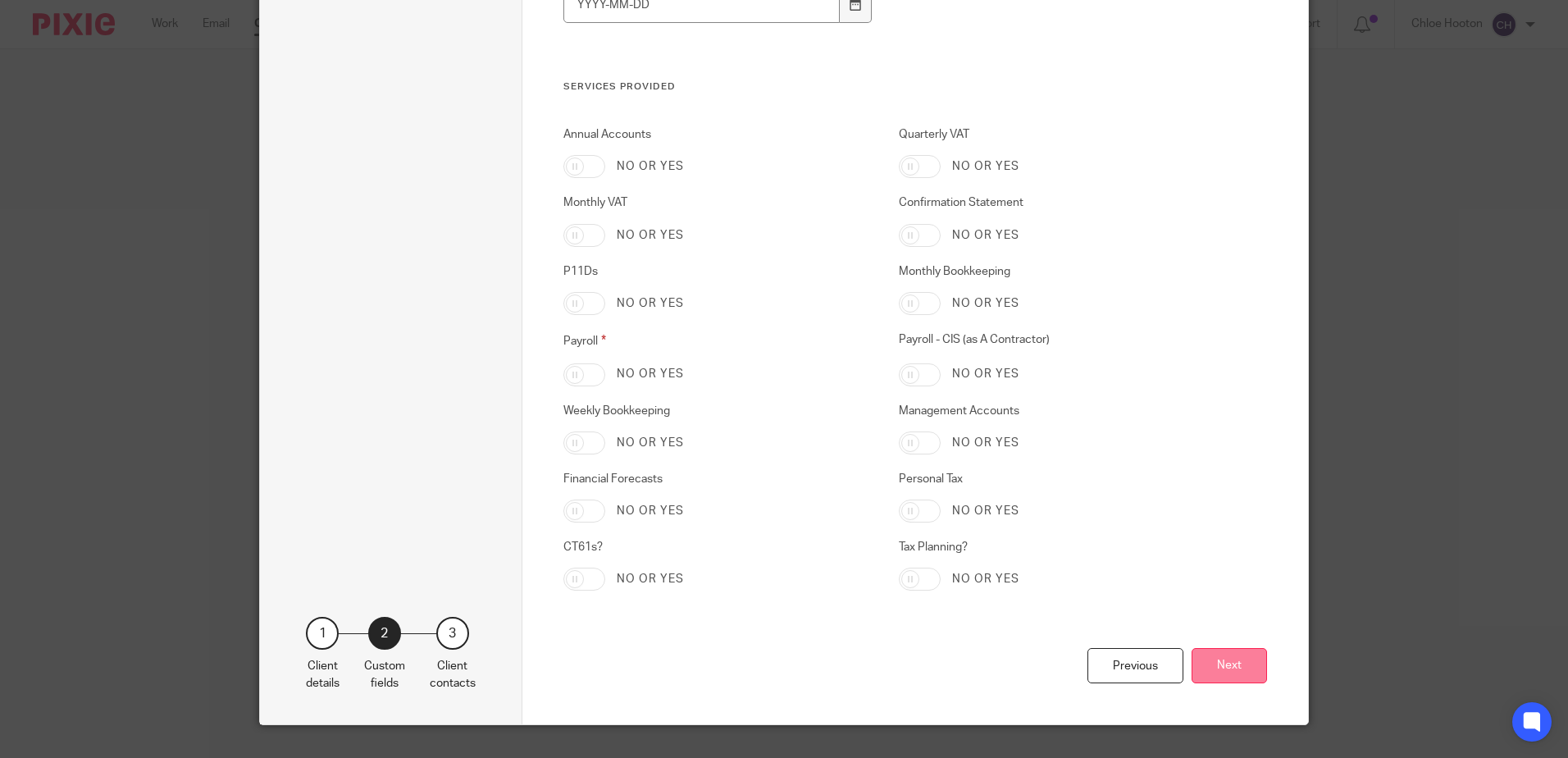 click on "Next" at bounding box center (1229, 665) 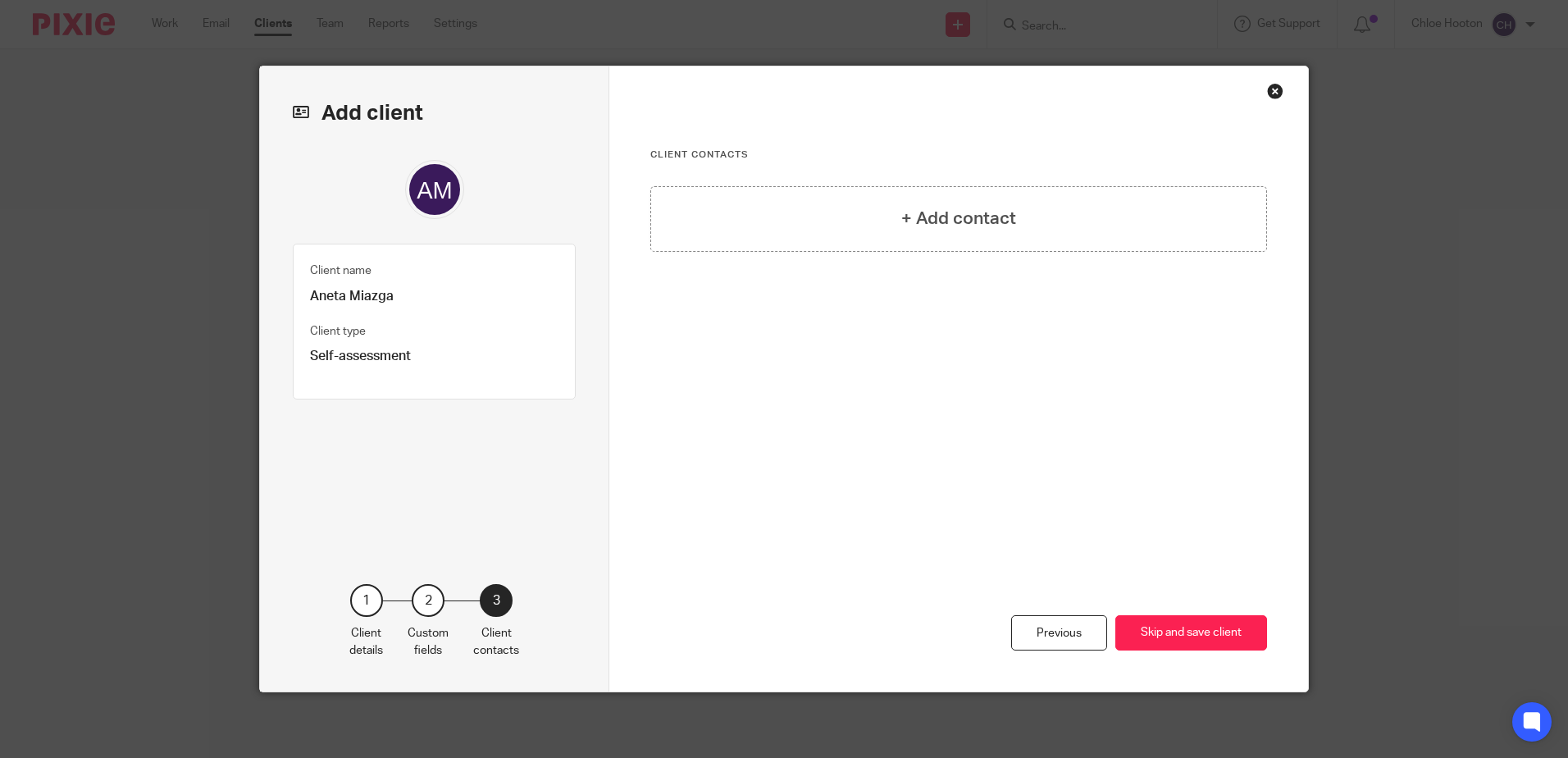 scroll, scrollTop: 0, scrollLeft: 0, axis: both 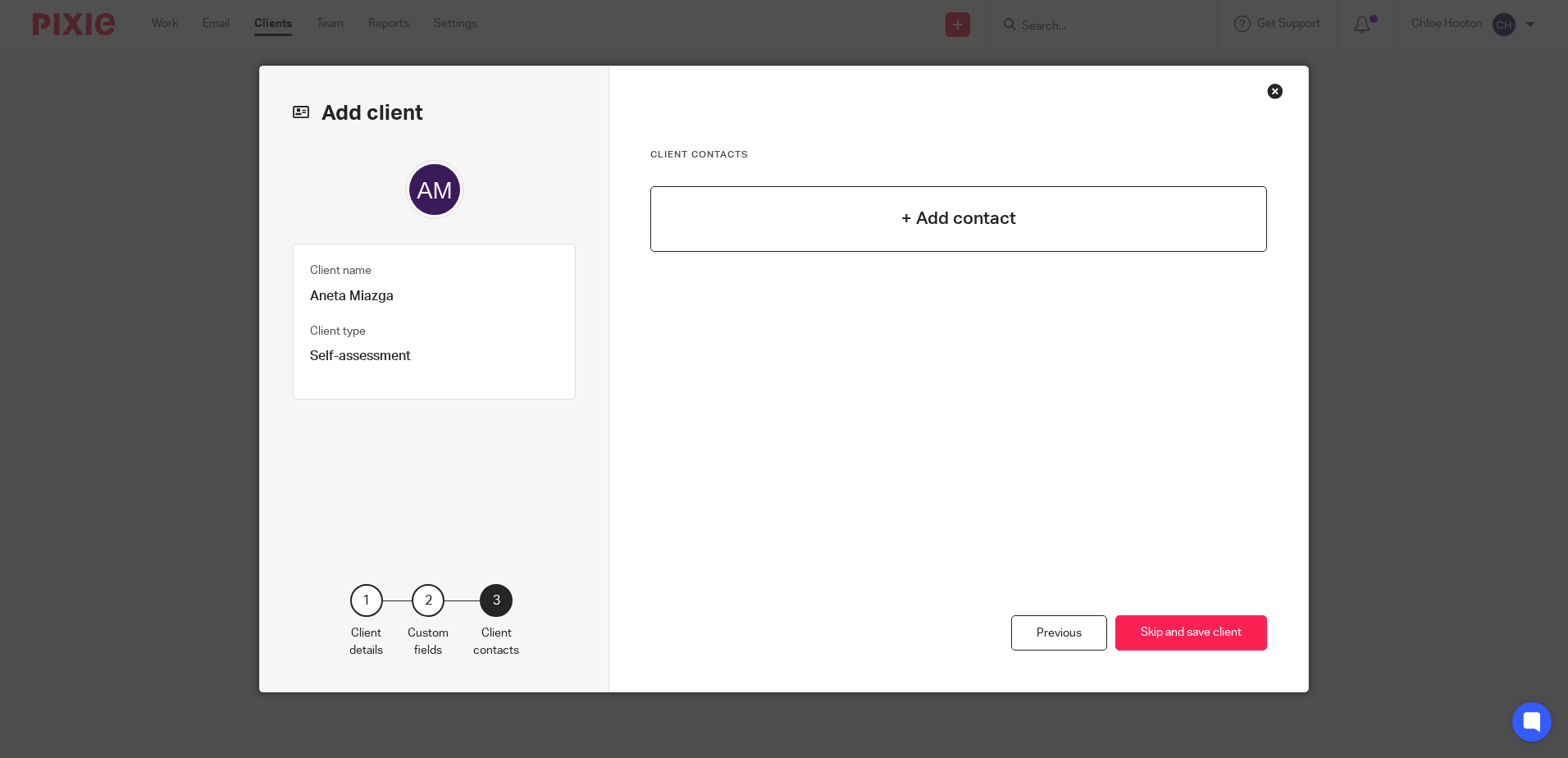 click on "+ Add contact" at bounding box center (959, 219) 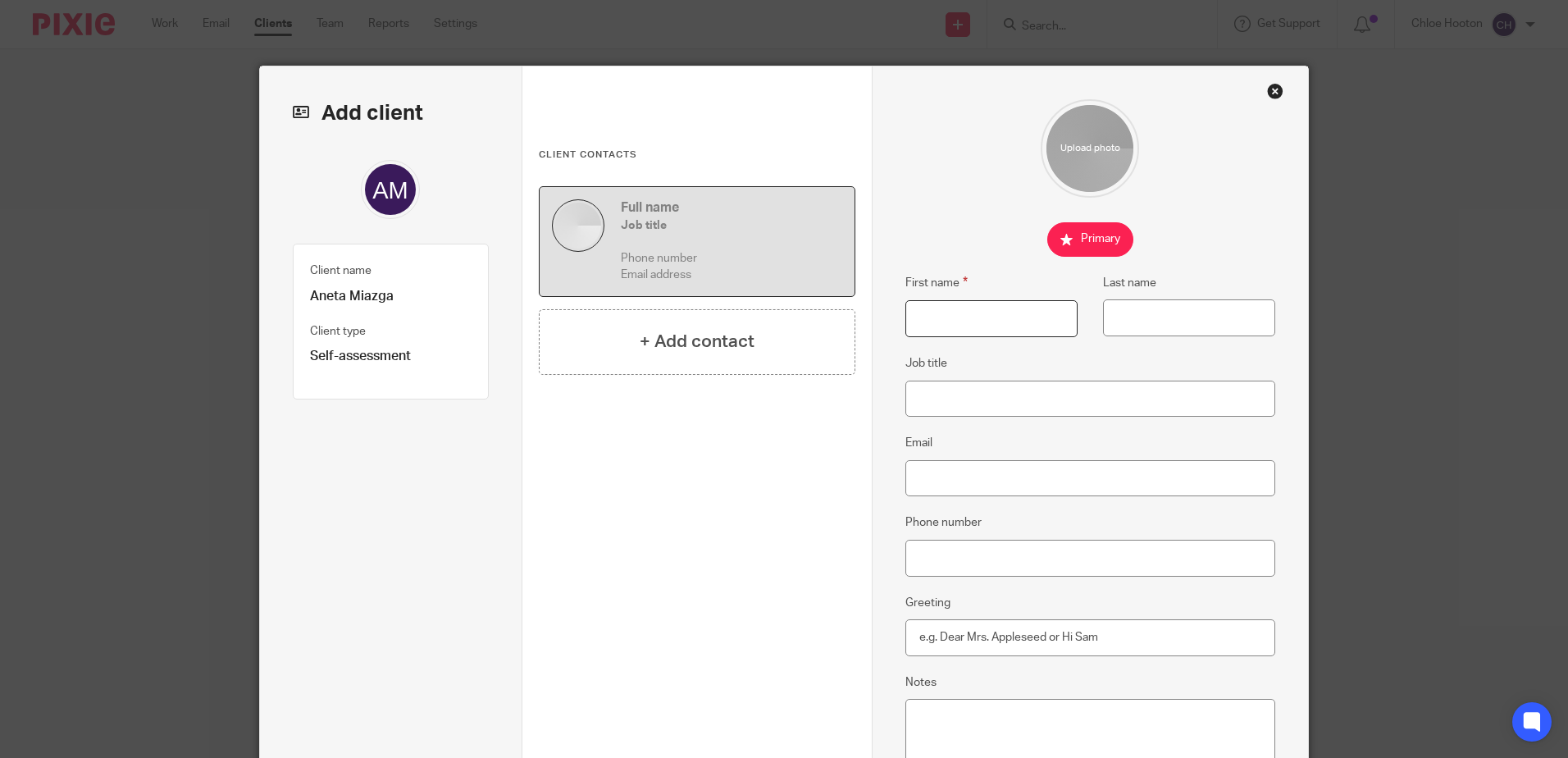 click on "First name" at bounding box center (991, 318) 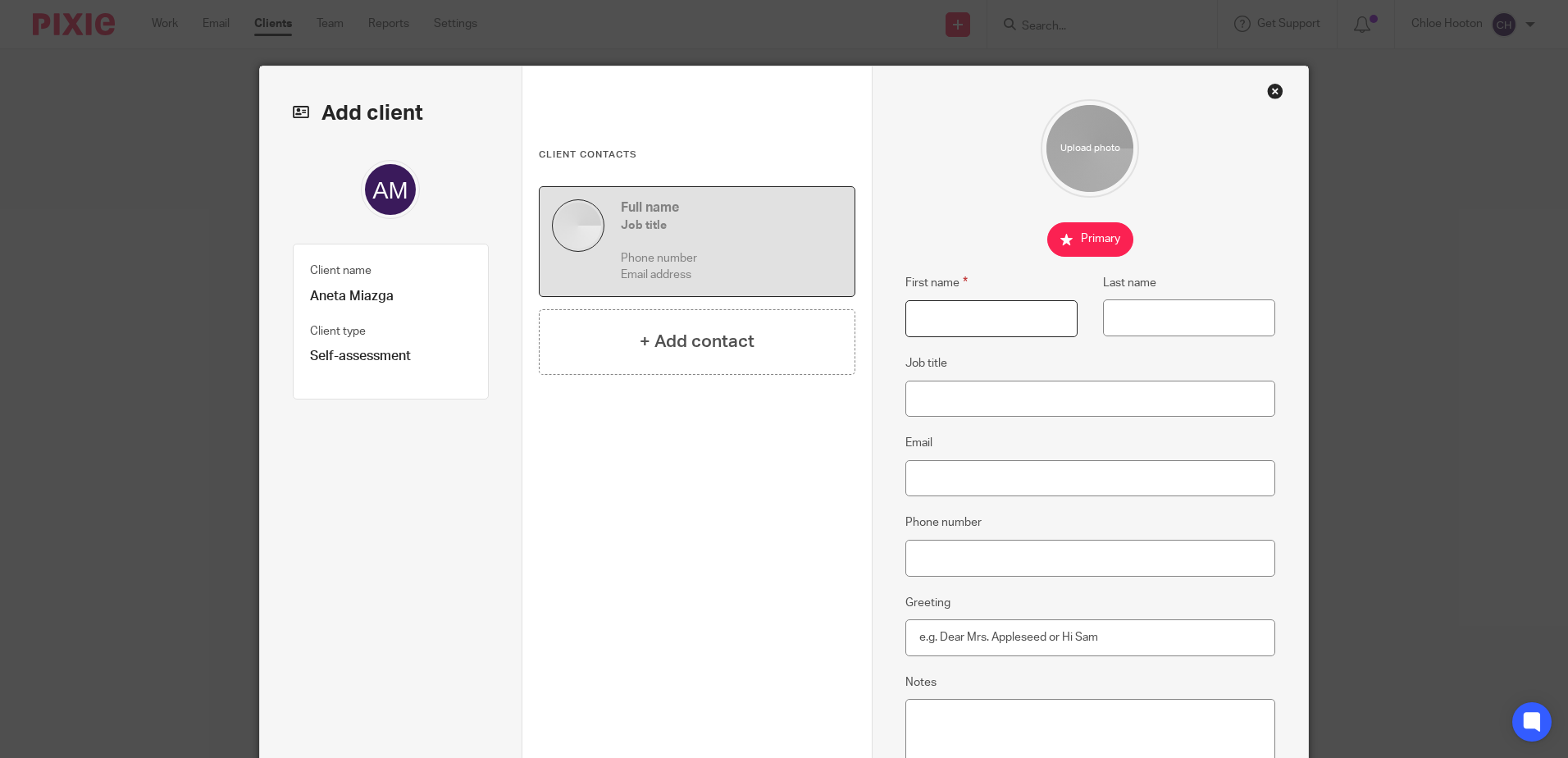type on "N" 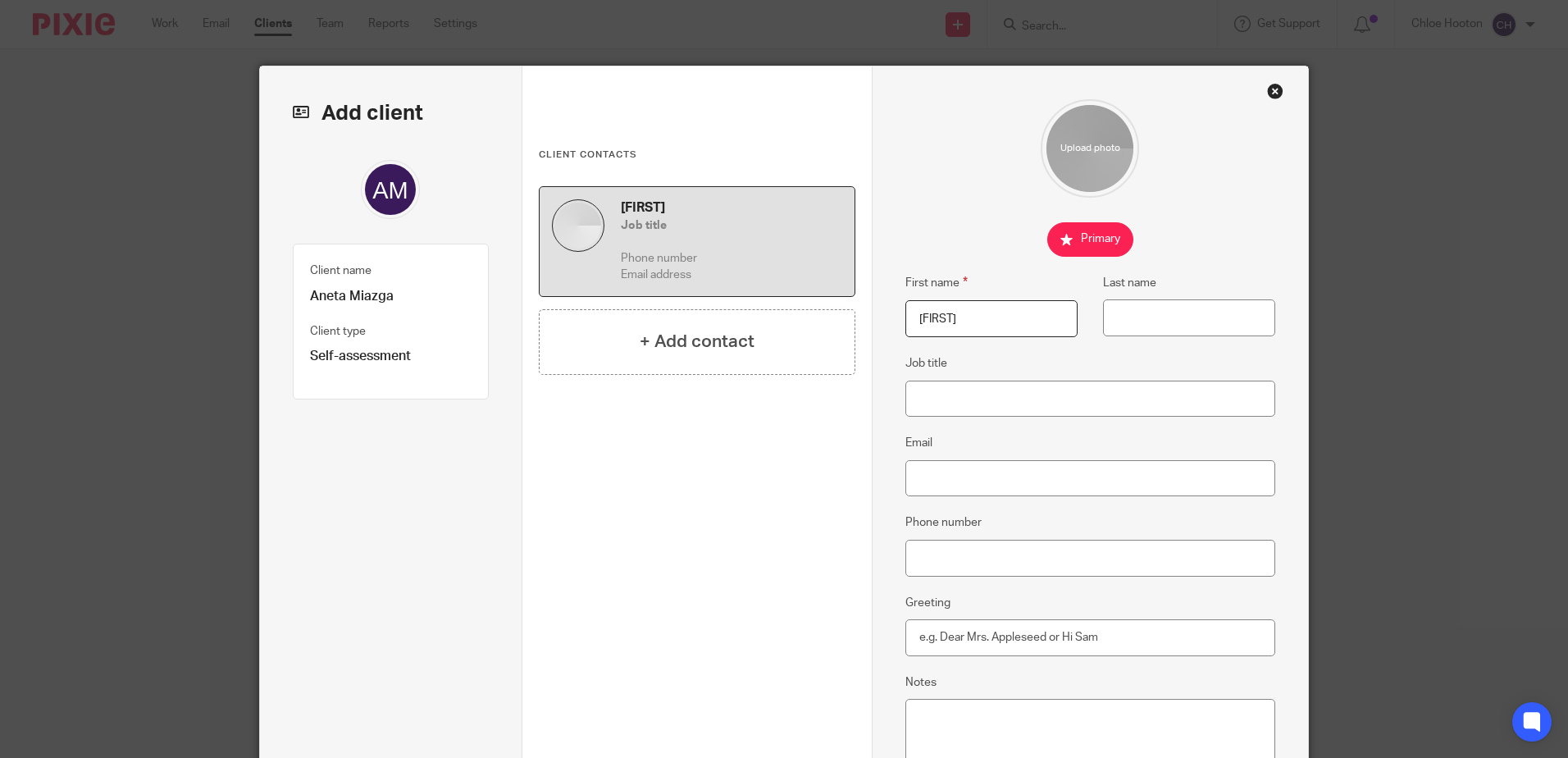 type on "Aneta" 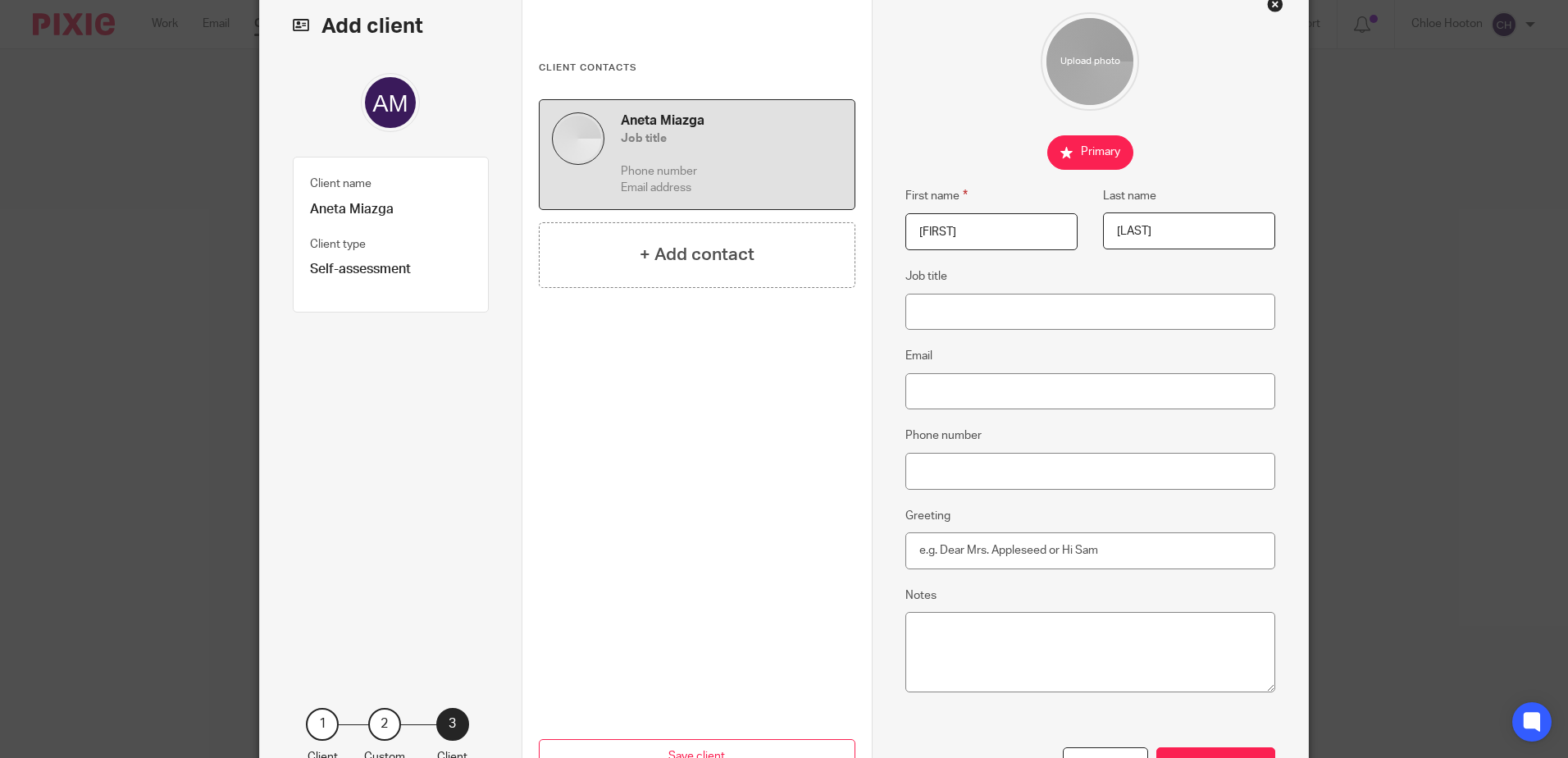 scroll, scrollTop: 211, scrollLeft: 0, axis: vertical 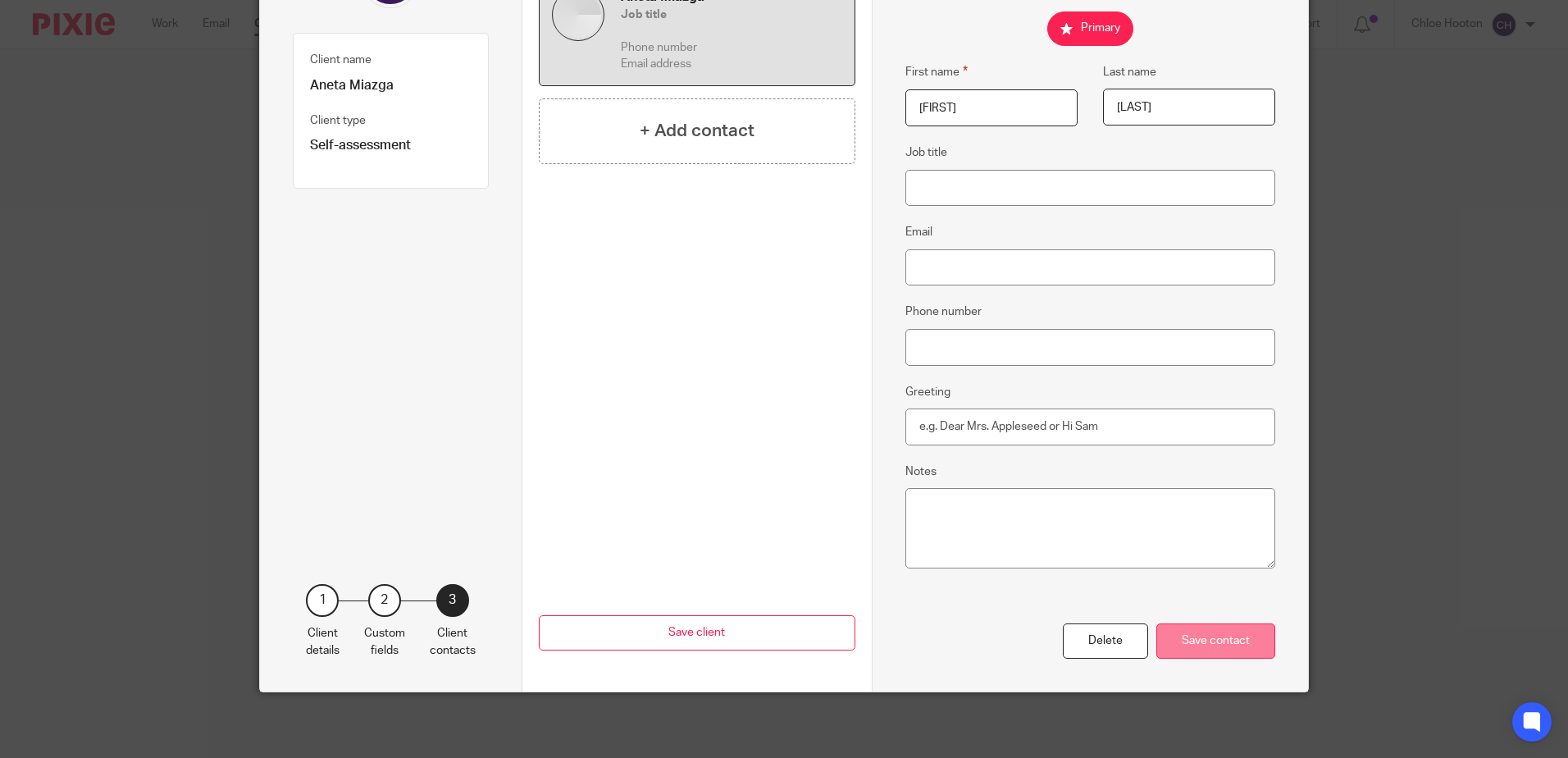 type on "Miazga" 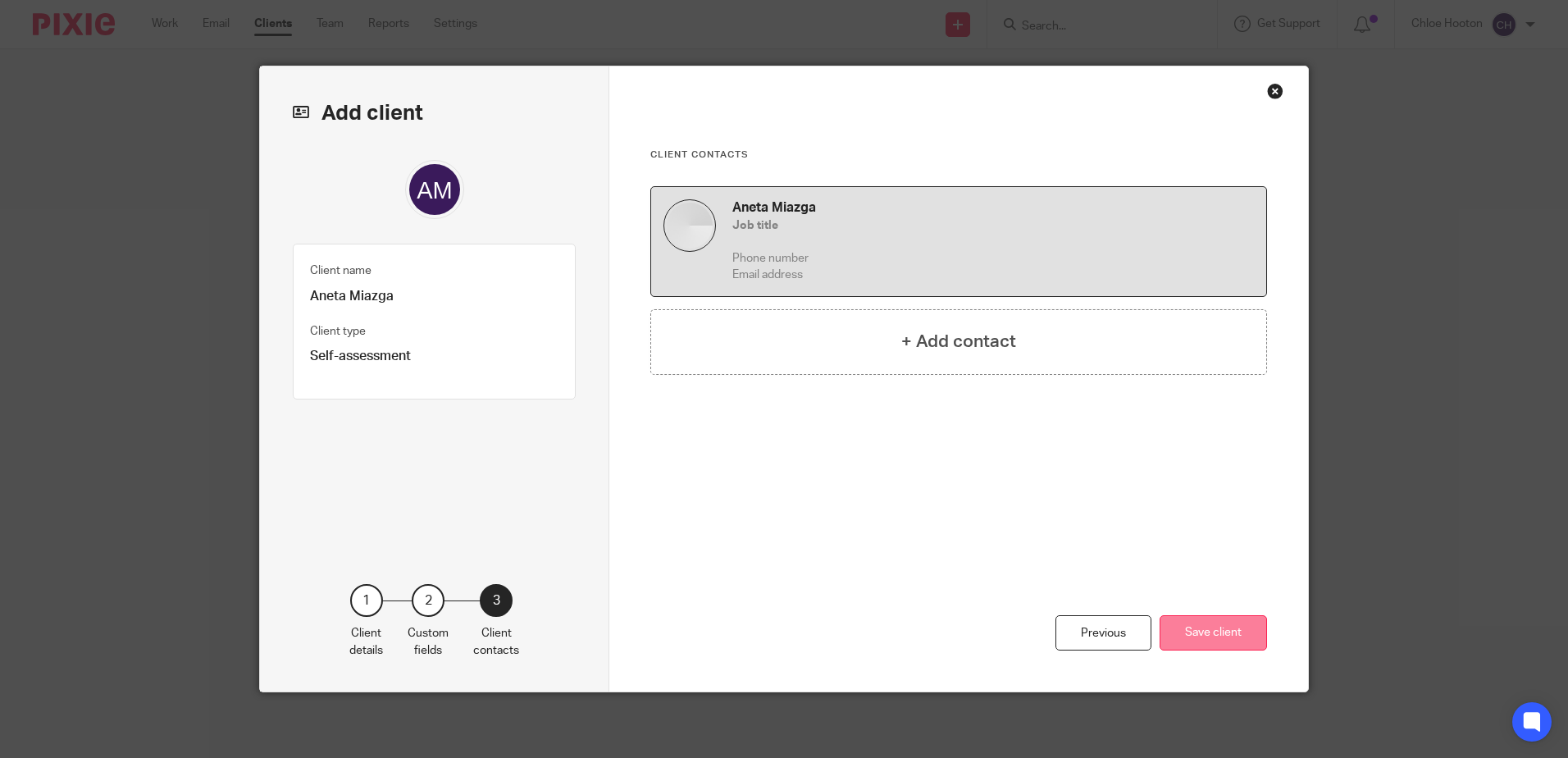 click on "Save client" at bounding box center [1213, 632] 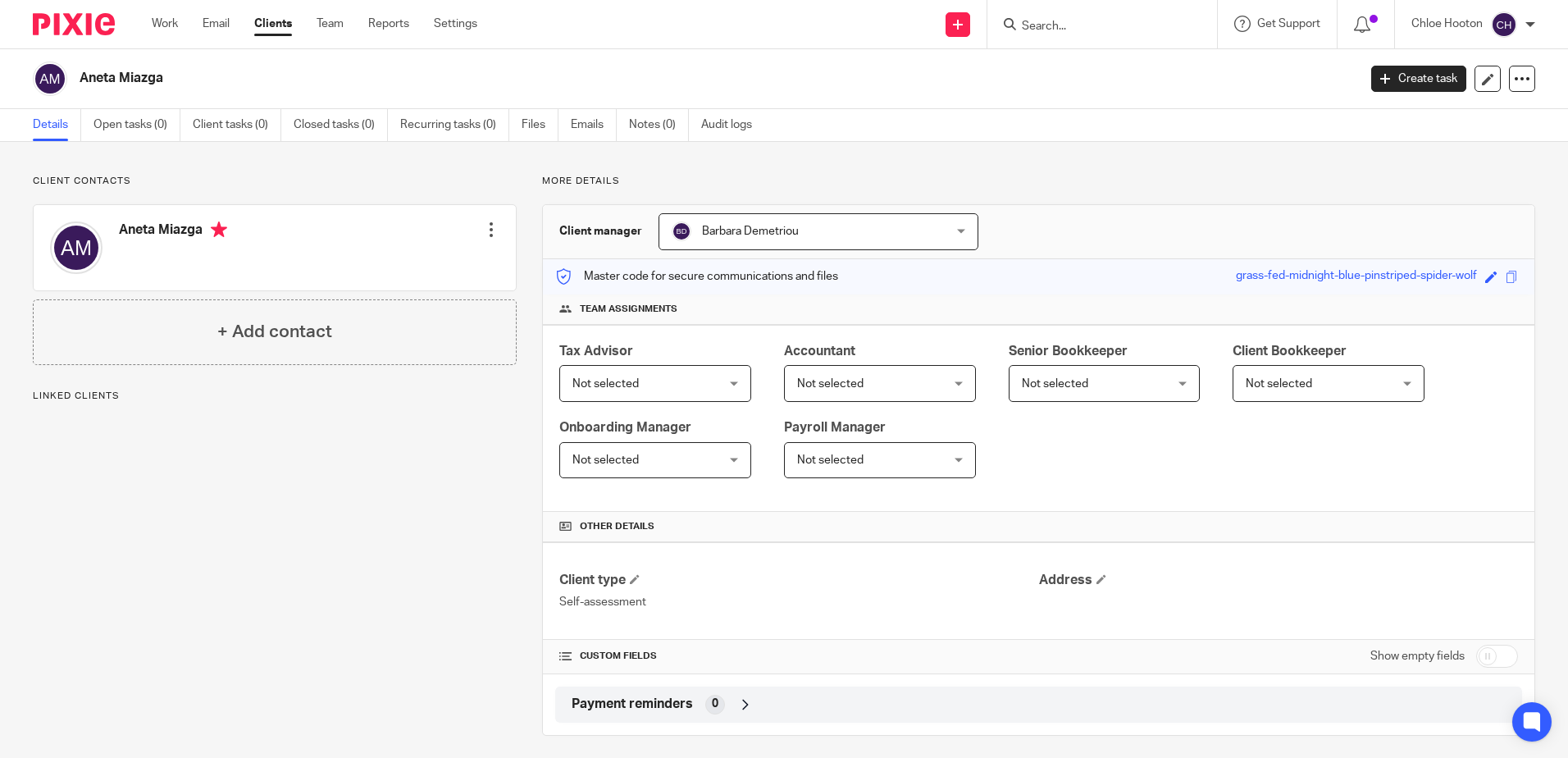 scroll, scrollTop: 0, scrollLeft: 0, axis: both 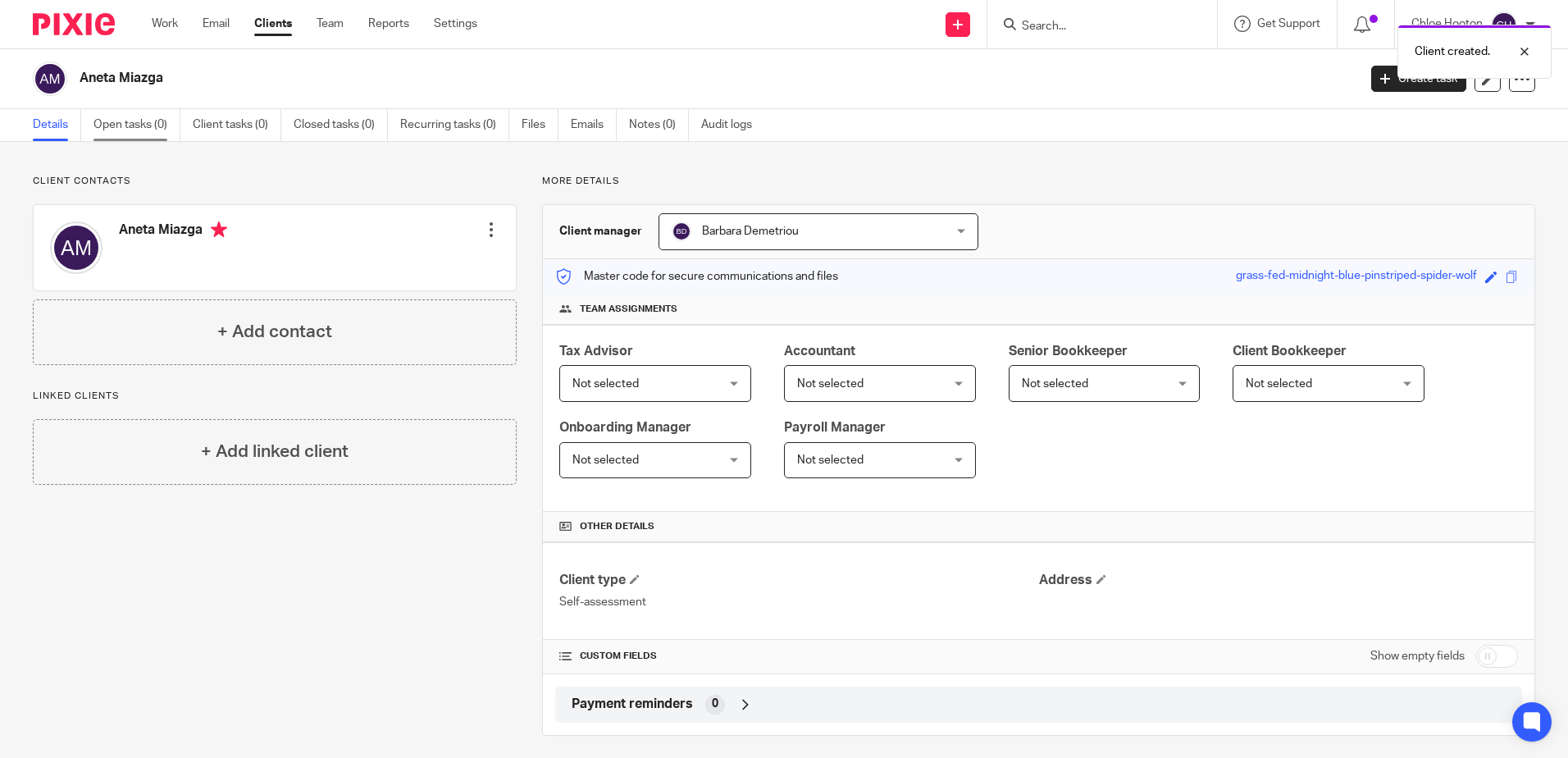 click on "Open tasks (0)" at bounding box center [137, 125] 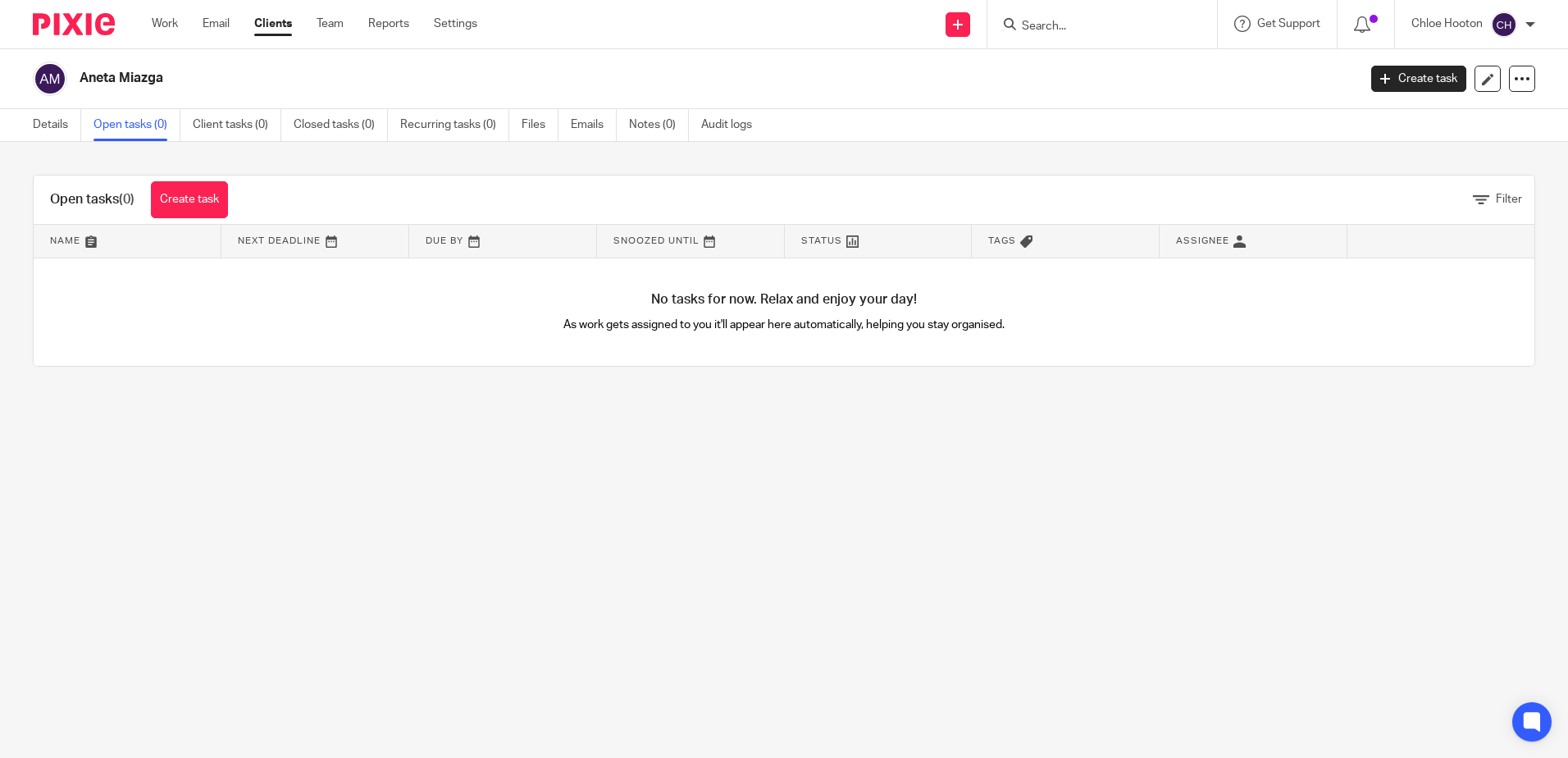 scroll, scrollTop: 0, scrollLeft: 0, axis: both 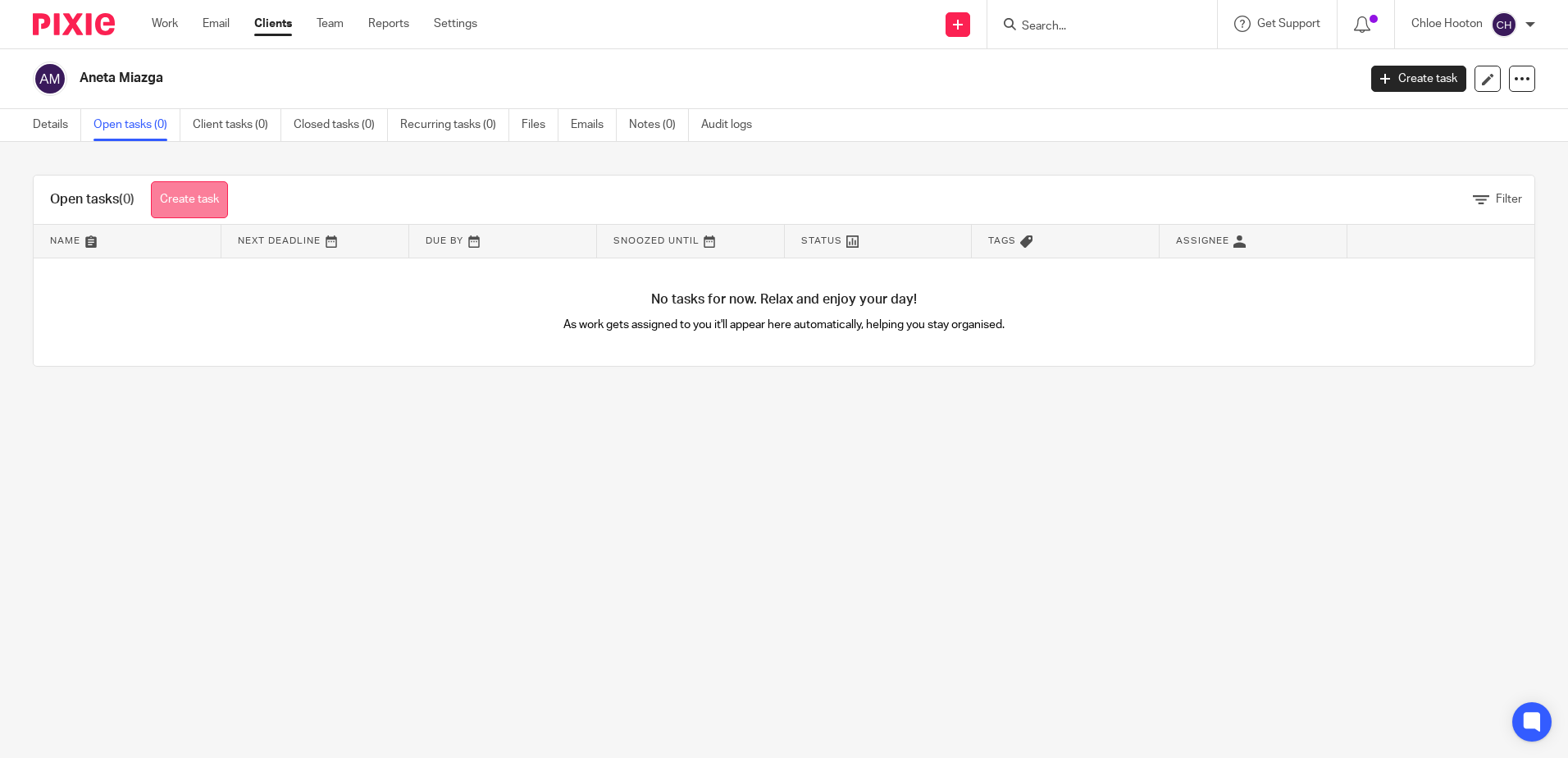 click on "Create task" at bounding box center (189, 199) 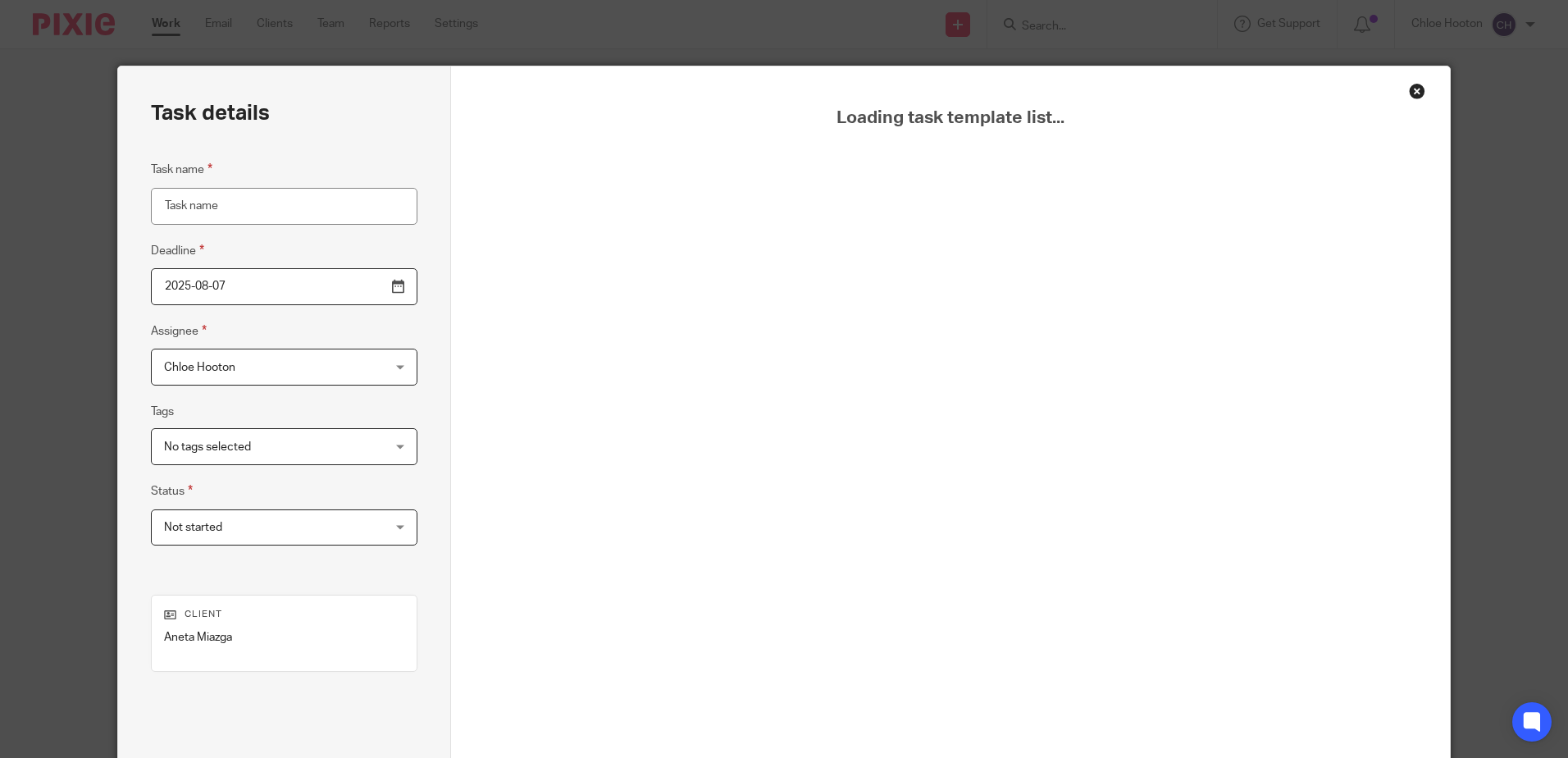 scroll, scrollTop: 0, scrollLeft: 0, axis: both 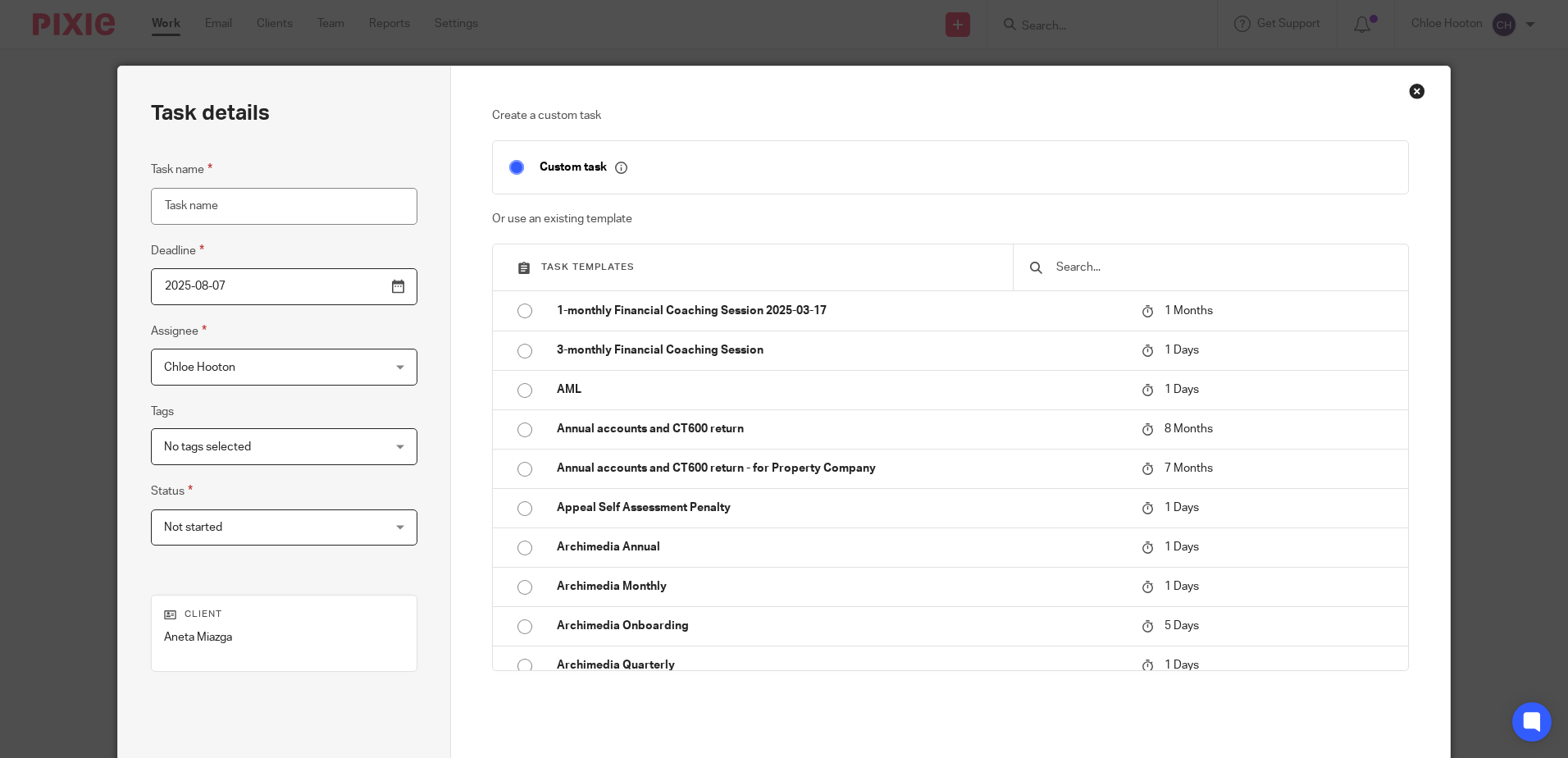 click at bounding box center (1223, 267) 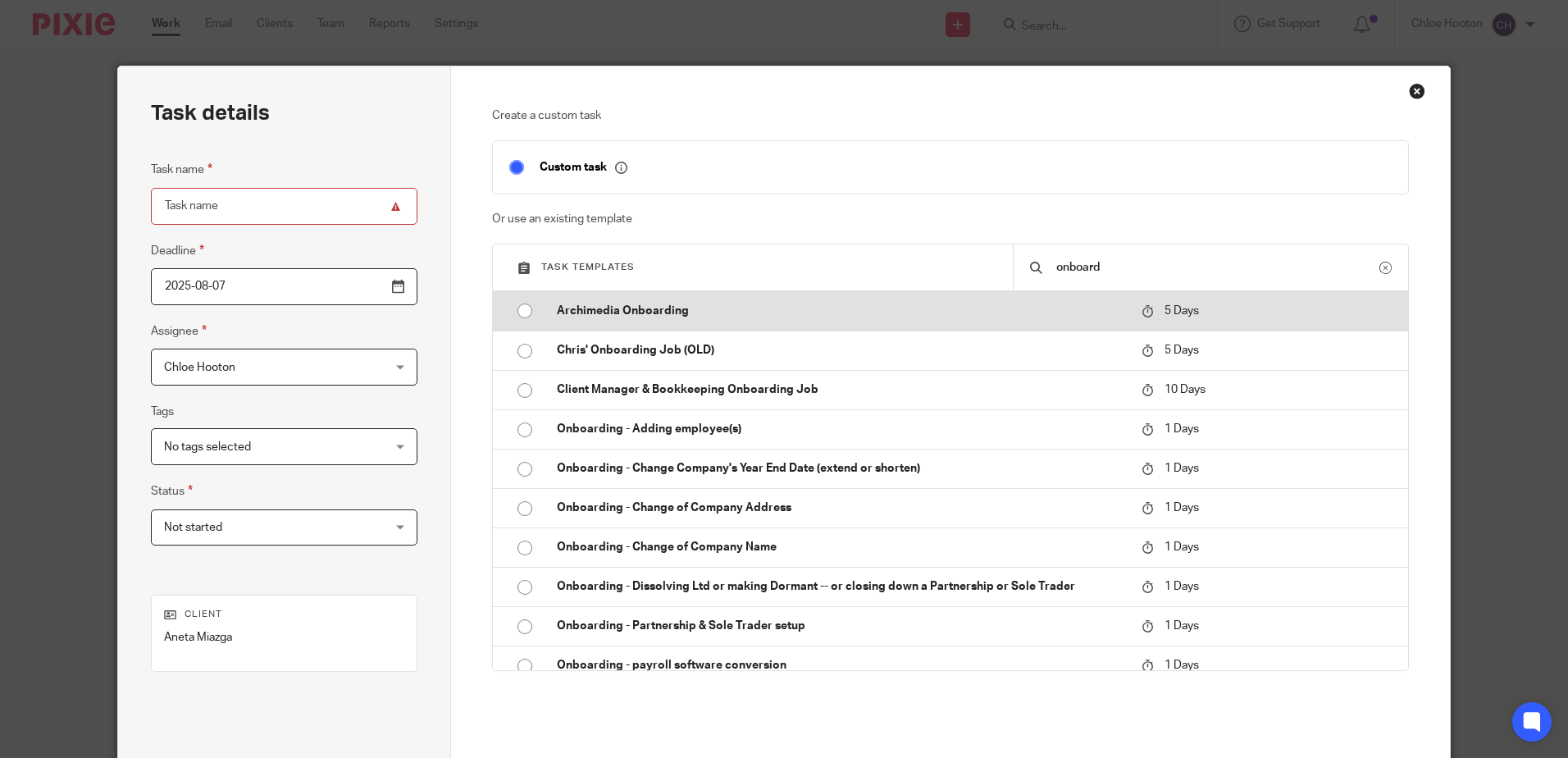 type on "onboard" 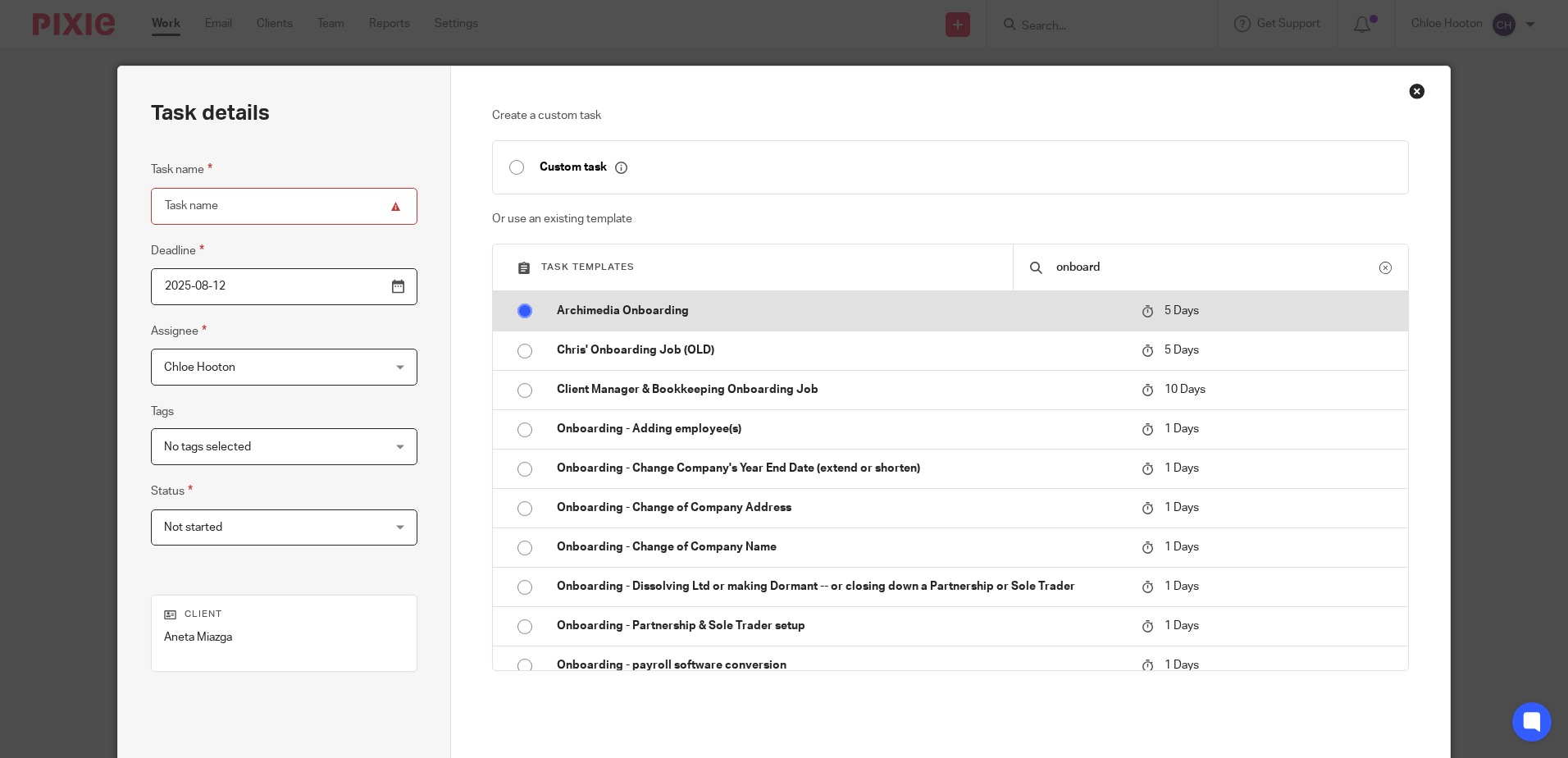 type on "Archimedia Onboarding" 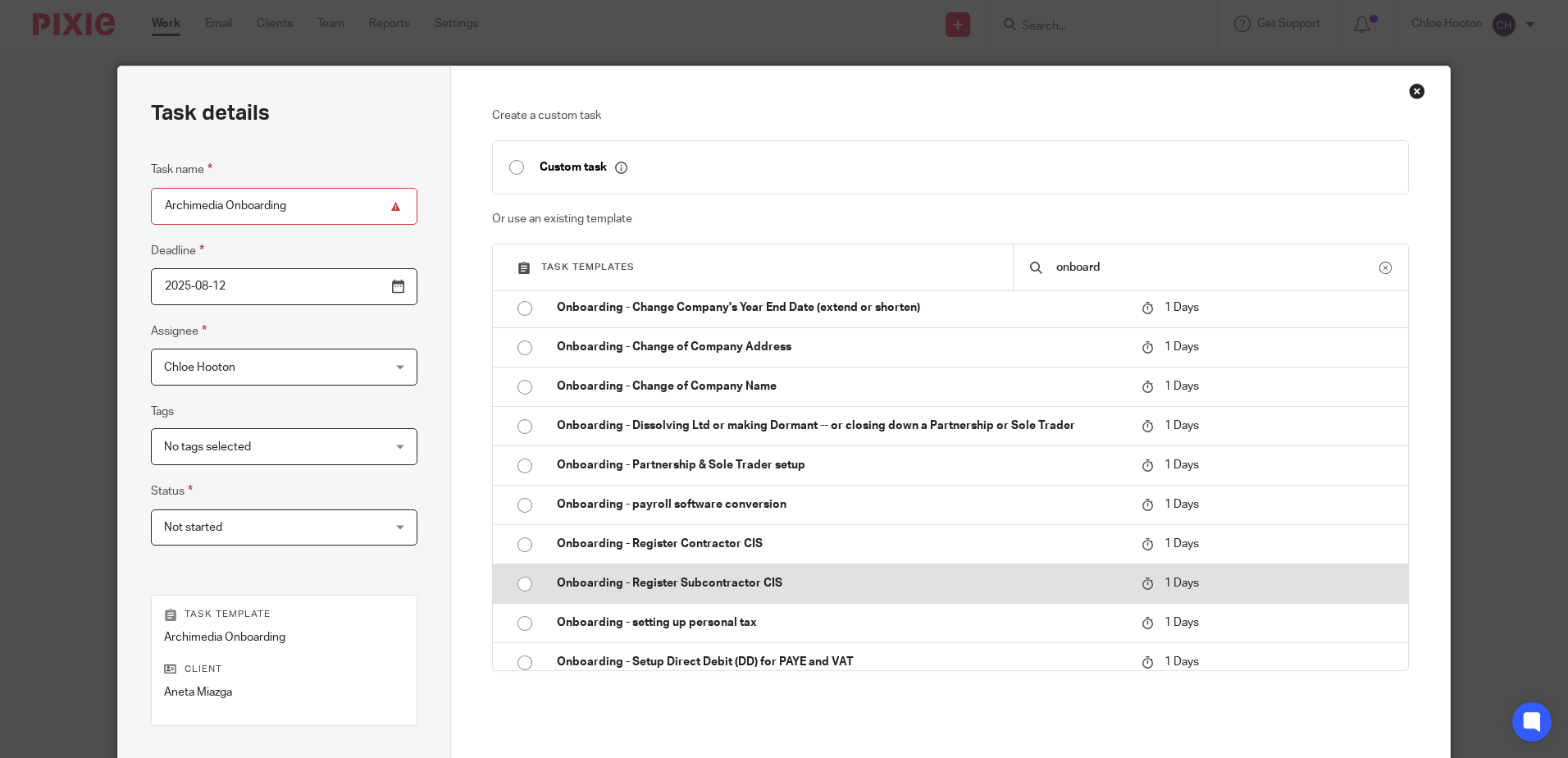 scroll, scrollTop: 370, scrollLeft: 0, axis: vertical 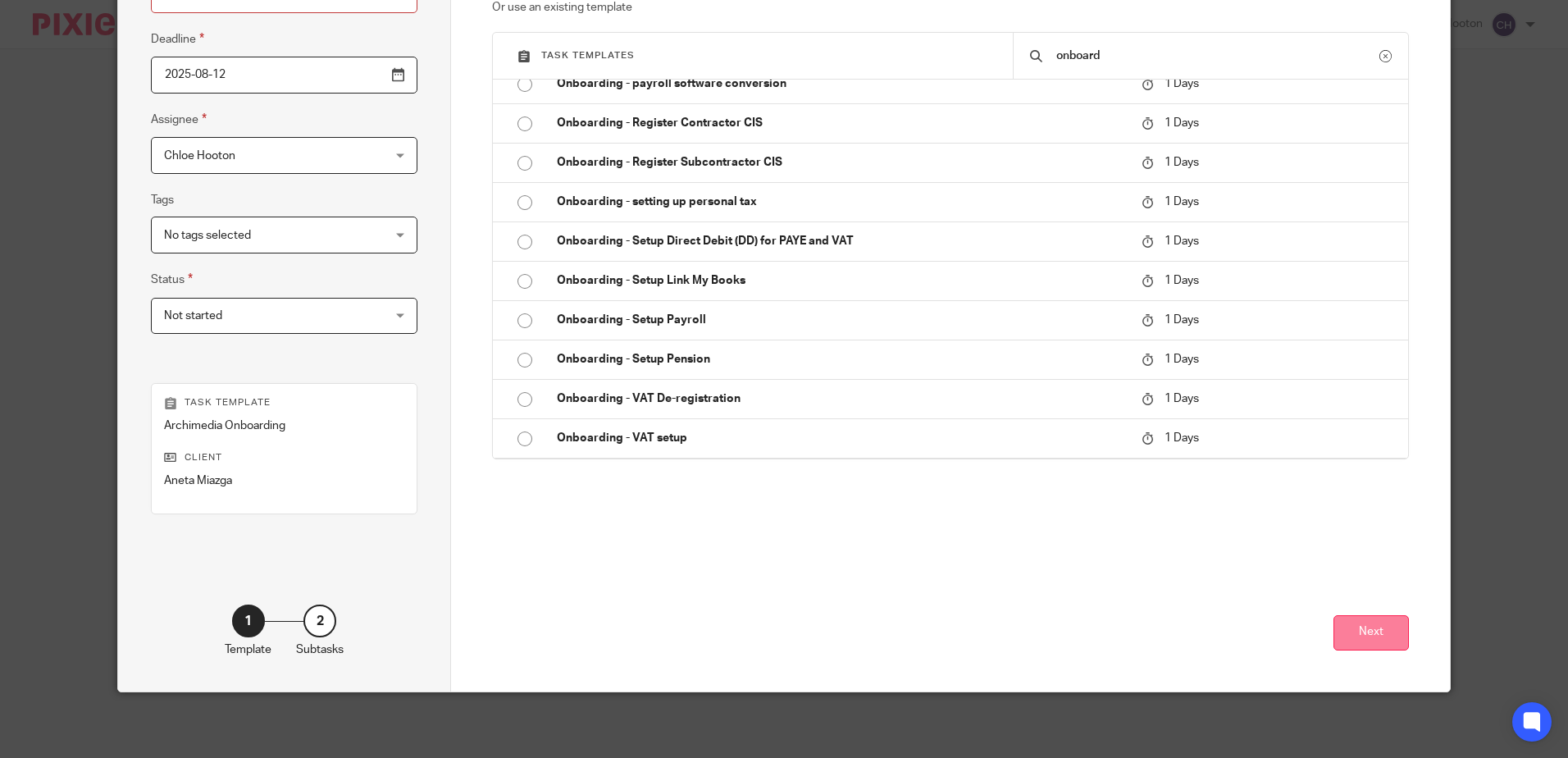 click on "Next" at bounding box center (1371, 632) 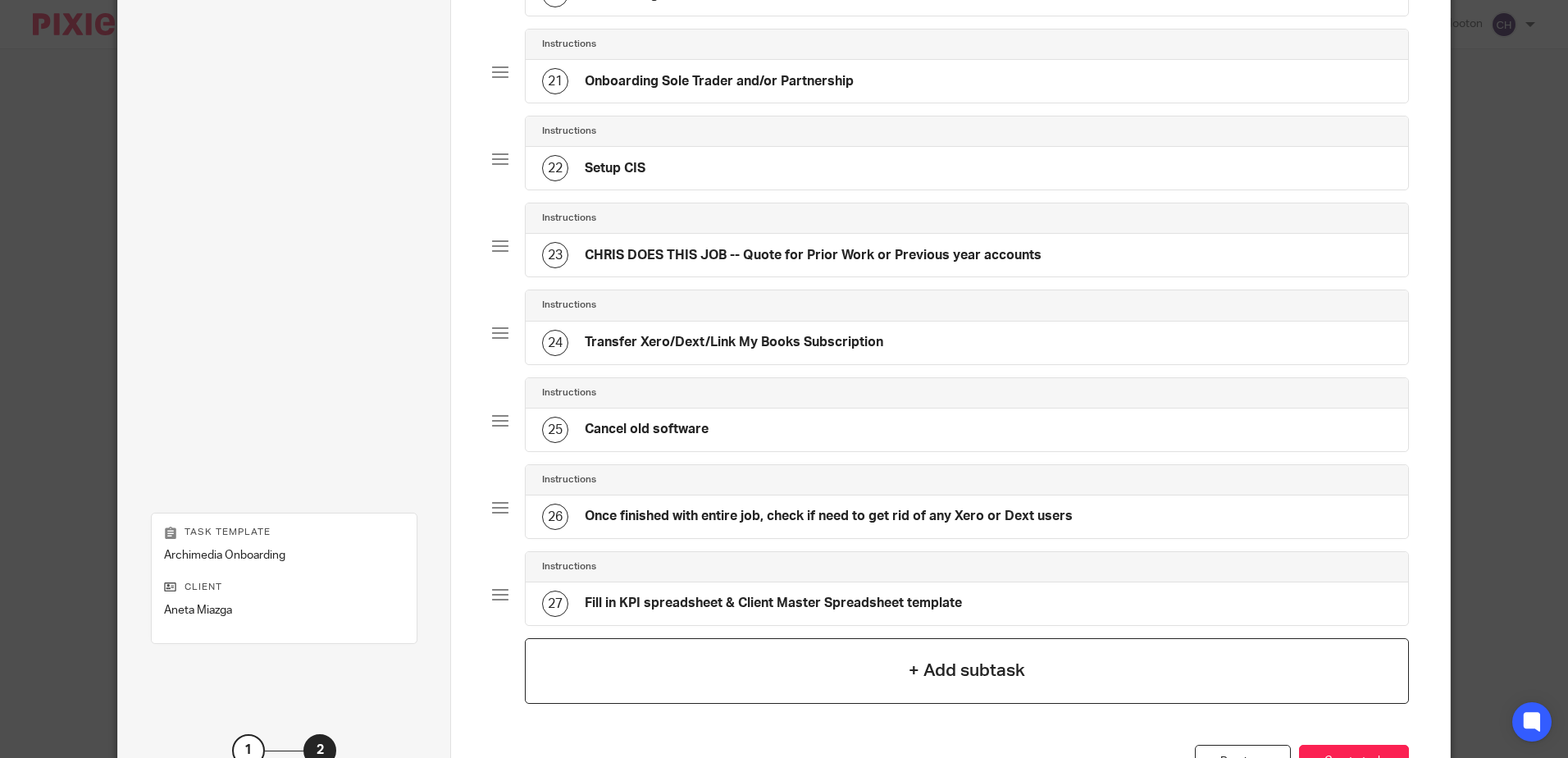 scroll, scrollTop: 1990, scrollLeft: 0, axis: vertical 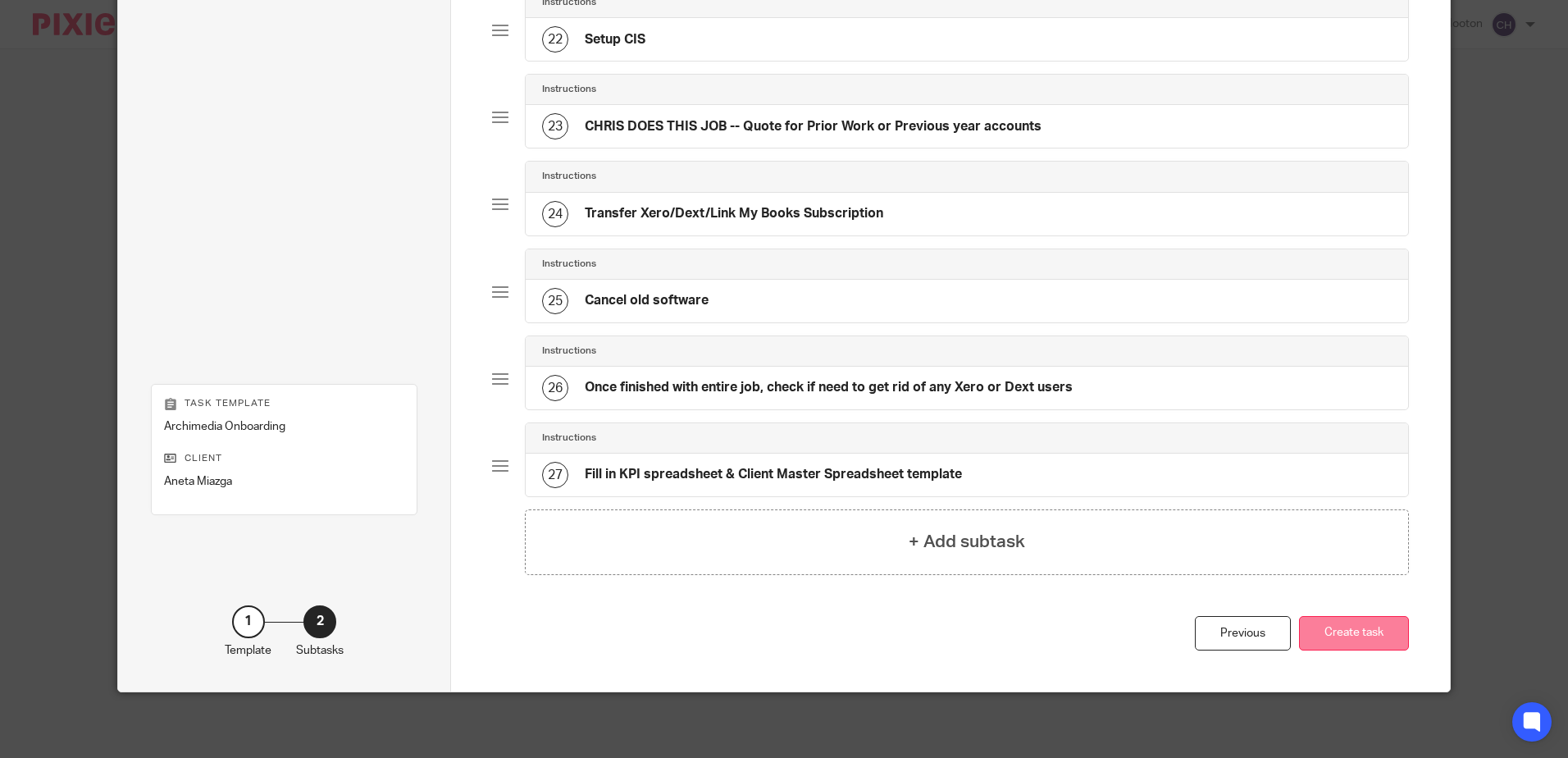 click on "Create task" at bounding box center (1354, 633) 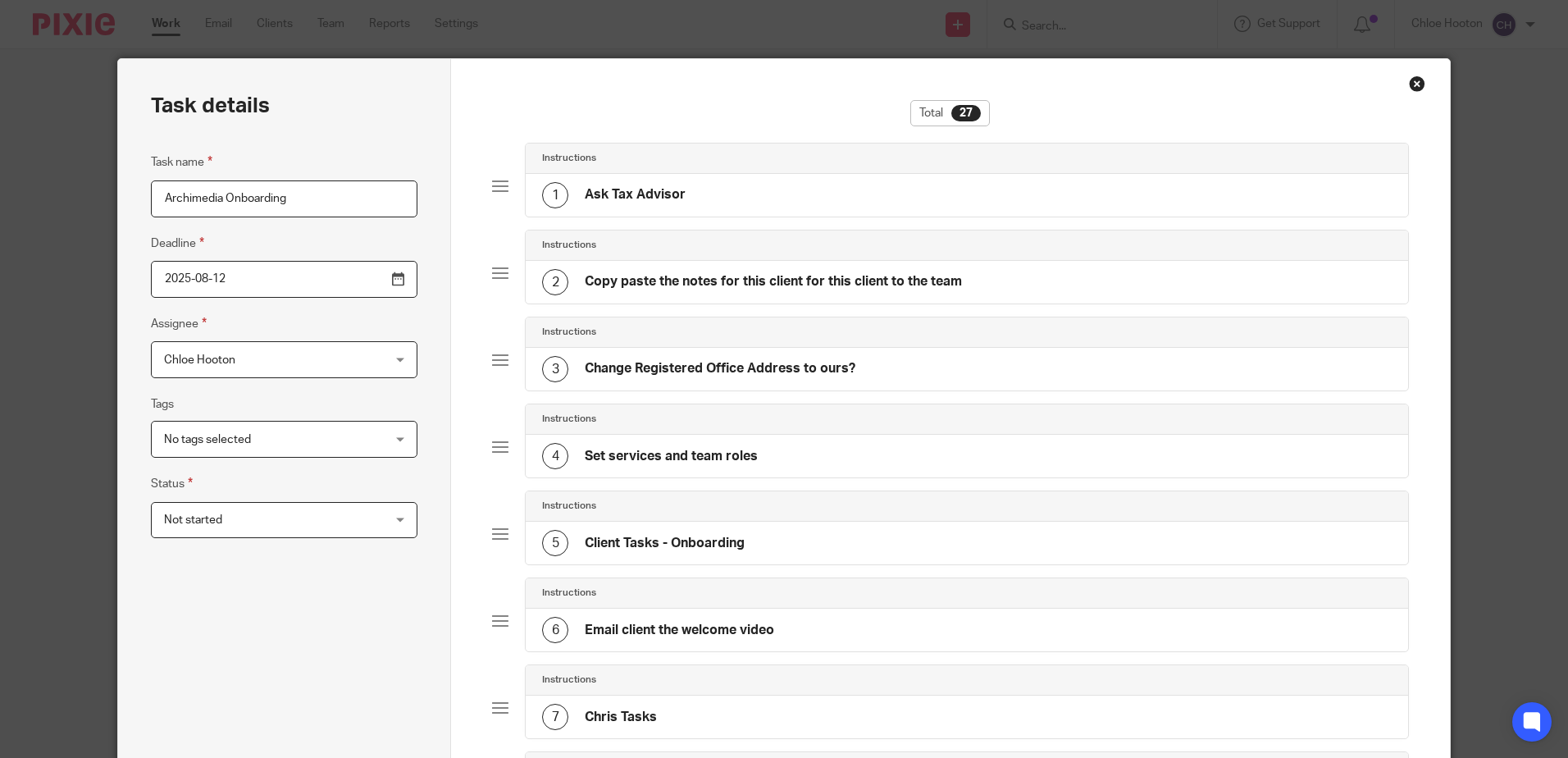 scroll, scrollTop: 0, scrollLeft: 0, axis: both 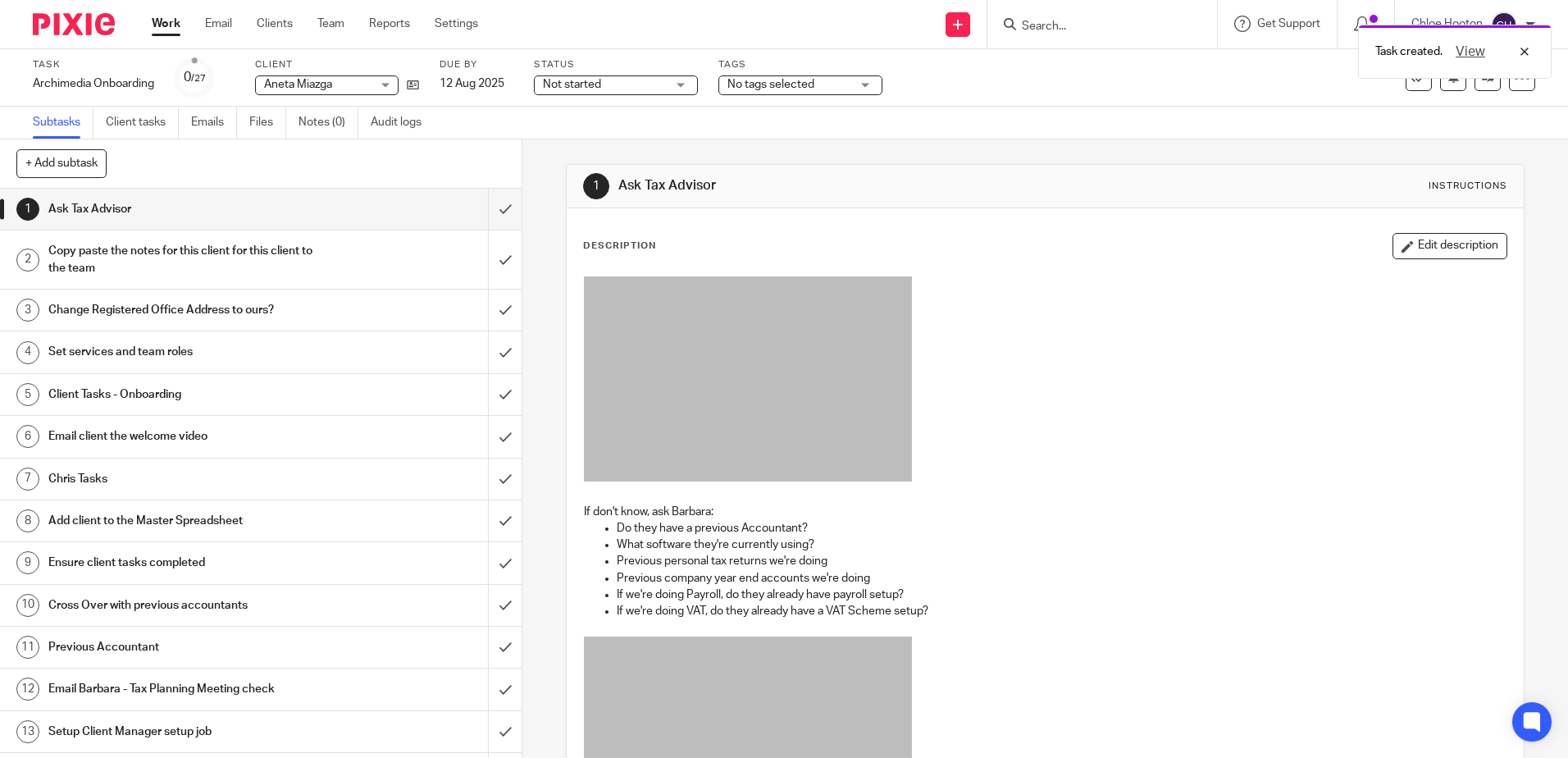 click at bounding box center (74, 24) 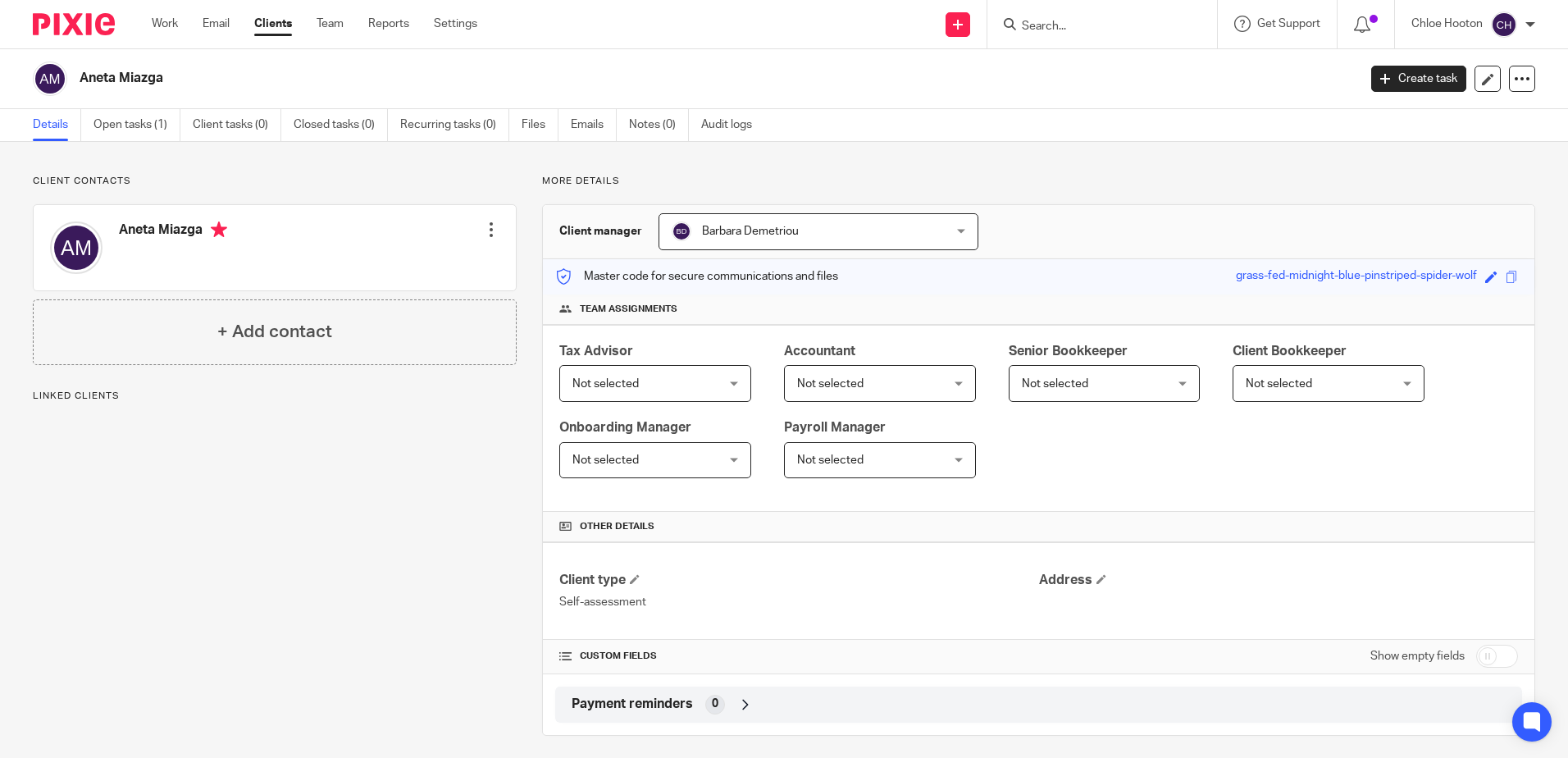 scroll, scrollTop: 0, scrollLeft: 0, axis: both 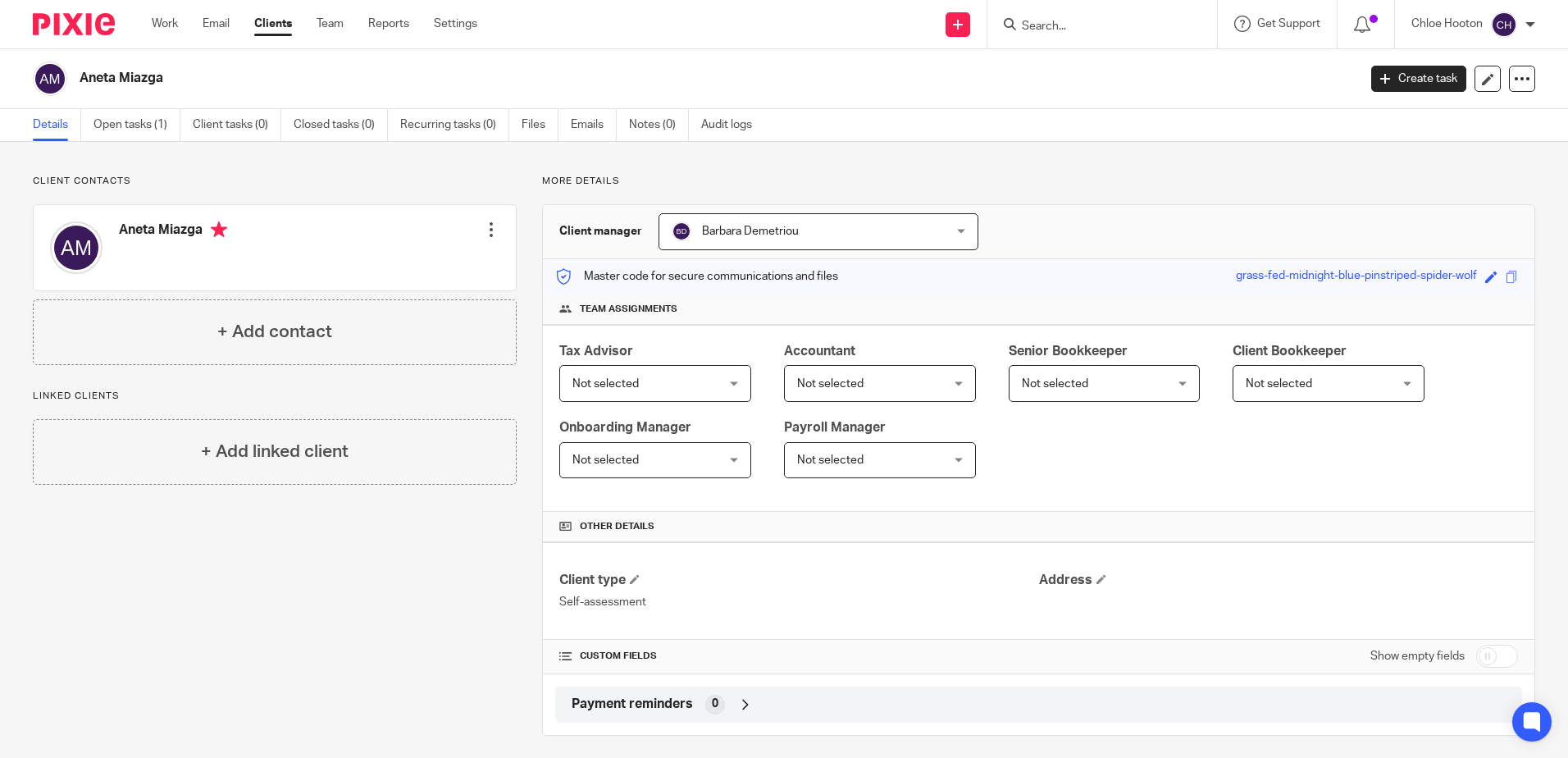 drag, startPoint x: 1478, startPoint y: 660, endPoint x: 1429, endPoint y: 624, distance: 60.80296 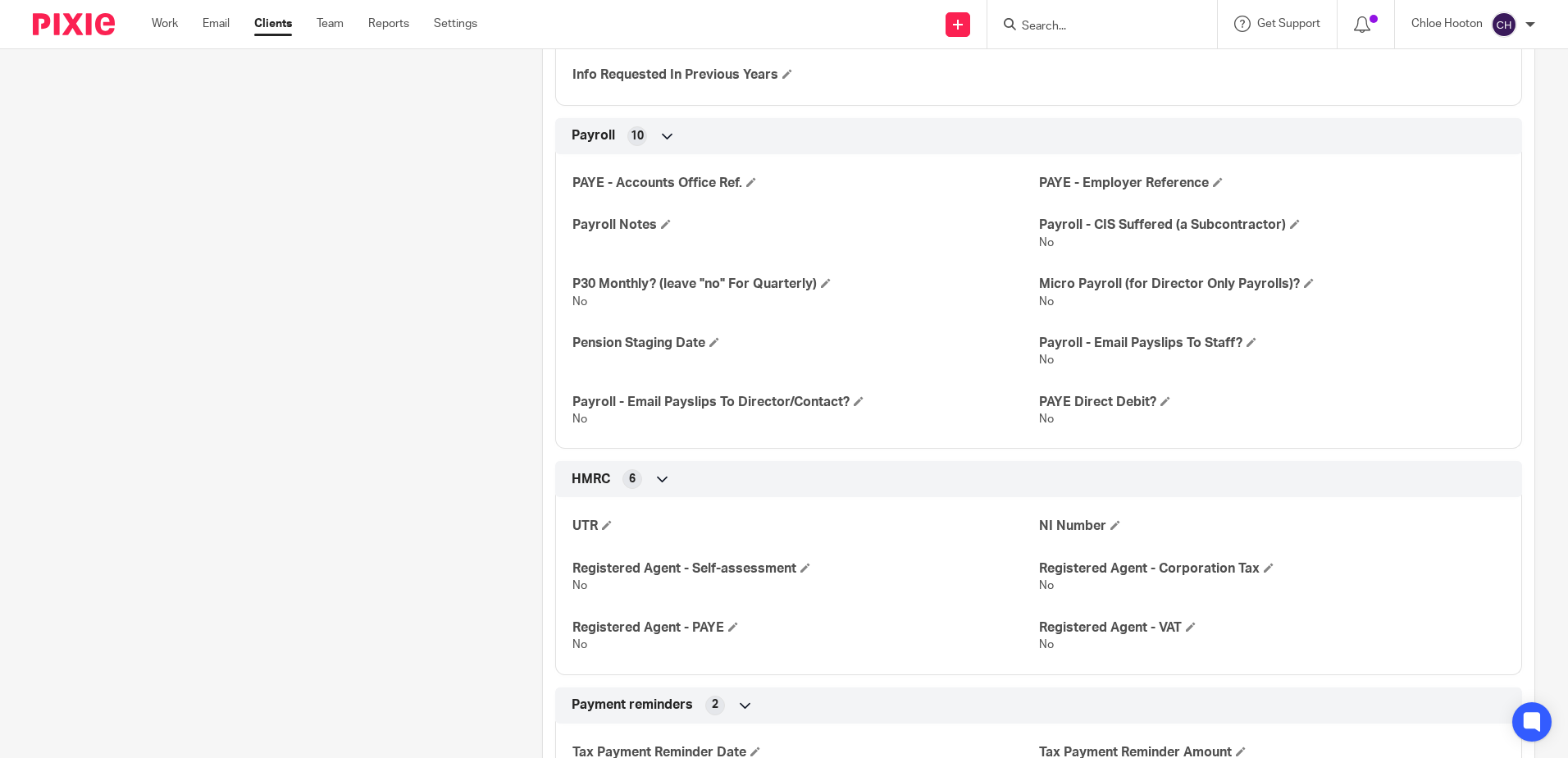 scroll, scrollTop: 984, scrollLeft: 0, axis: vertical 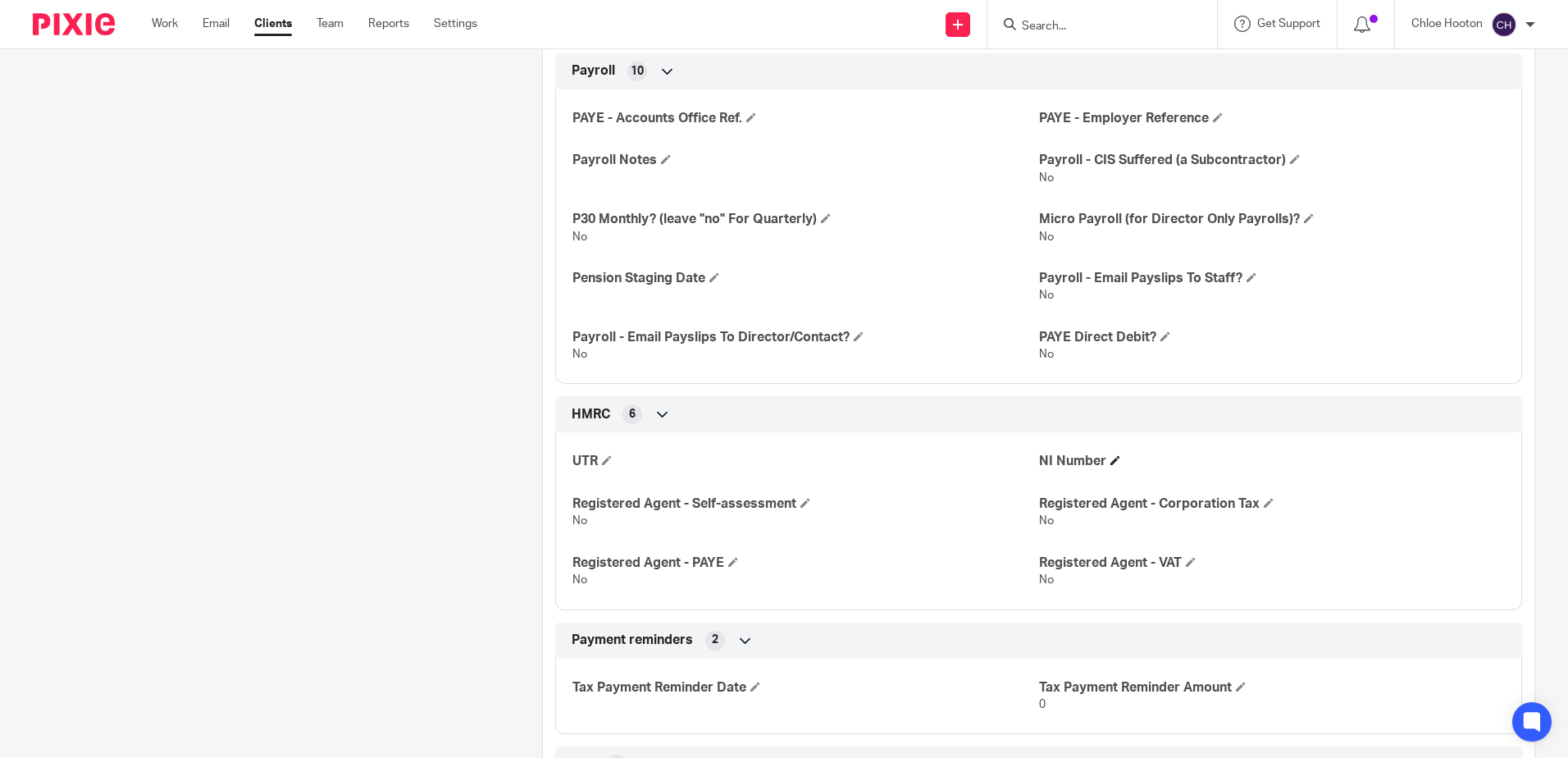 click on "NI Number" at bounding box center [1272, 461] 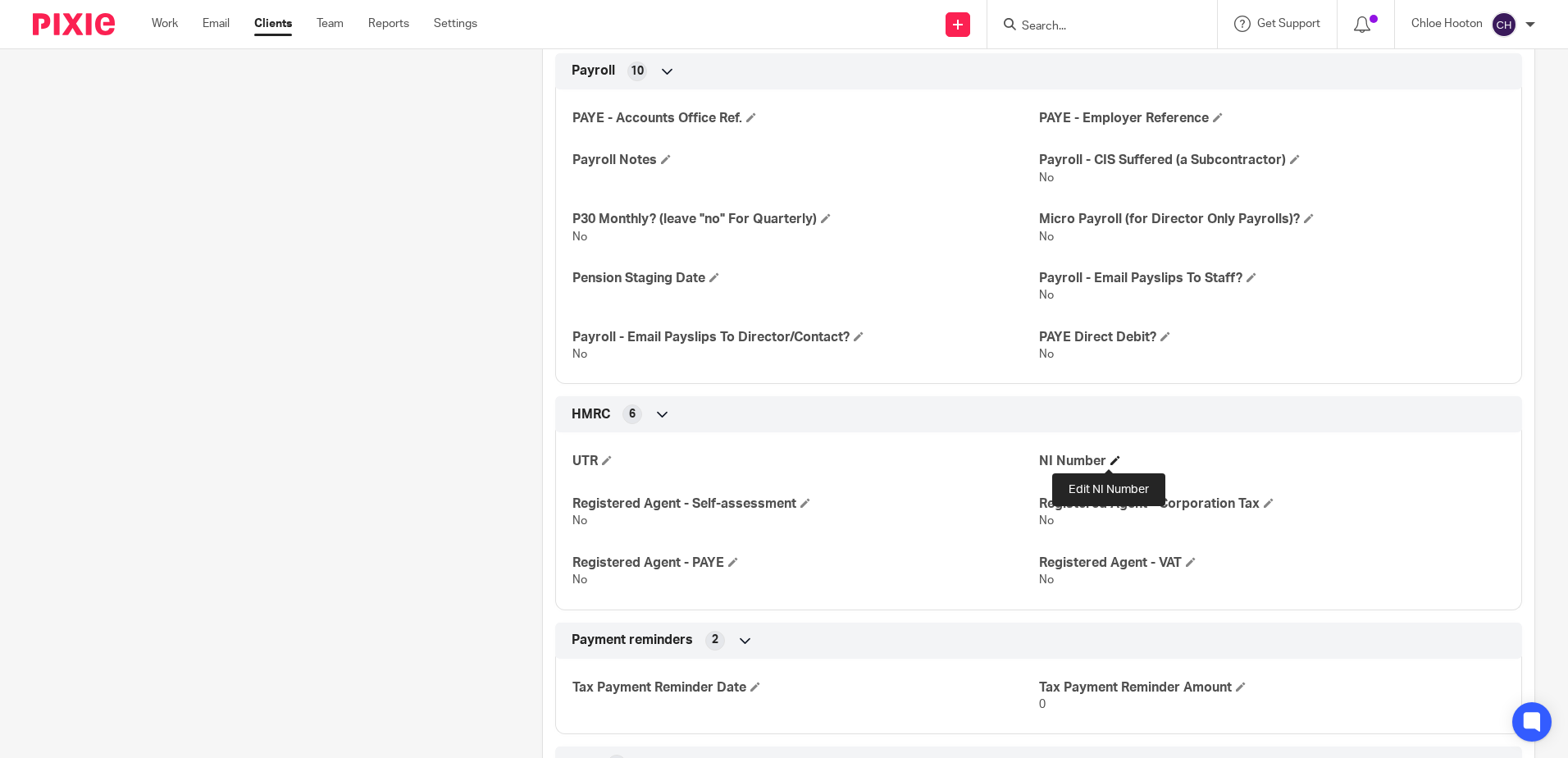 click at bounding box center [1115, 460] 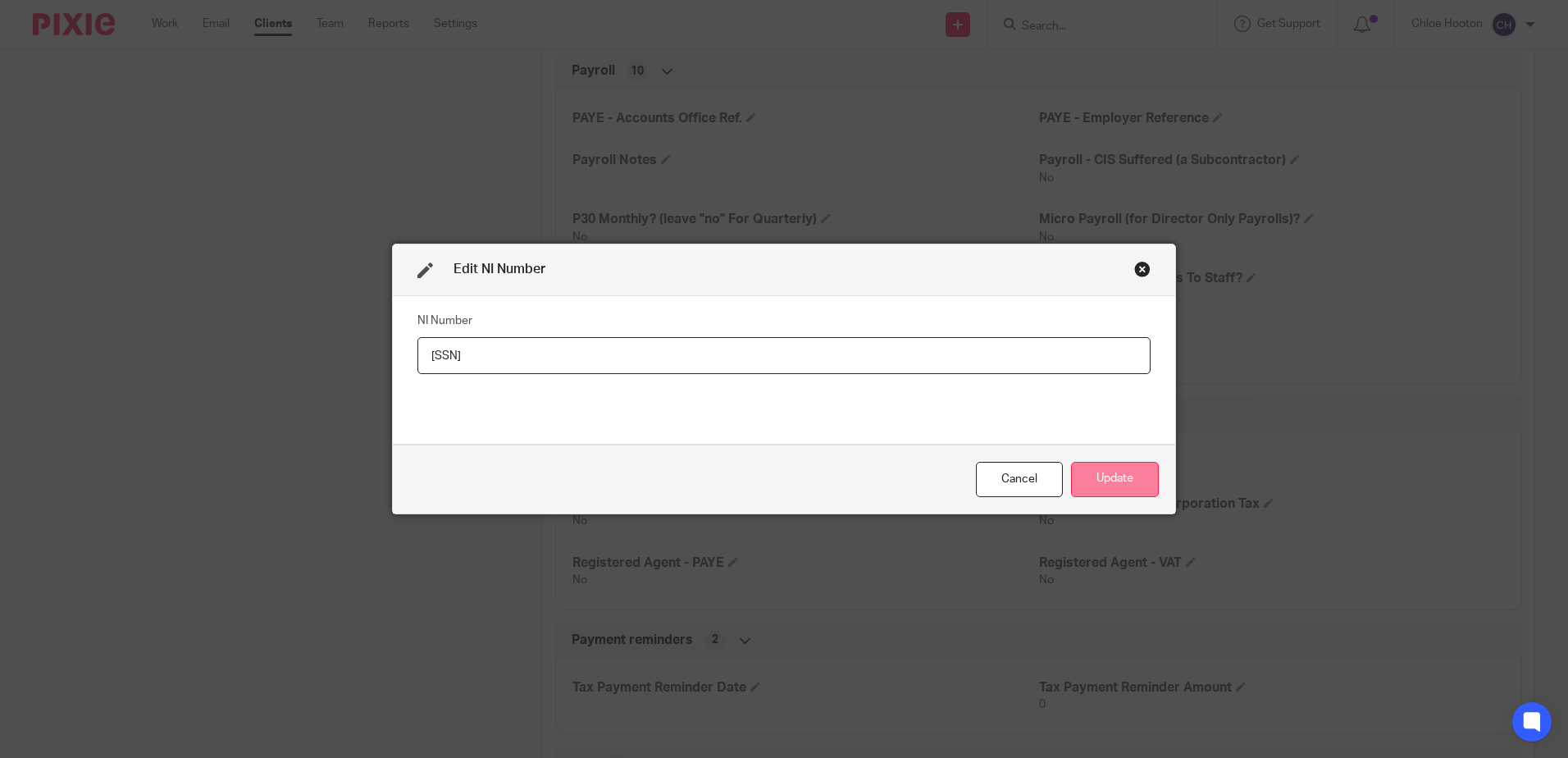 type on "[SSN]" 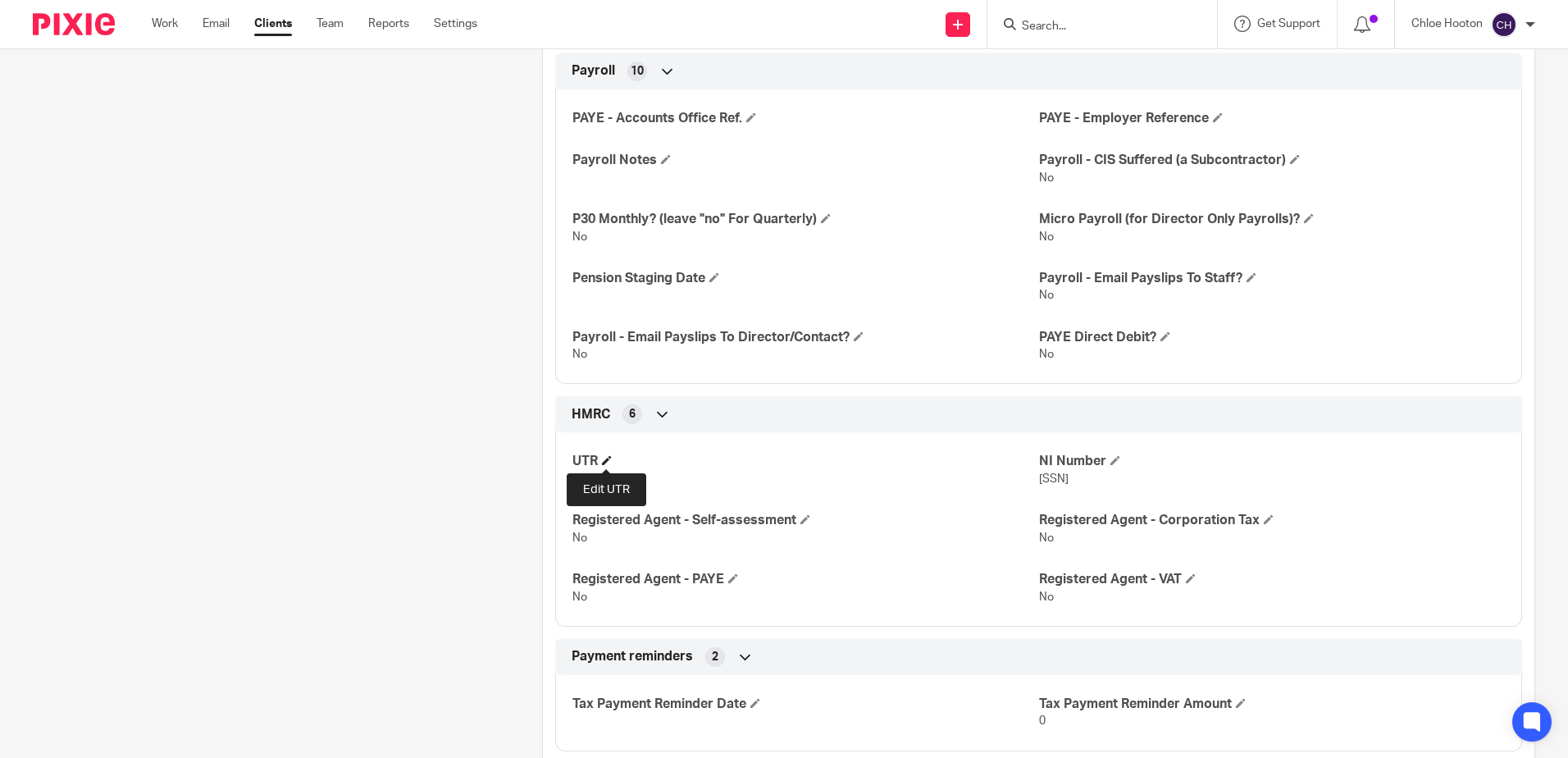 click at bounding box center (607, 460) 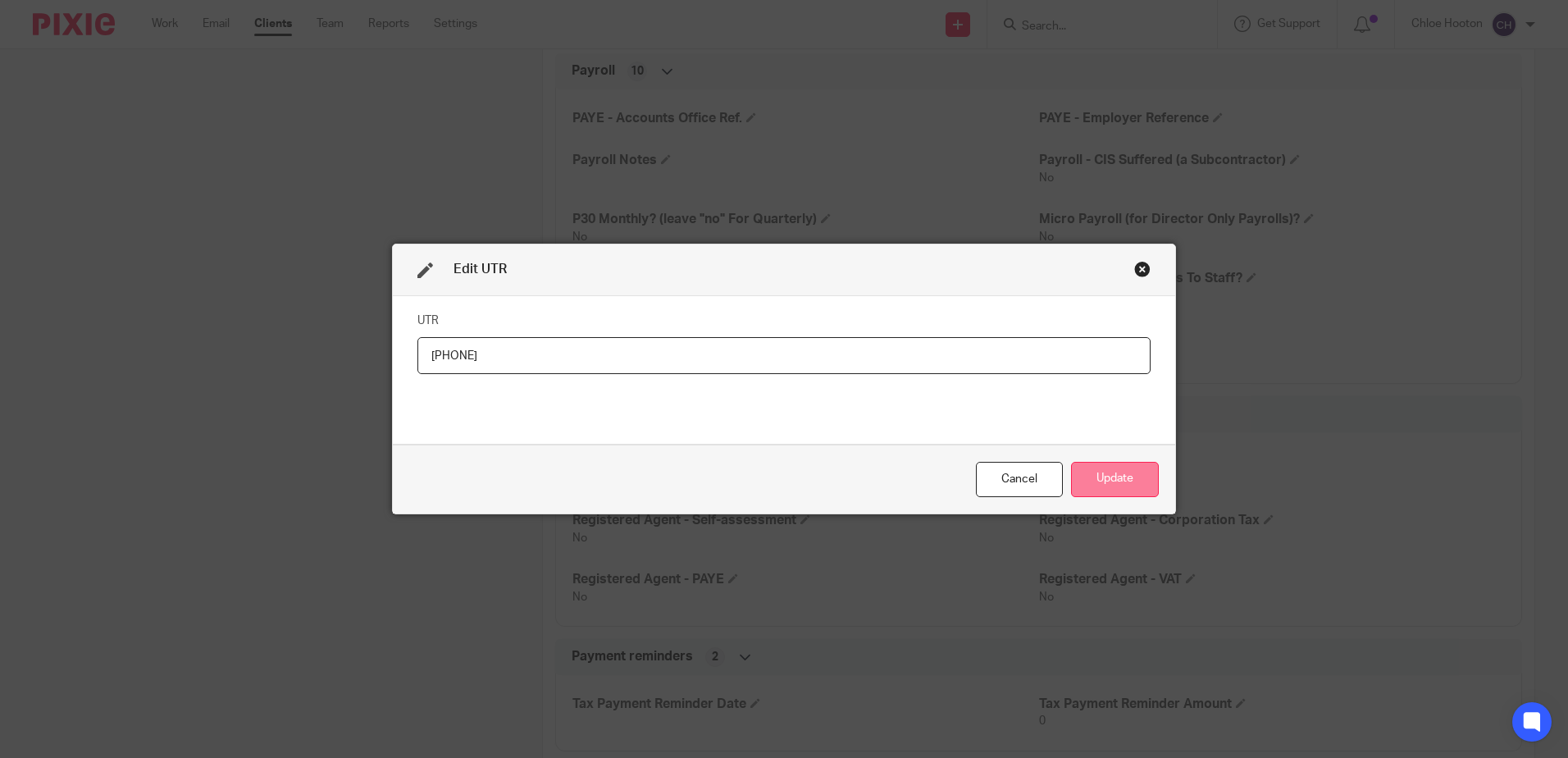 type on "[PHONE]" 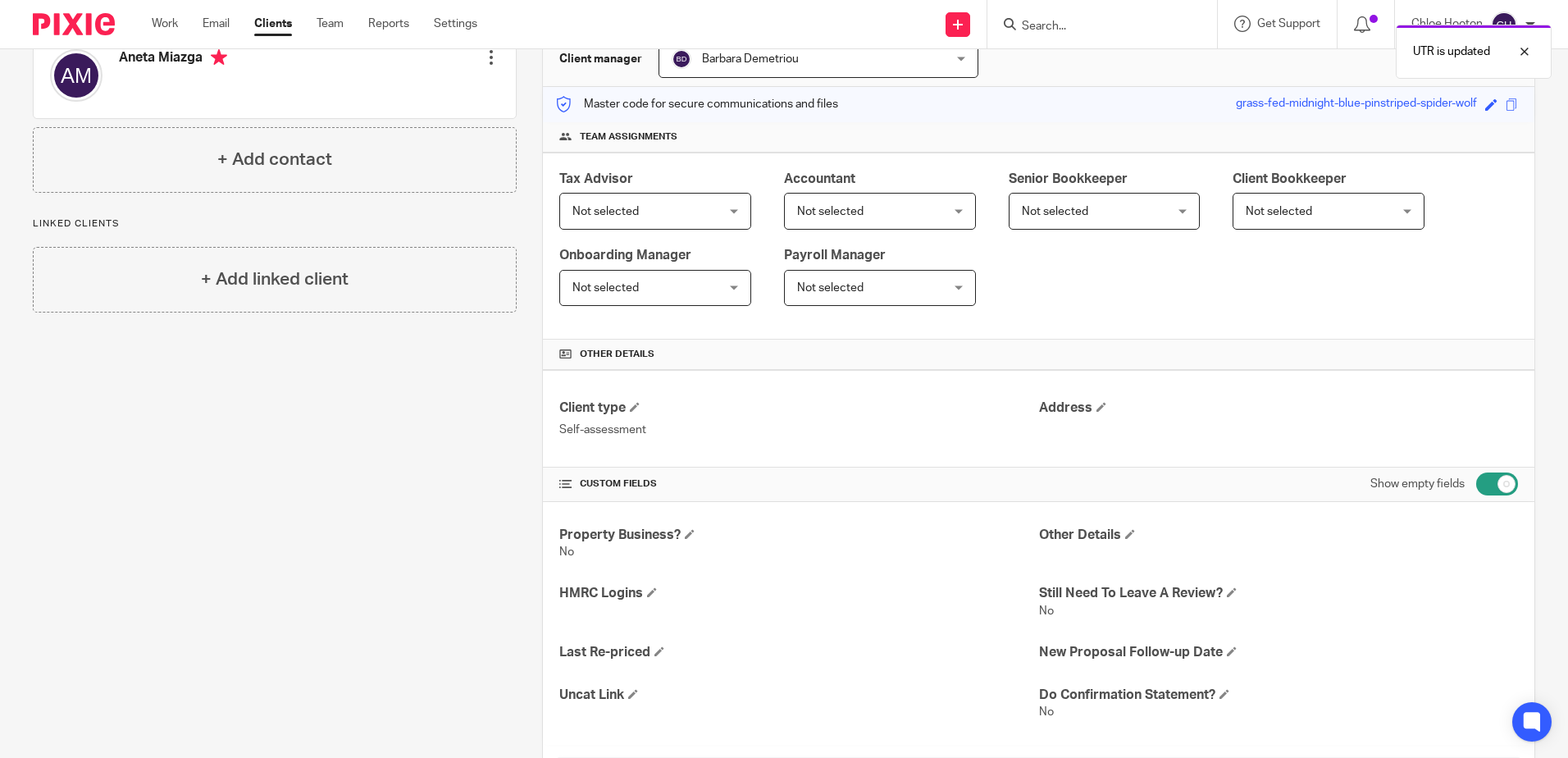 scroll, scrollTop: 0, scrollLeft: 0, axis: both 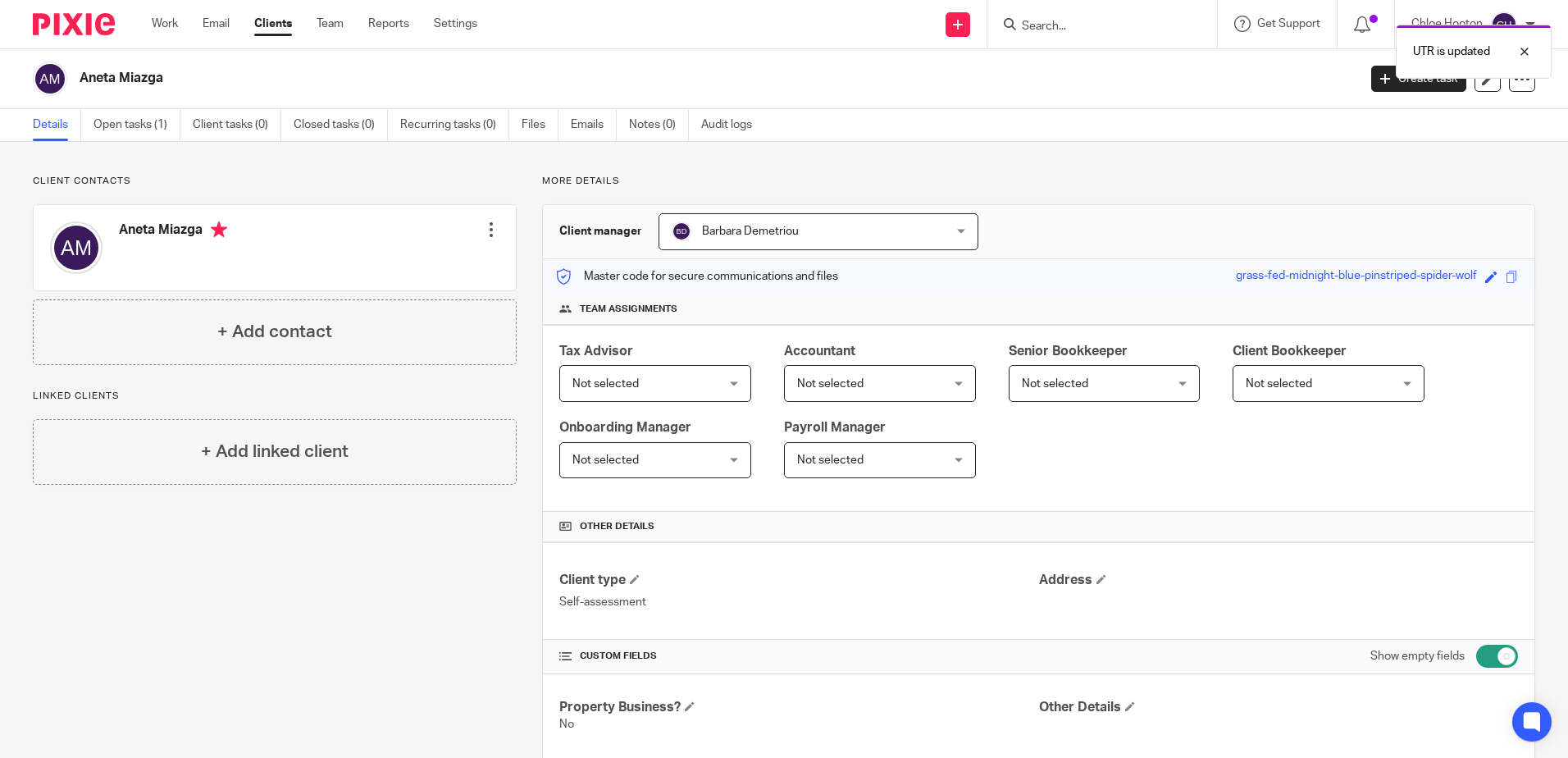 click on "Not selected" at bounding box center (643, 383) 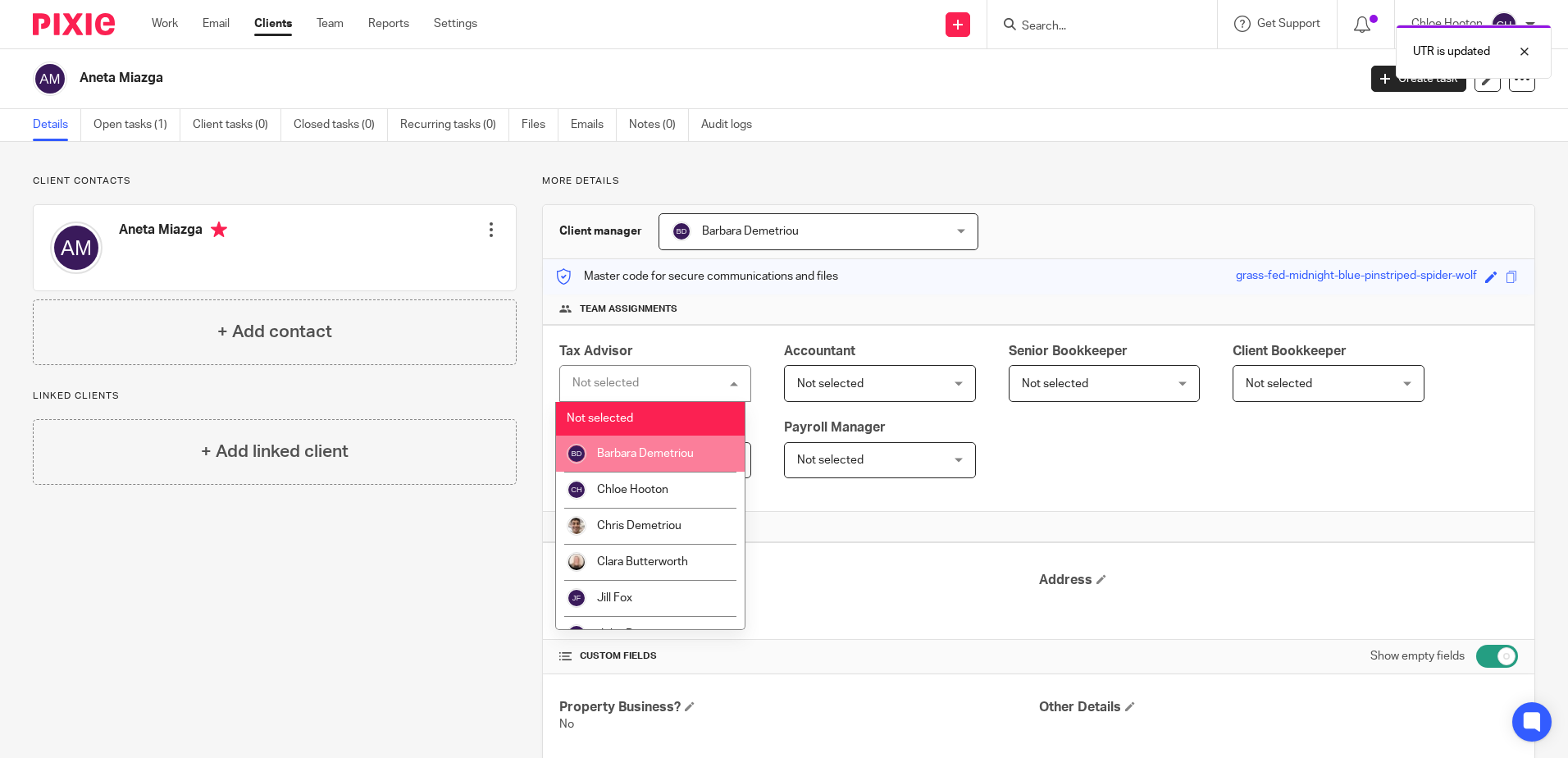 click on "Barbara Demetriou" at bounding box center [645, 454] 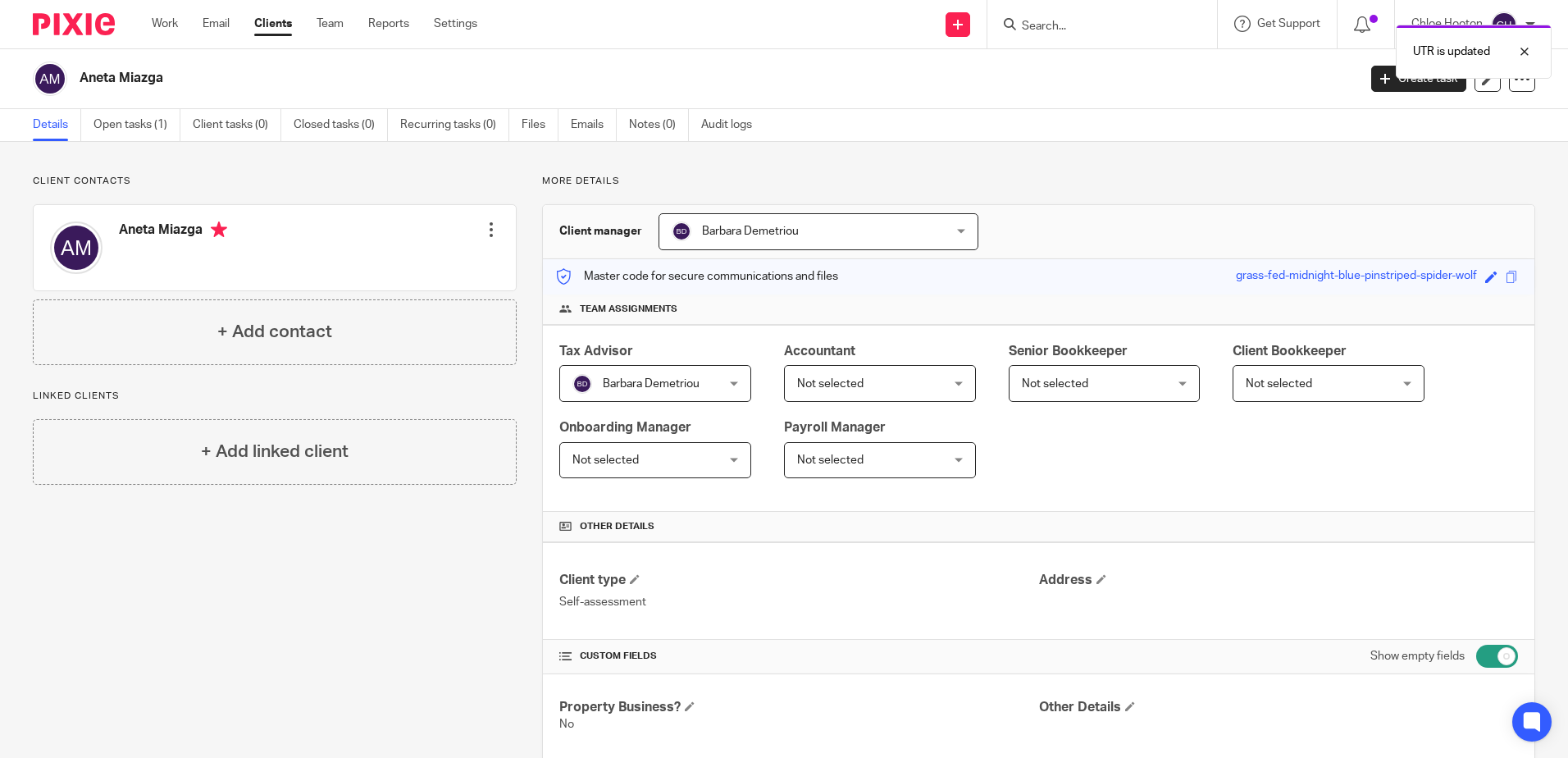 click on "Not selected" at bounding box center (643, 383) 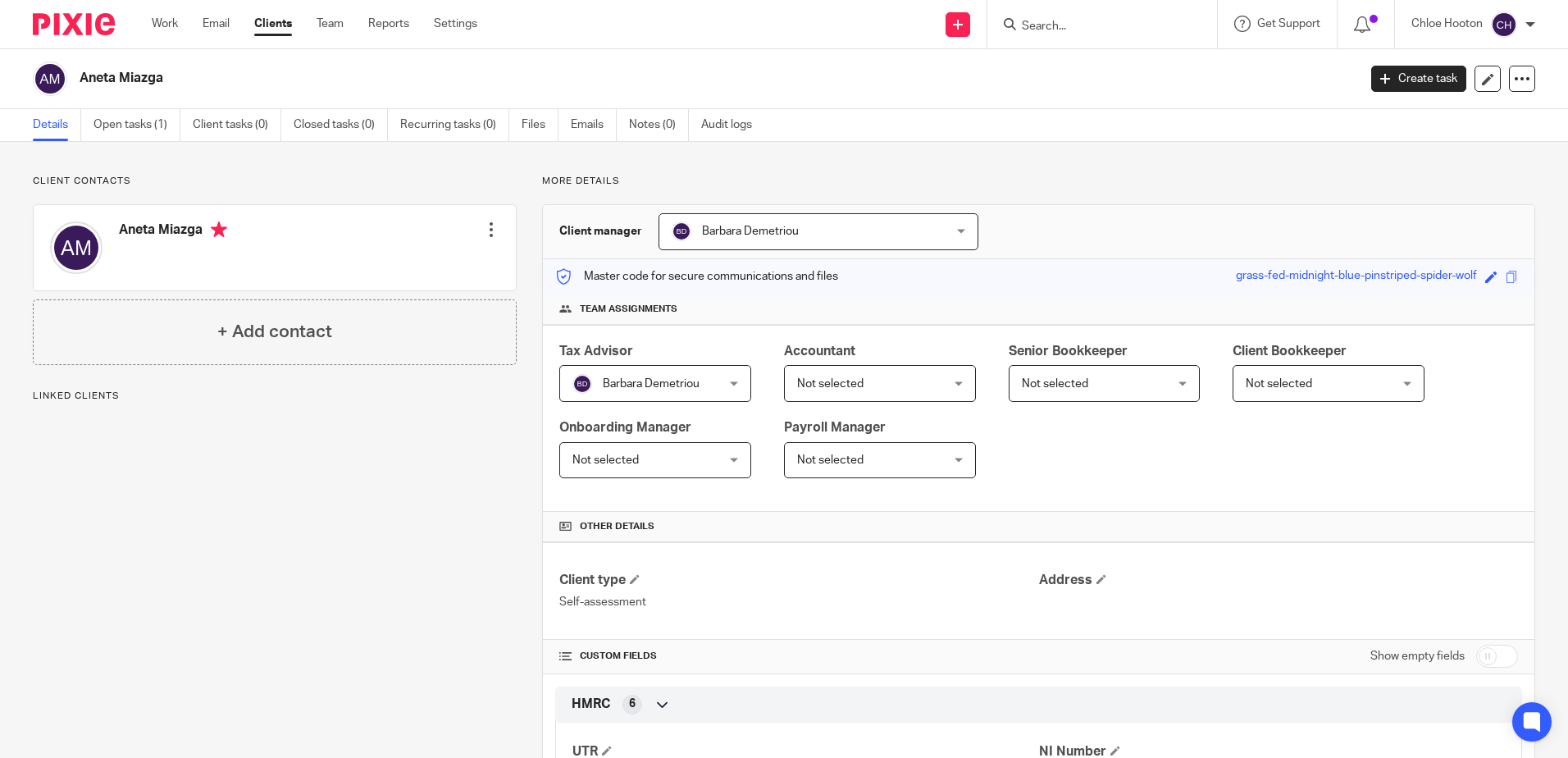 scroll, scrollTop: 0, scrollLeft: 0, axis: both 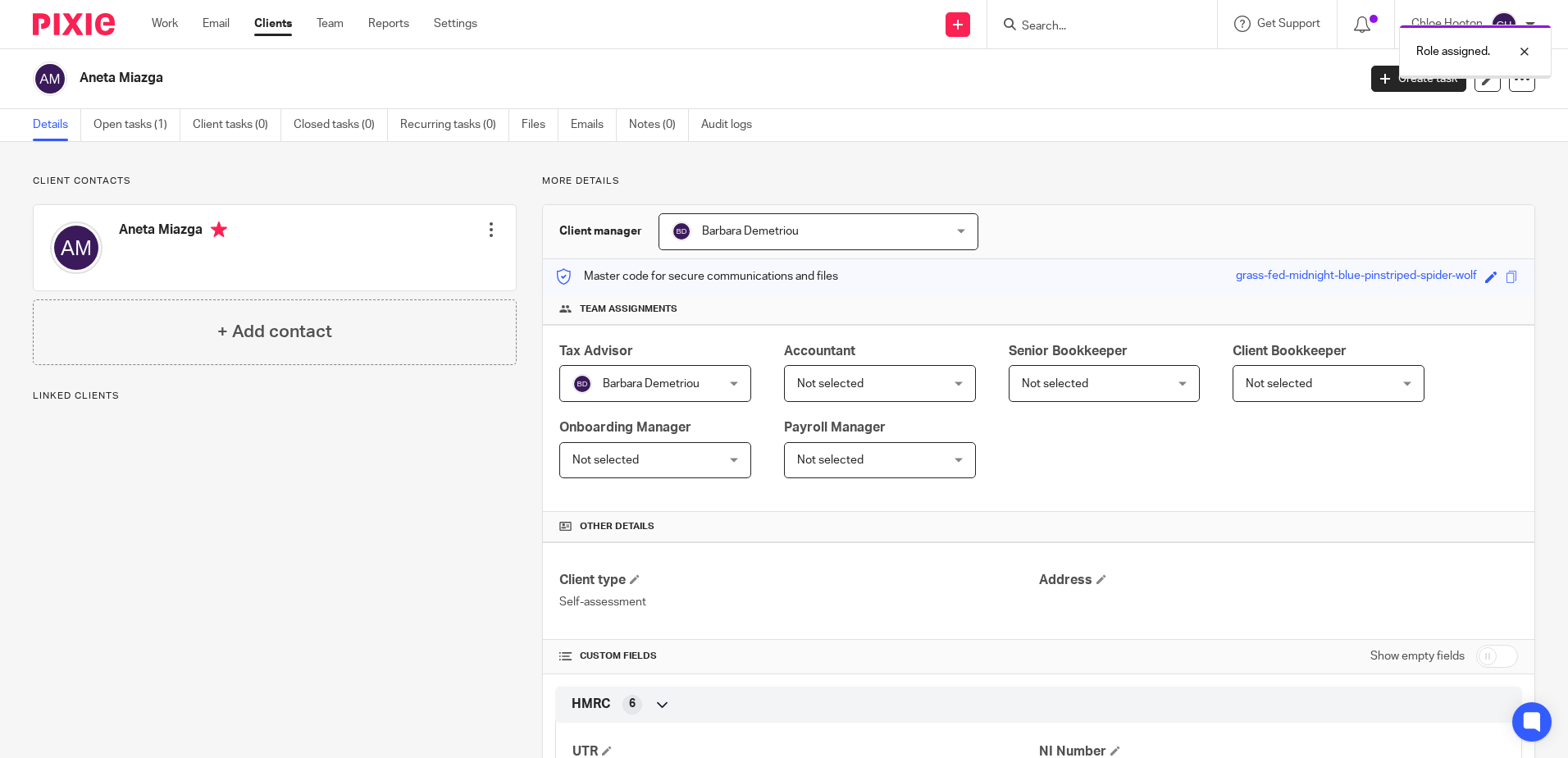 click on "Not selected" at bounding box center (868, 383) 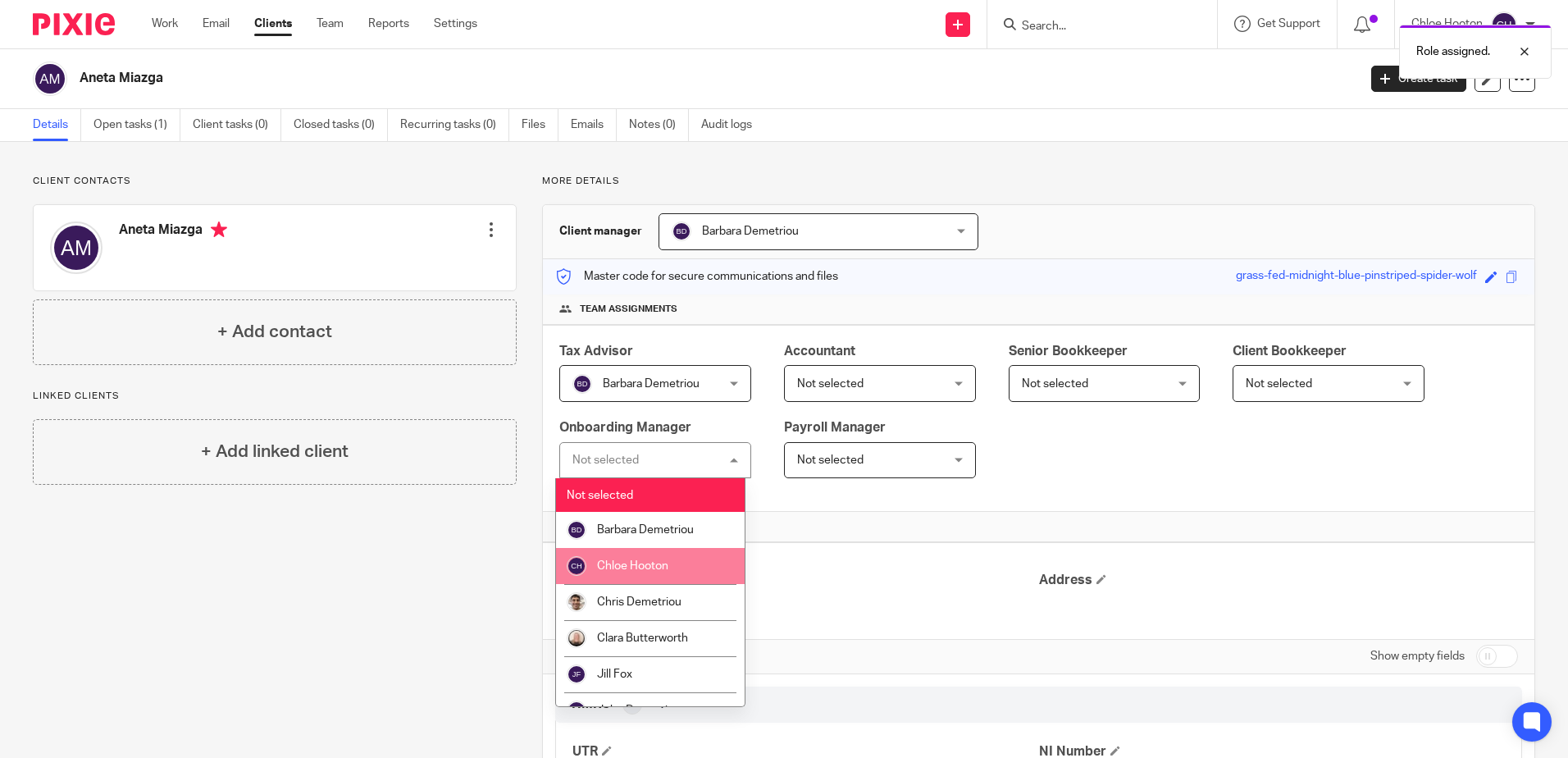 click on "Chloe Hooton" at bounding box center [650, 566] 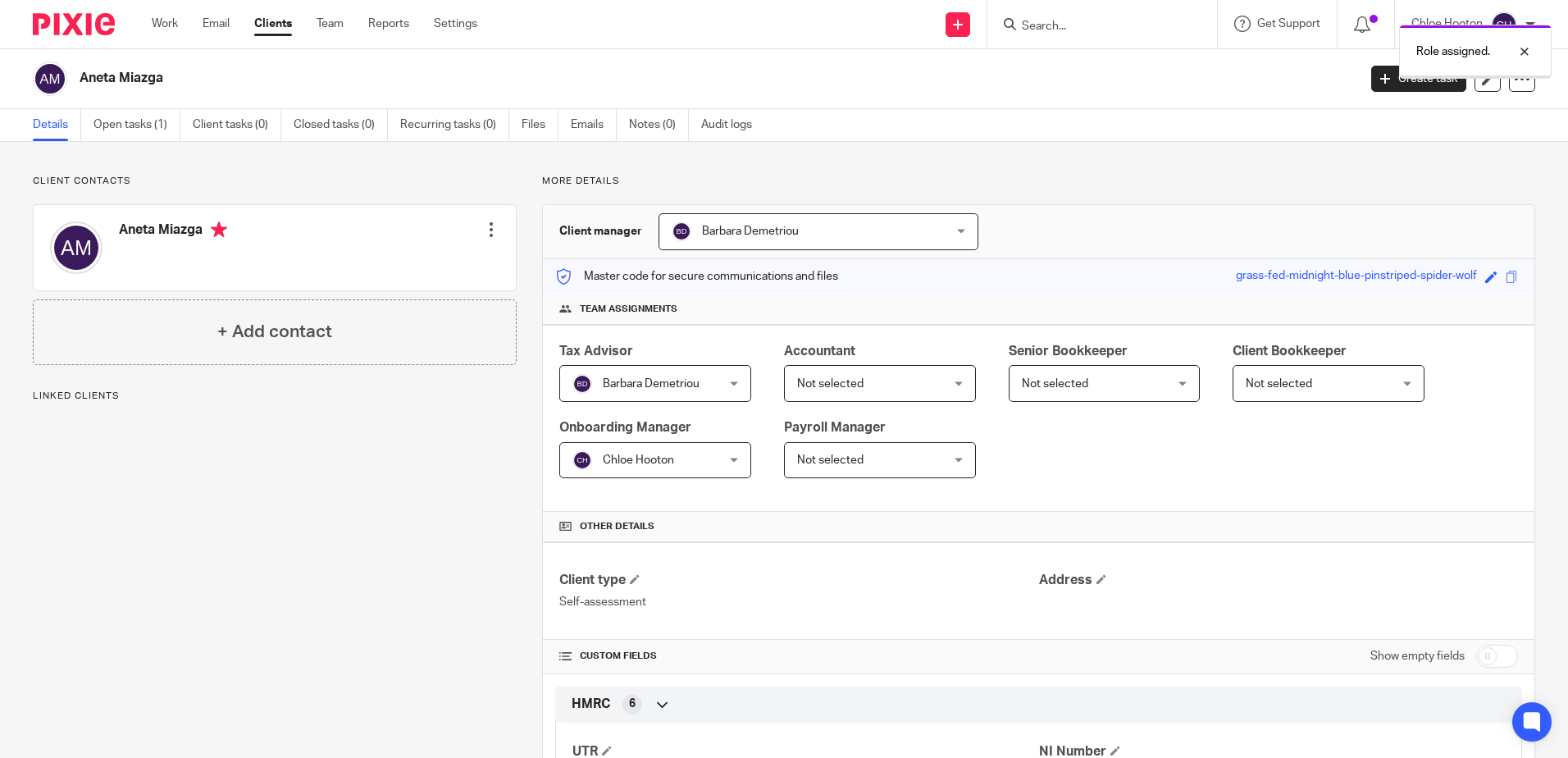 scroll, scrollTop: 0, scrollLeft: 0, axis: both 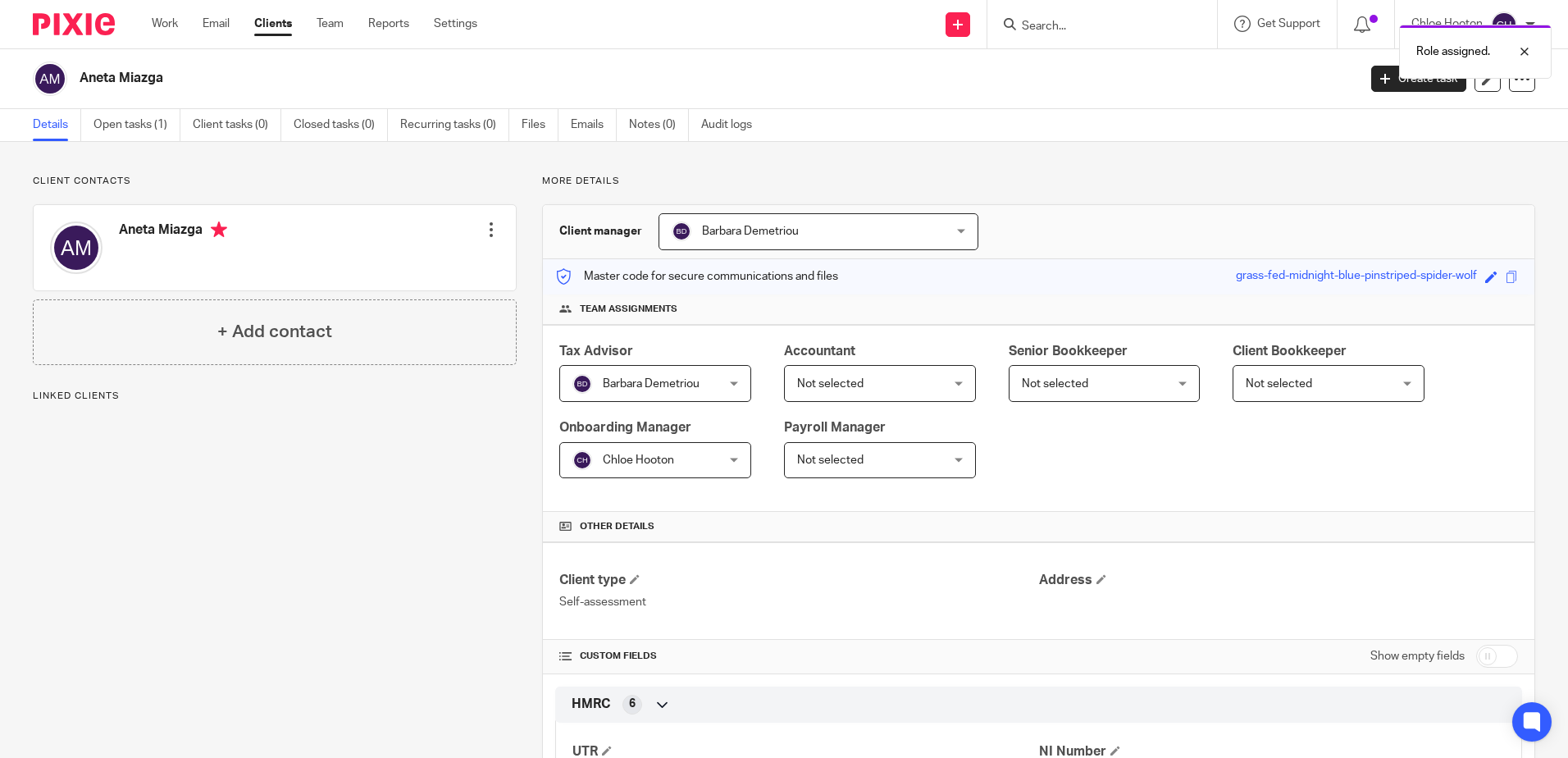 click on "Tax Advisor
[FIRST] [LAST]
[FIRST] [LAST]
Not selected
[FIRST] [LAST]
[FIRST] [LAST]
[FIRST] [LAST]
[FIRST] [LAST]
[FIRST] [LAST]
[FIRST] [LAST]
Max (Backbone IT)
[FIRST] [LAST]
3
Accountant
Not selected
Not selected
Not selected
[FIRST] [LAST]
[FIRST] [LAST]
[FIRST] [LAST]
[FIRST] [LAST]
[FIRST] [LAST]" at bounding box center (1038, 418) 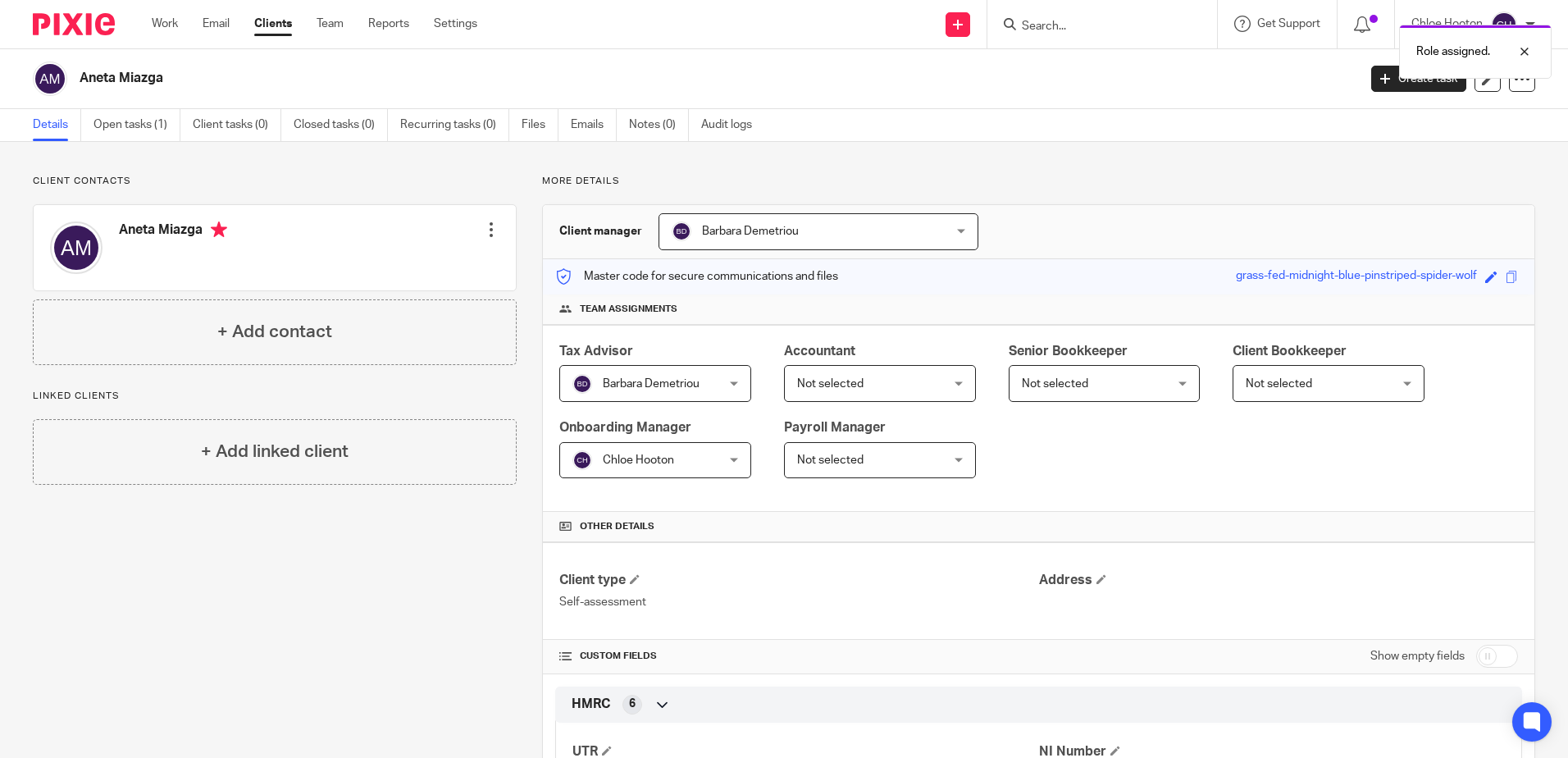 click on "Client contacts
Aneta Miazga
Edit contact
Create client from contact
Export data
Delete contact
+ Add contact
Linked clients
+ Add linked client" at bounding box center (262, 576) 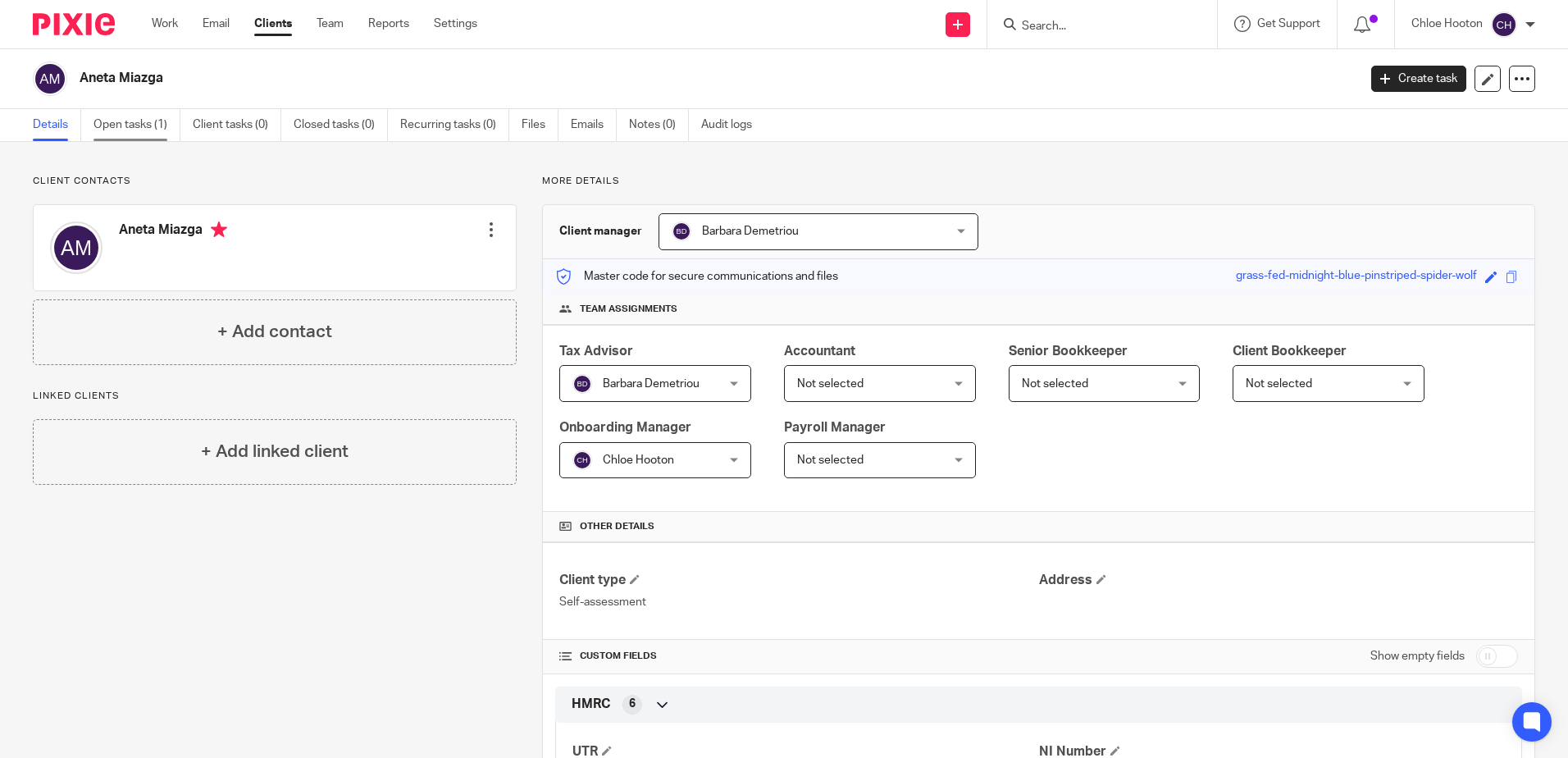 click on "Open tasks (1)" at bounding box center (137, 125) 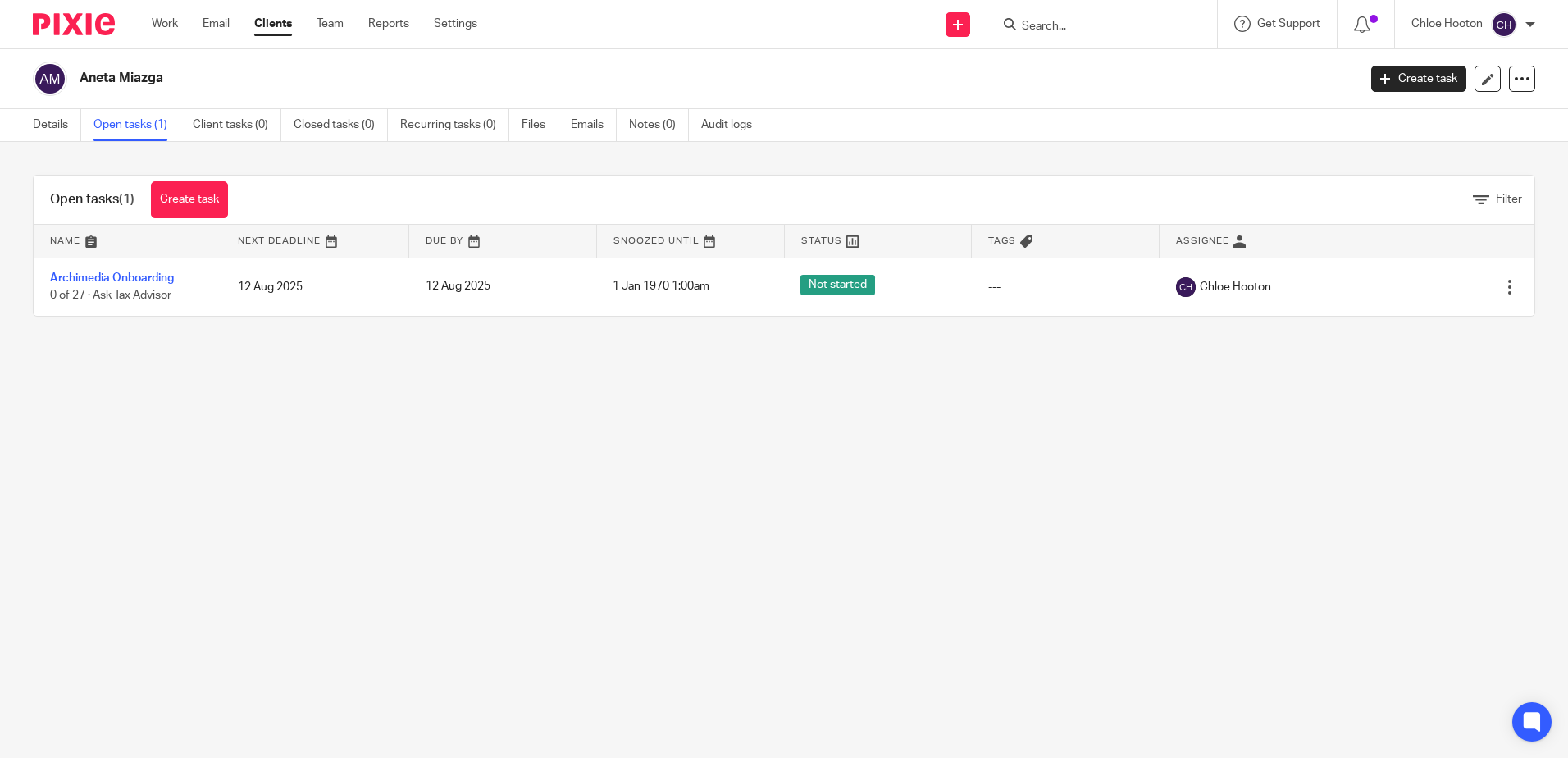 scroll, scrollTop: 0, scrollLeft: 0, axis: both 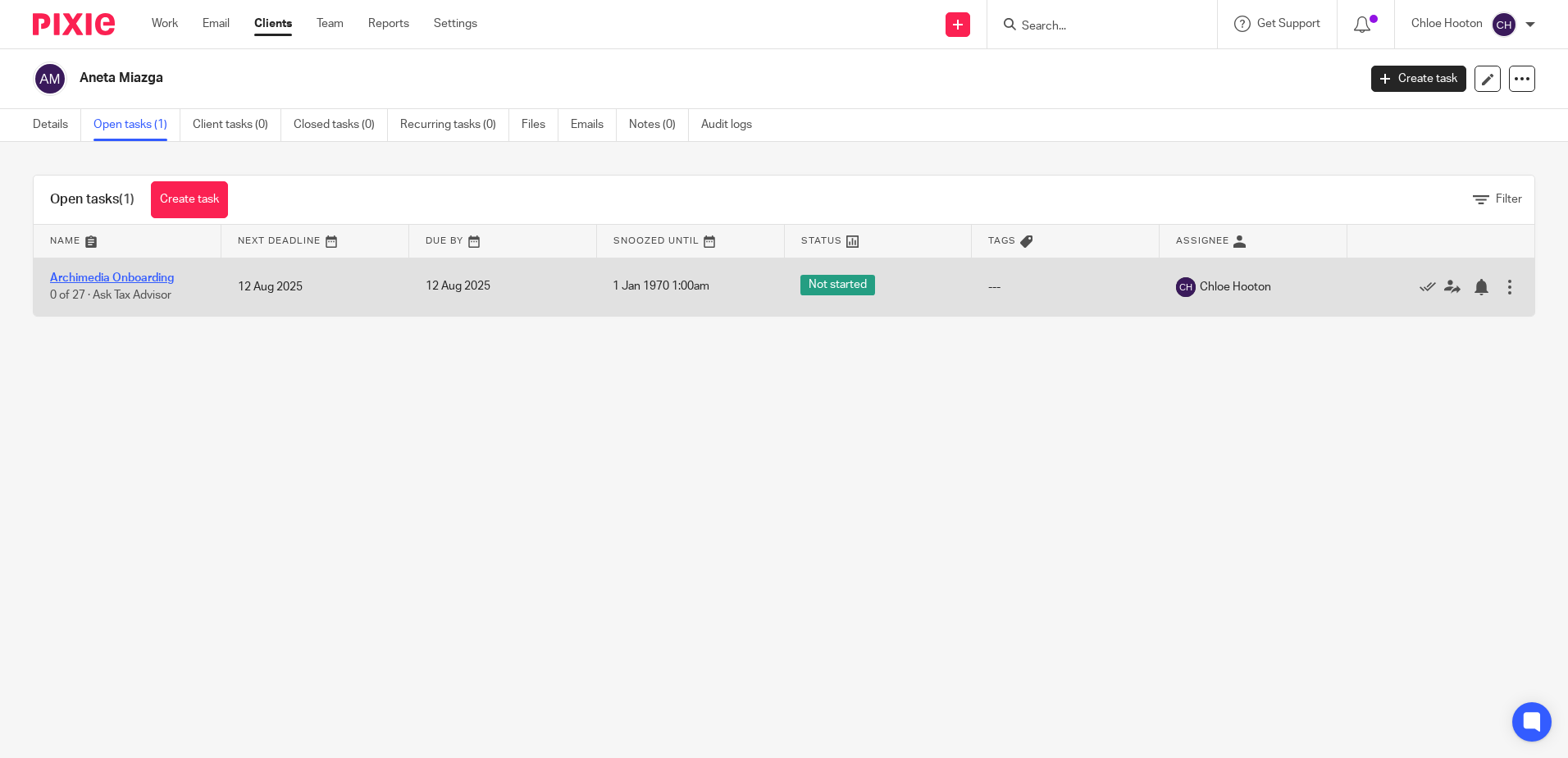 click on "Archimedia Onboarding" at bounding box center [112, 278] 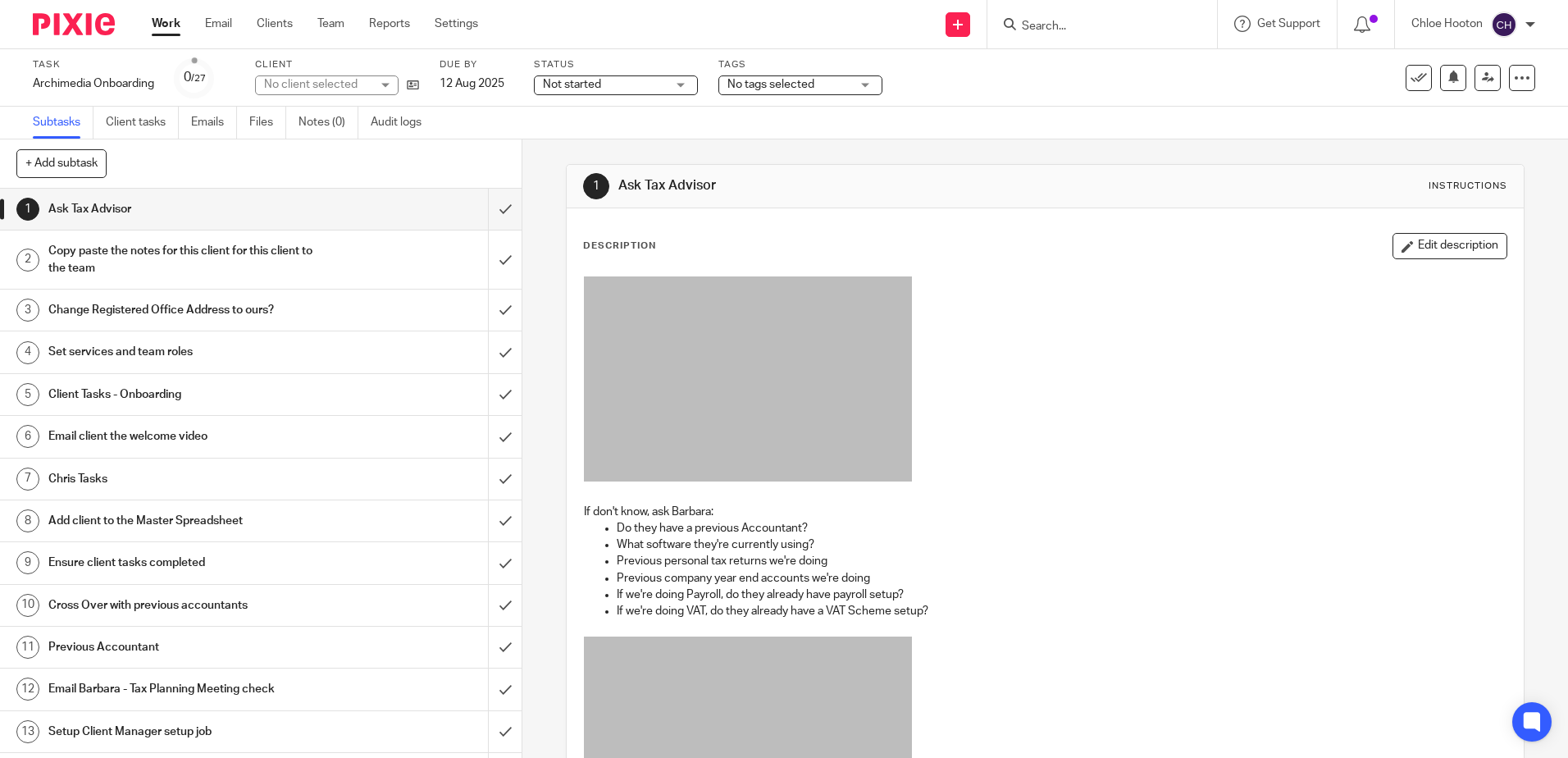 scroll, scrollTop: 0, scrollLeft: 0, axis: both 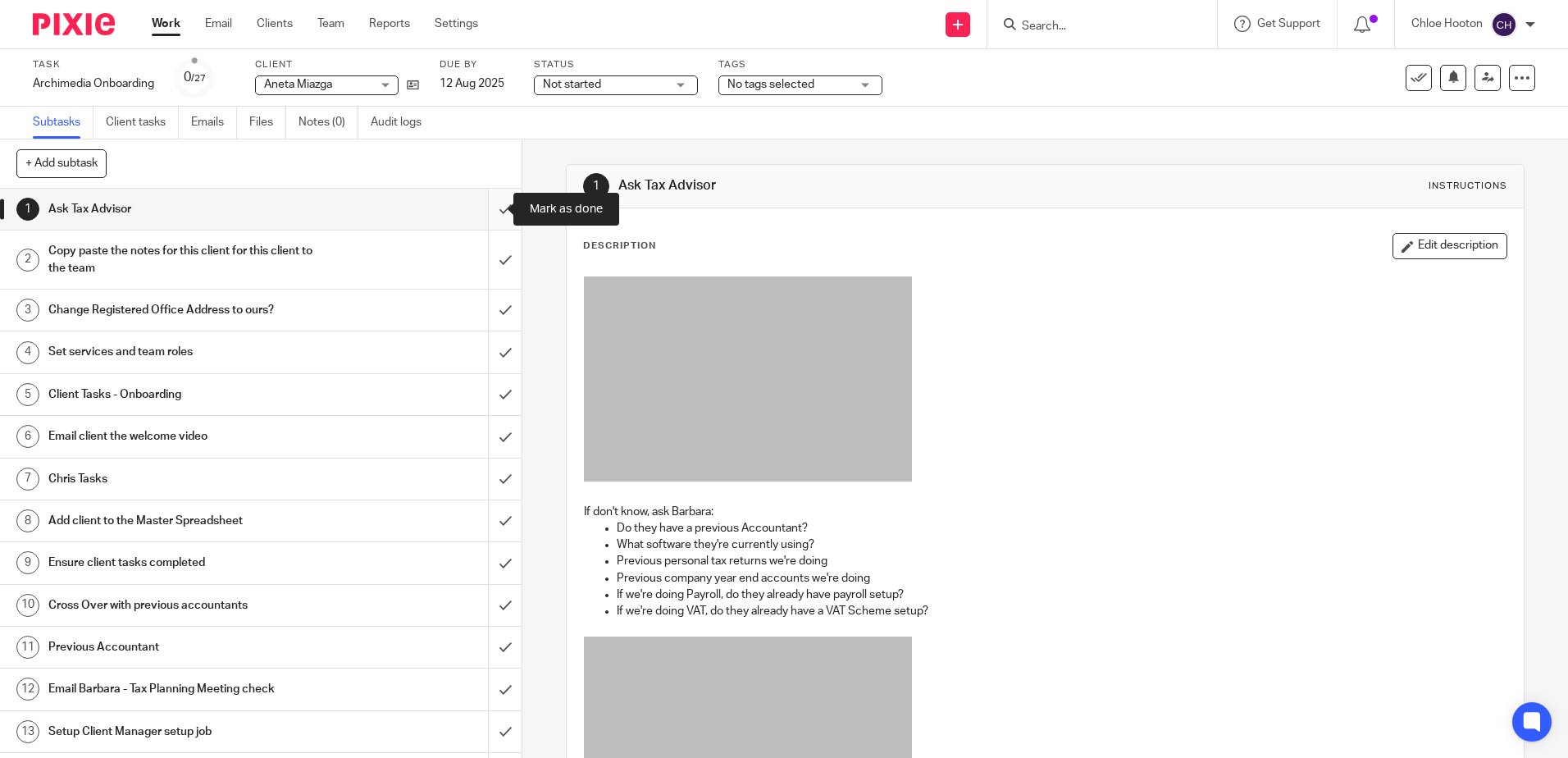 click at bounding box center (261, 209) 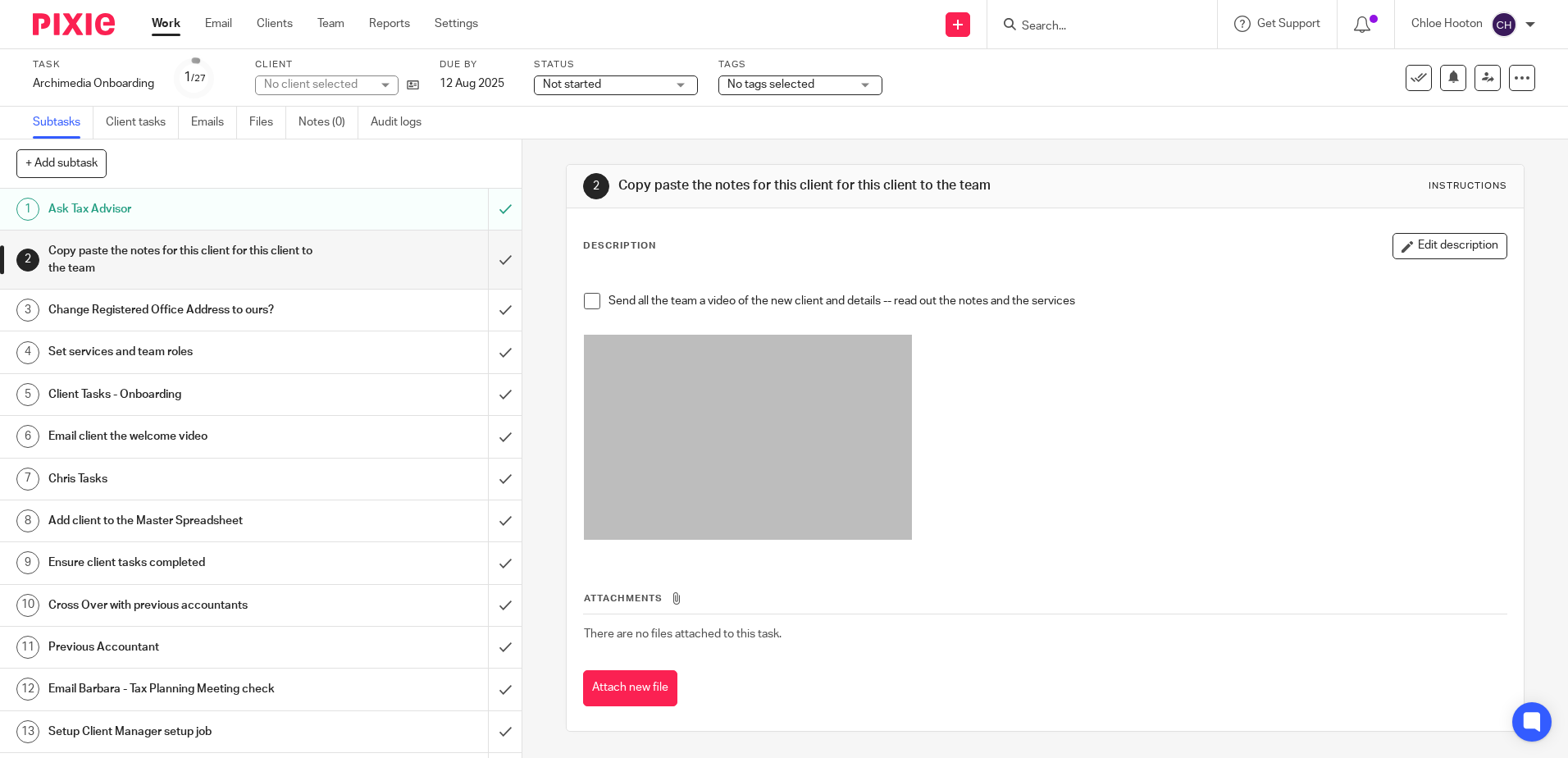 scroll, scrollTop: 0, scrollLeft: 0, axis: both 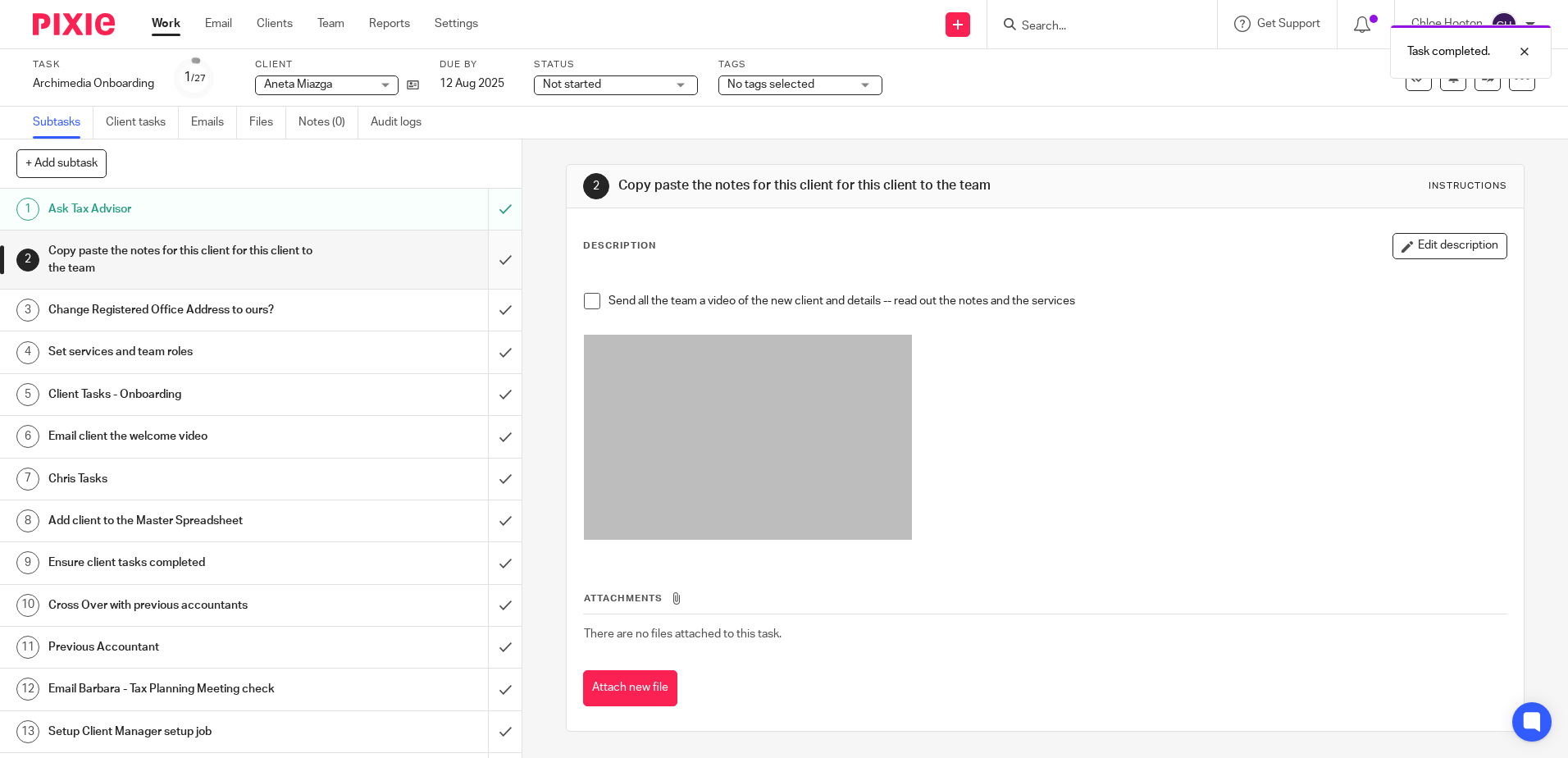 click at bounding box center [261, 259] 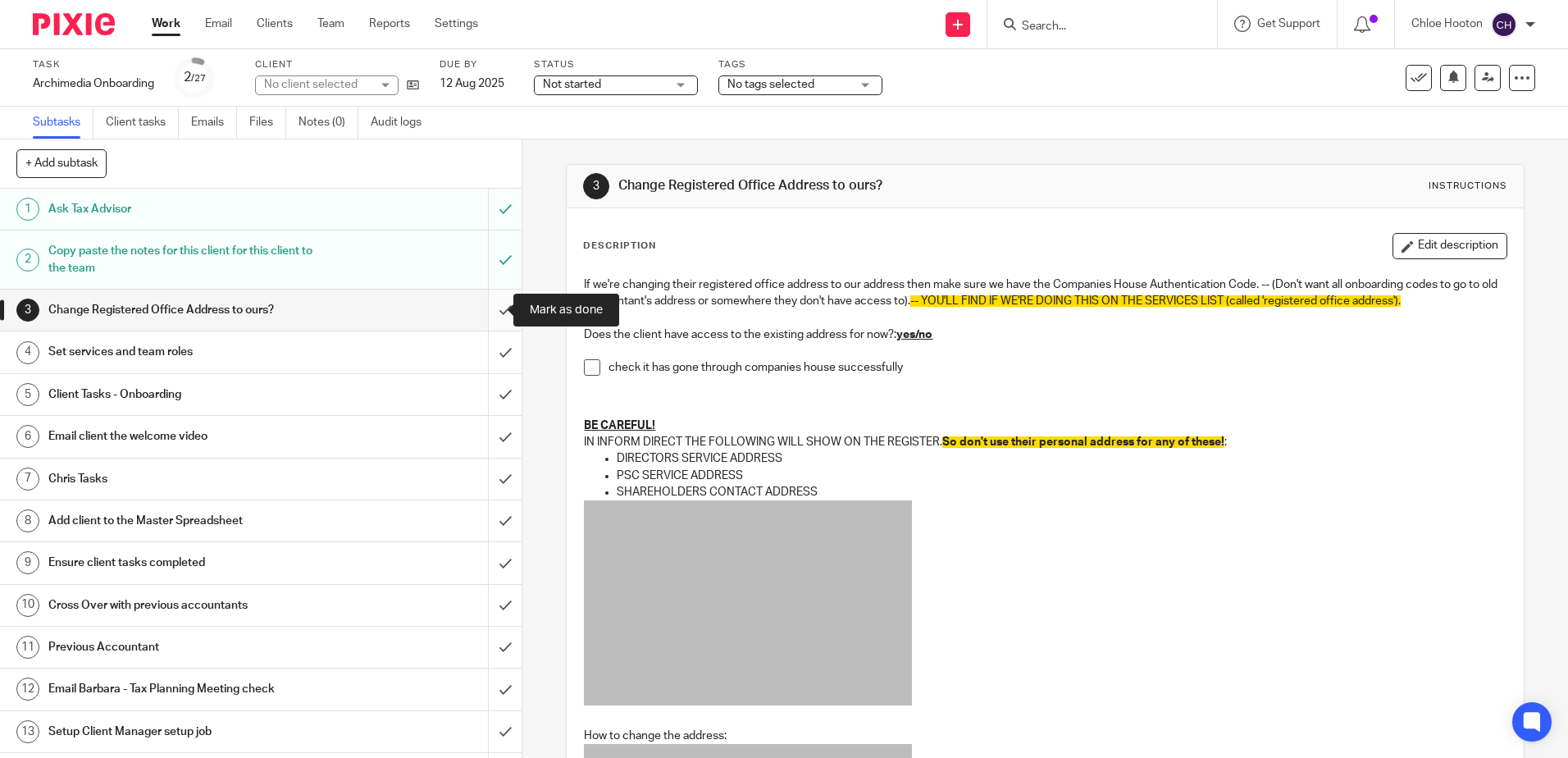 scroll, scrollTop: 0, scrollLeft: 0, axis: both 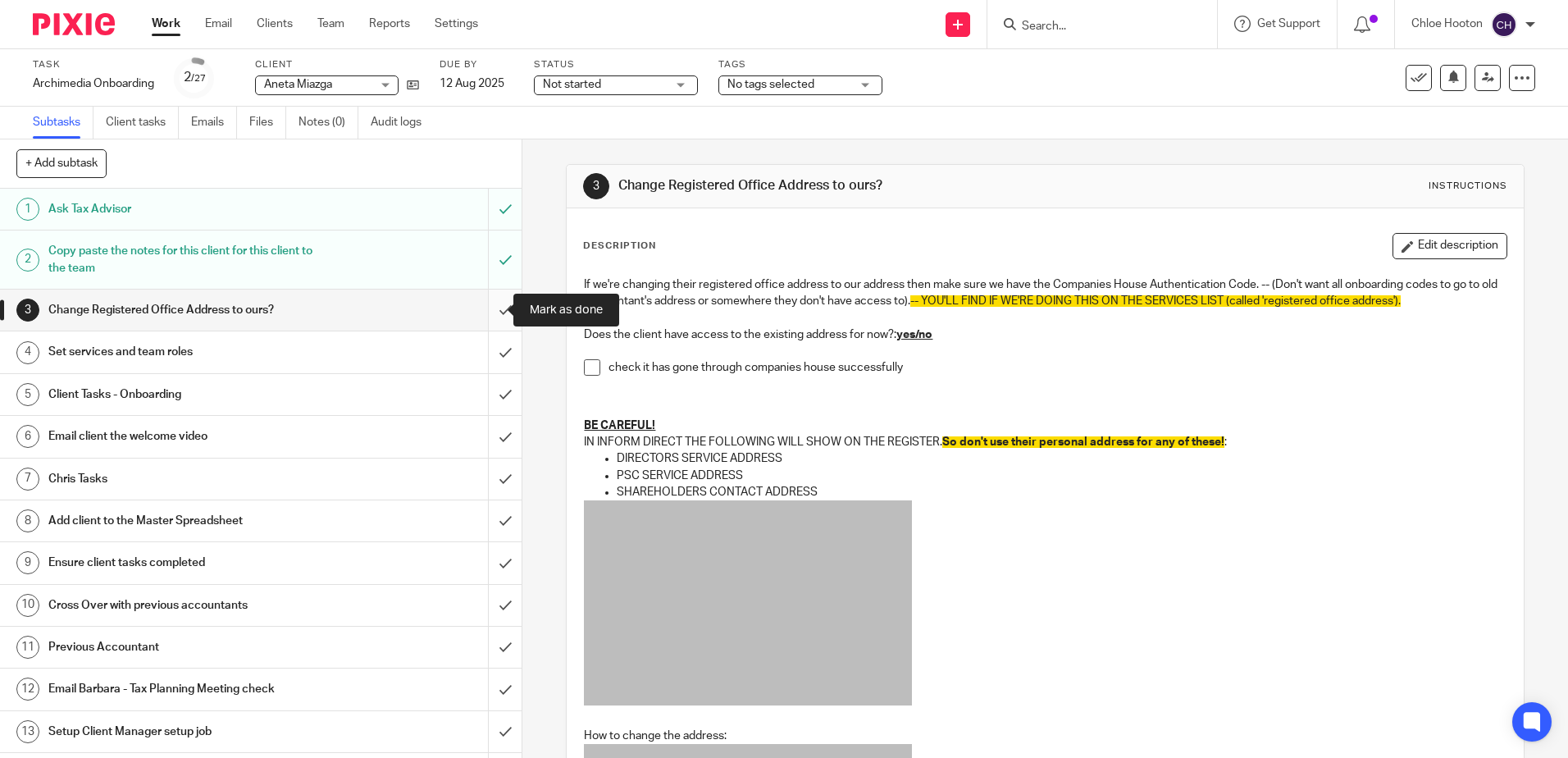 click at bounding box center [261, 310] 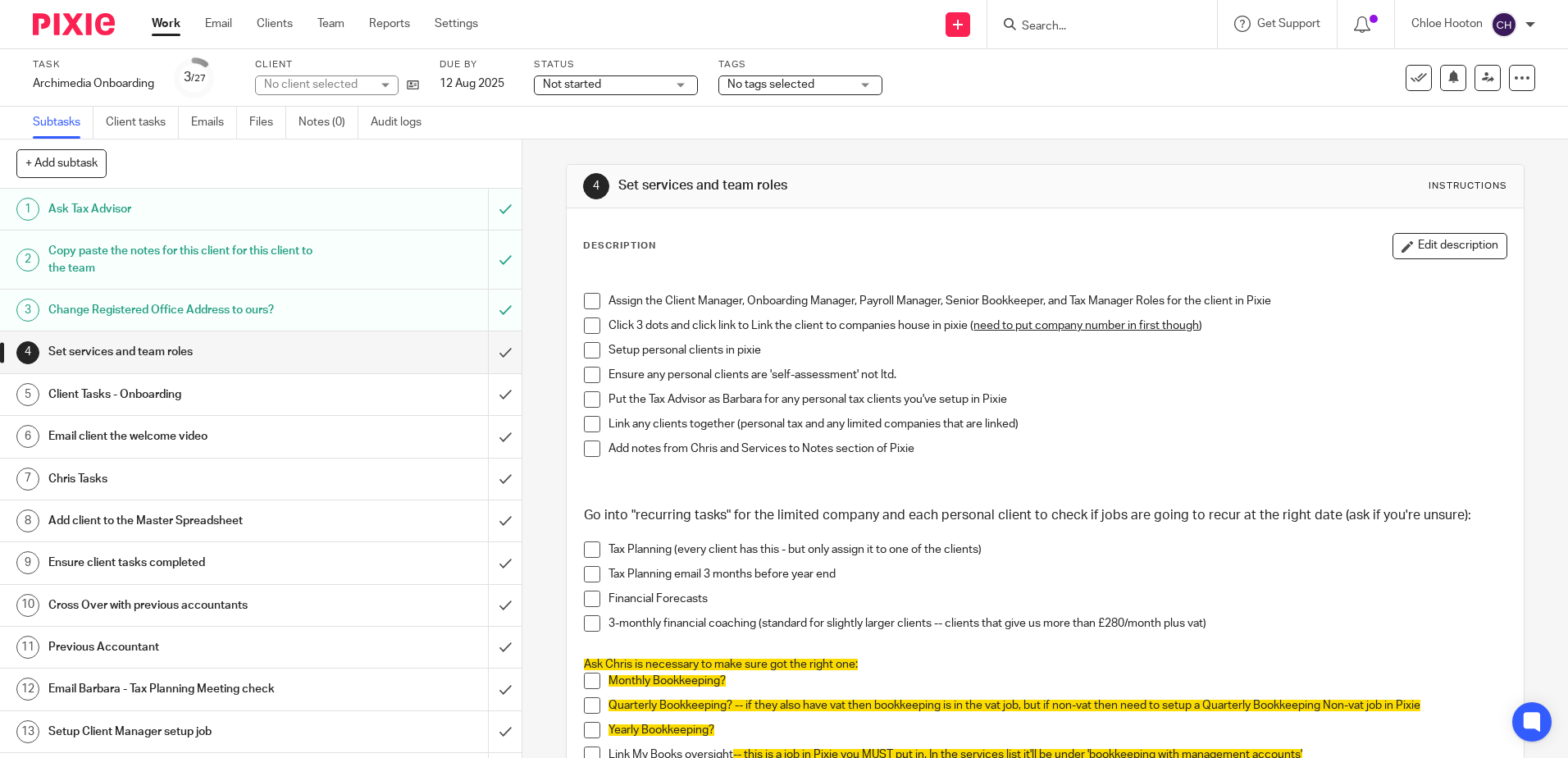 scroll, scrollTop: 0, scrollLeft: 0, axis: both 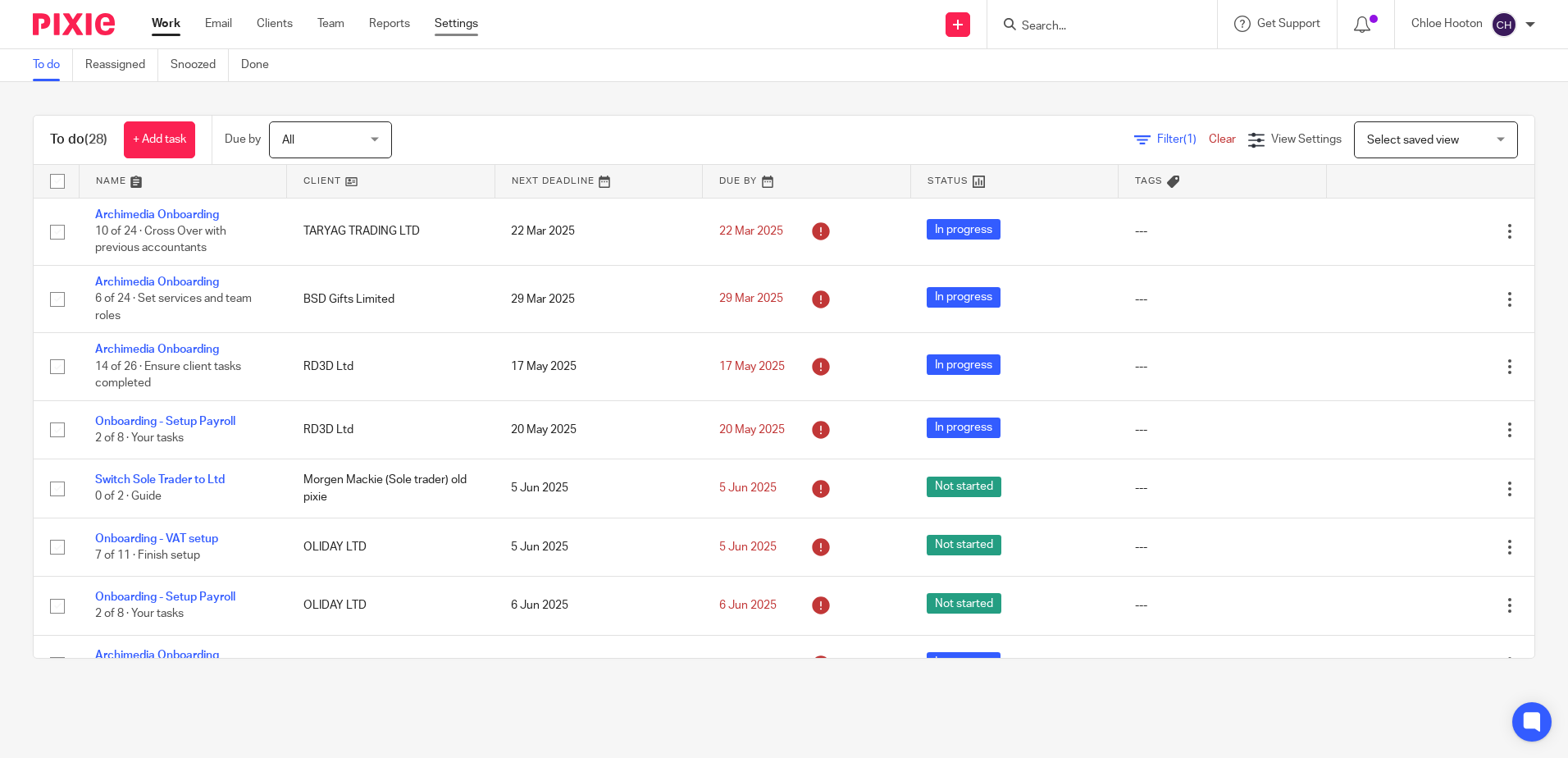 click on "Settings" at bounding box center [456, 24] 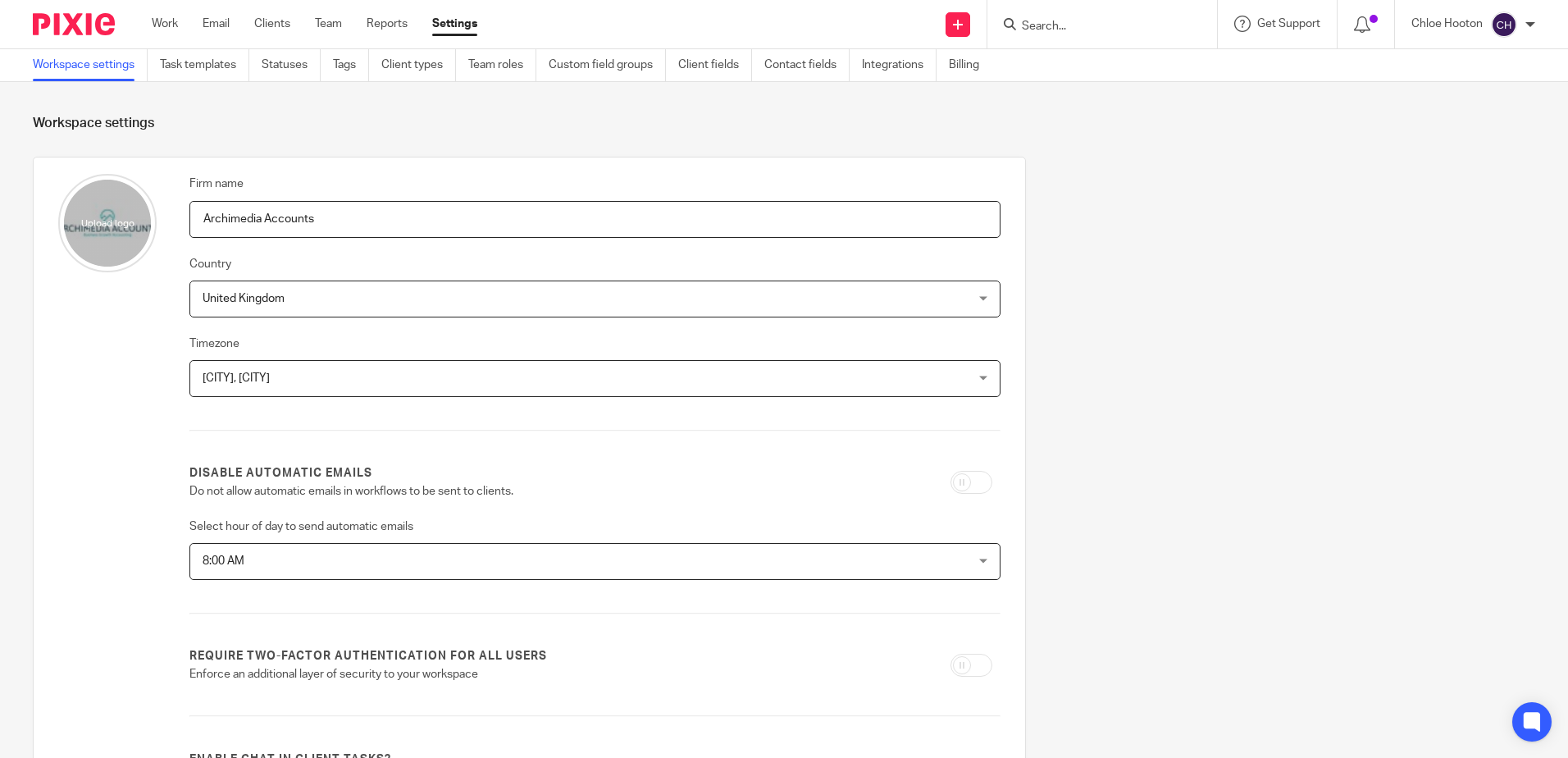 scroll, scrollTop: 0, scrollLeft: 0, axis: both 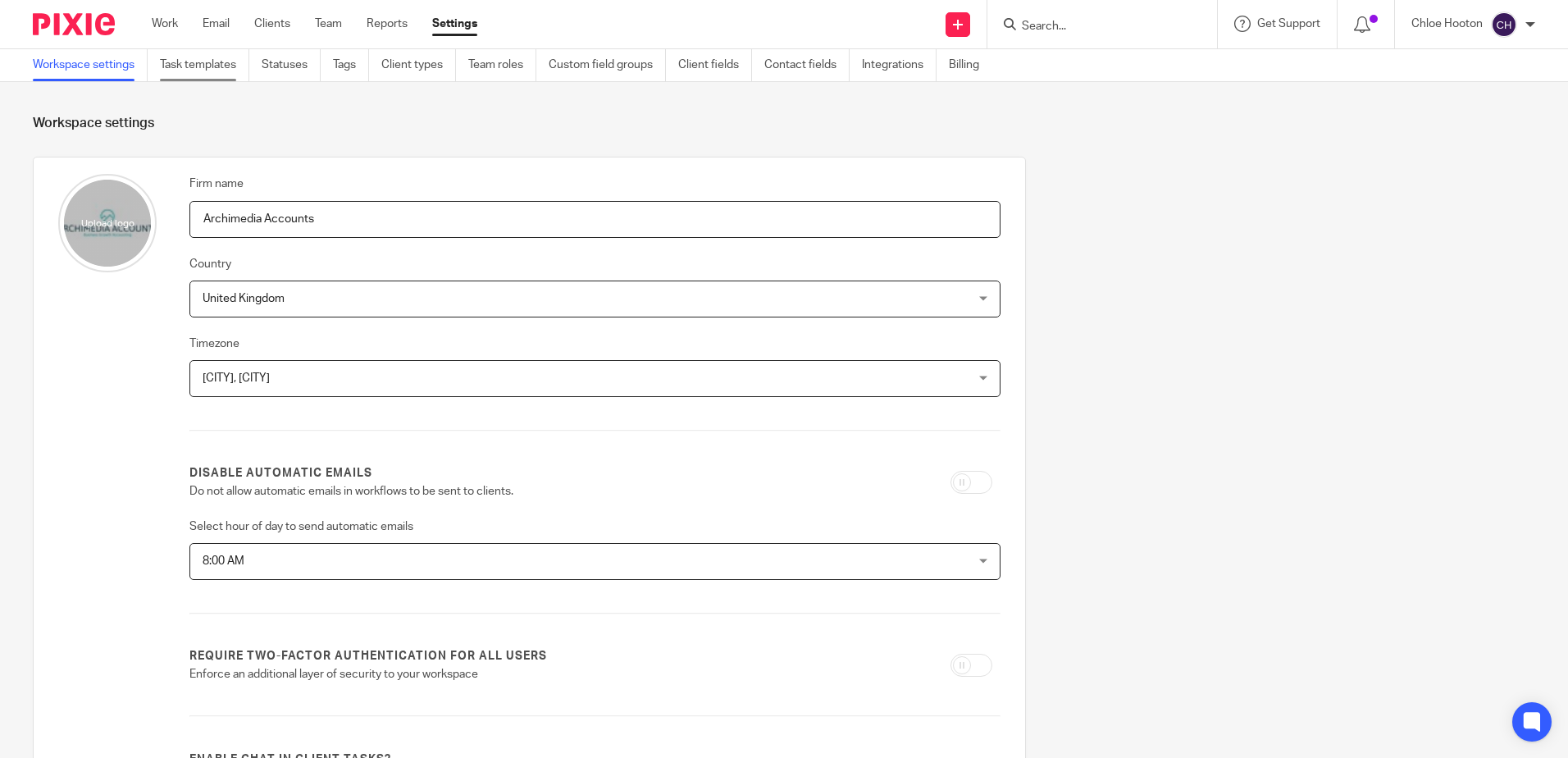 click on "Task templates" at bounding box center (204, 65) 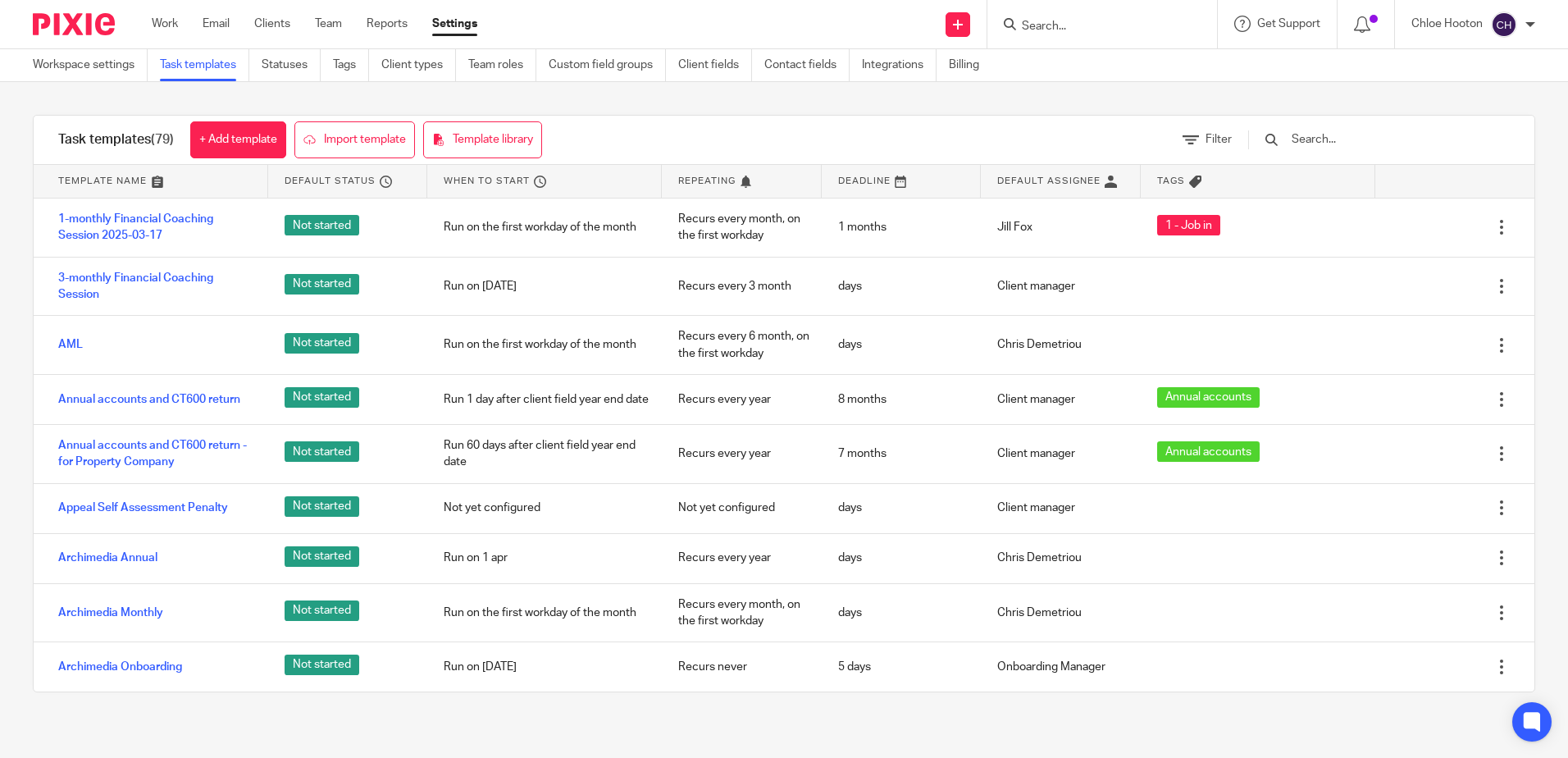 scroll, scrollTop: 0, scrollLeft: 0, axis: both 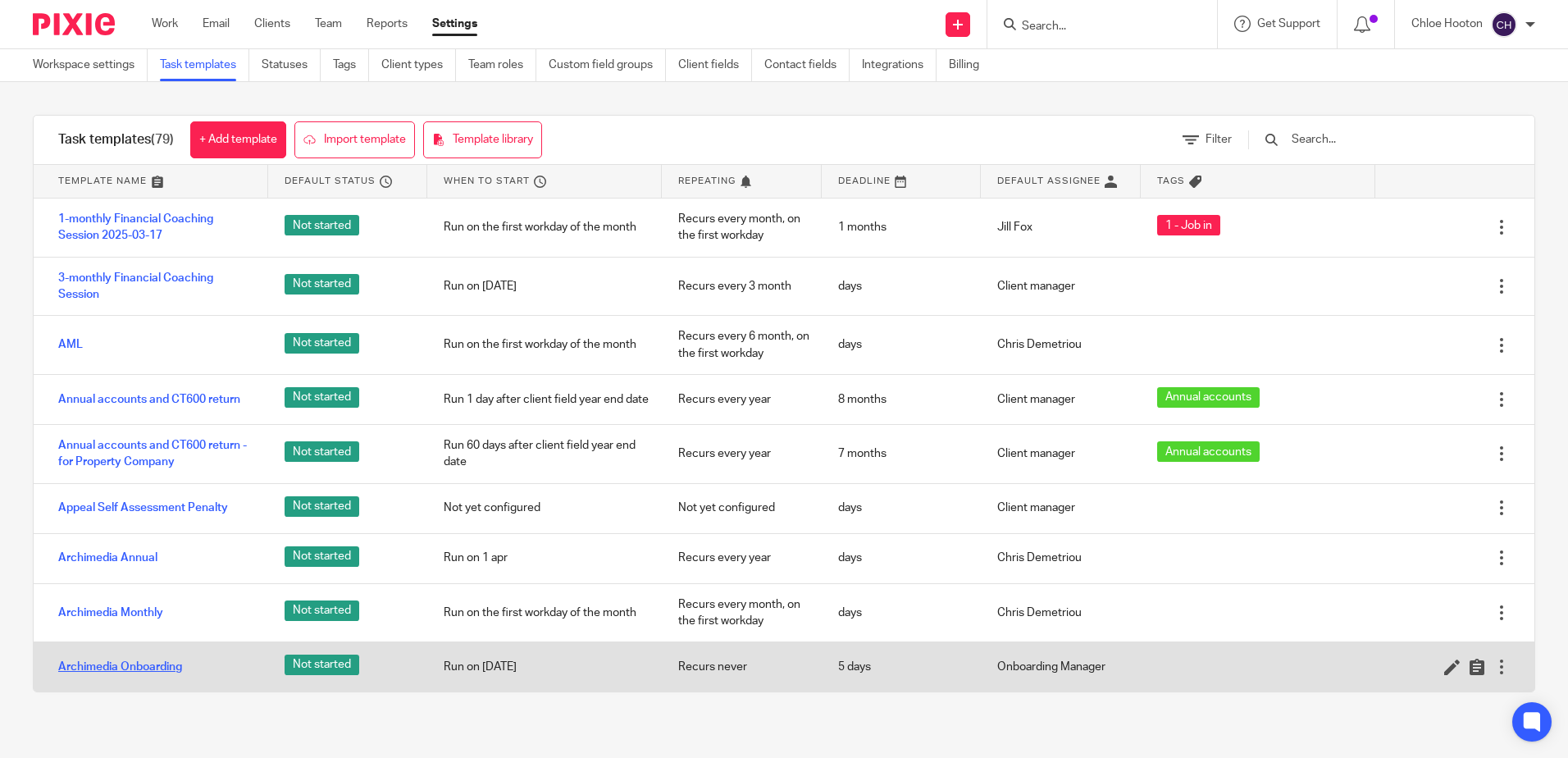 click on "Archimedia Onboarding" at bounding box center (120, 667) 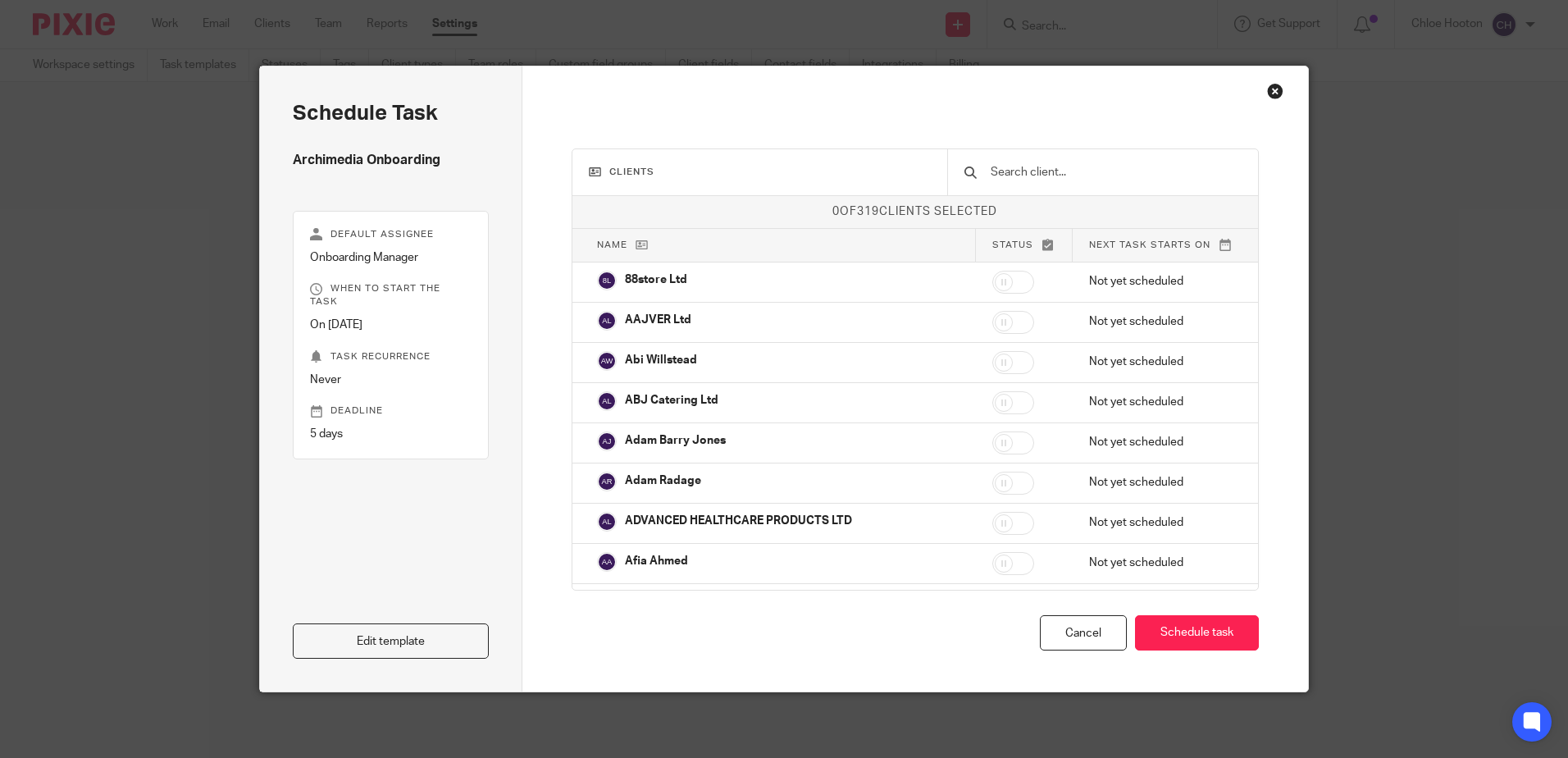scroll, scrollTop: 0, scrollLeft: 0, axis: both 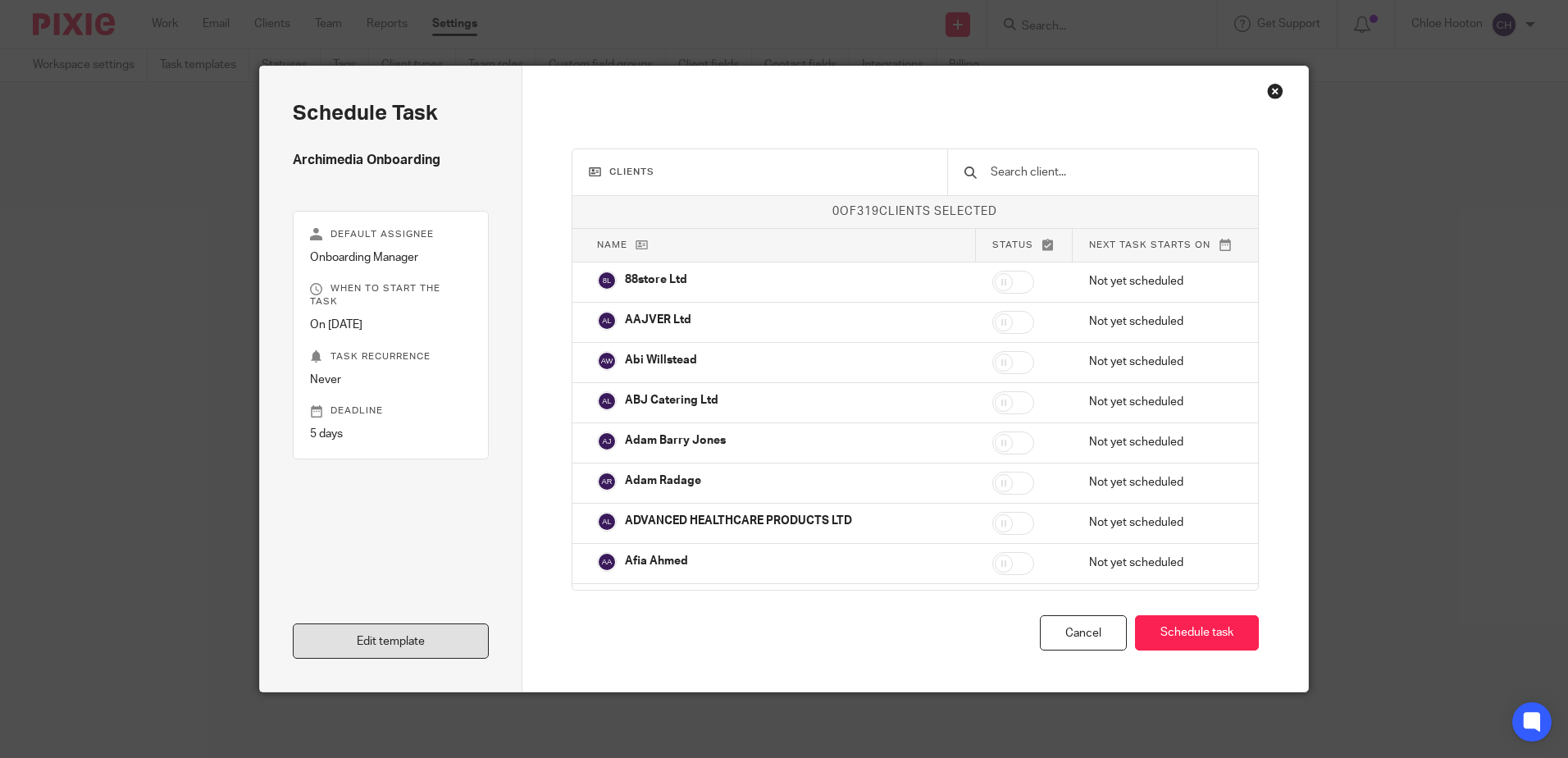click on "Edit template" at bounding box center [390, 641] 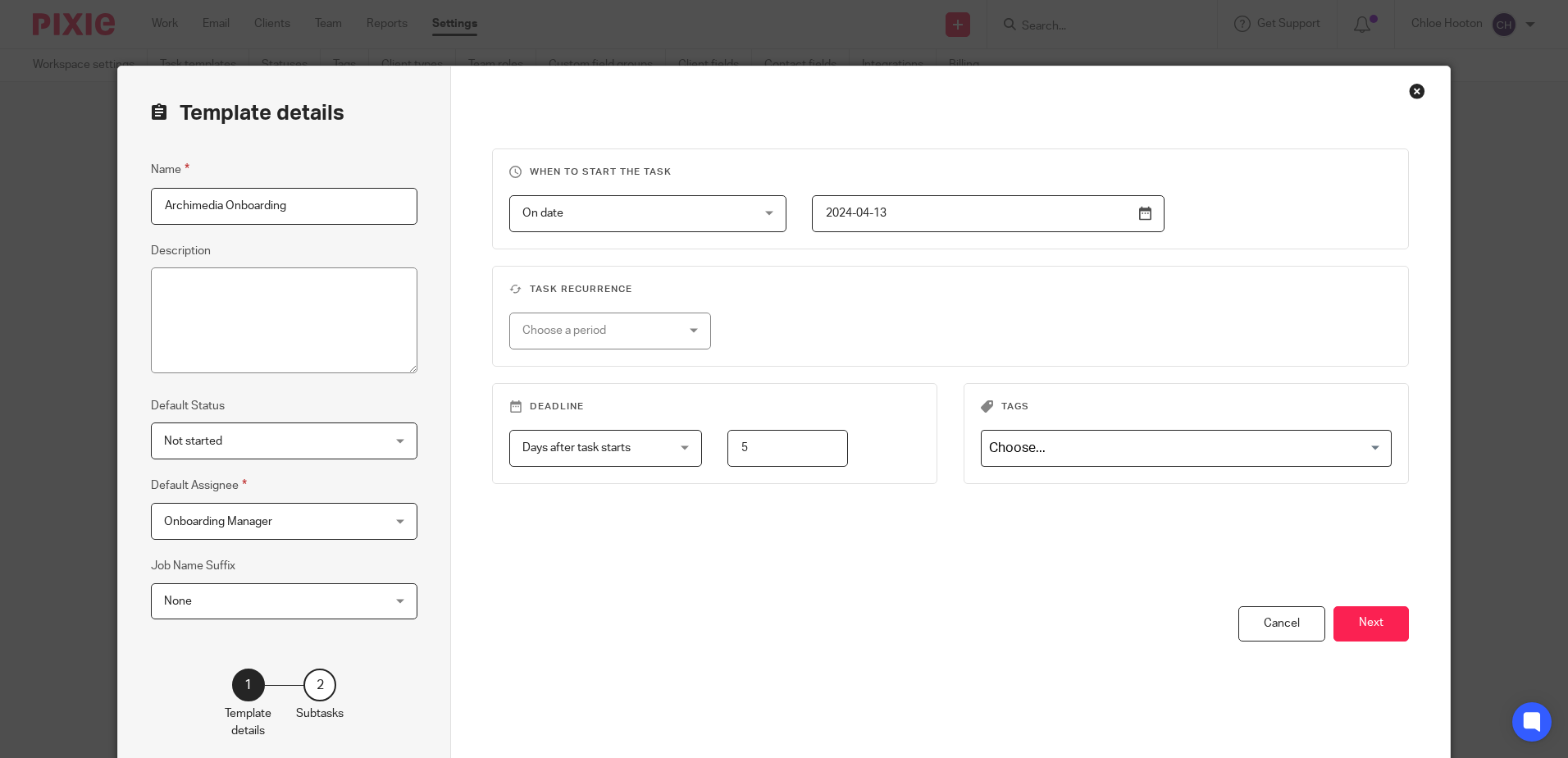 scroll, scrollTop: 0, scrollLeft: 0, axis: both 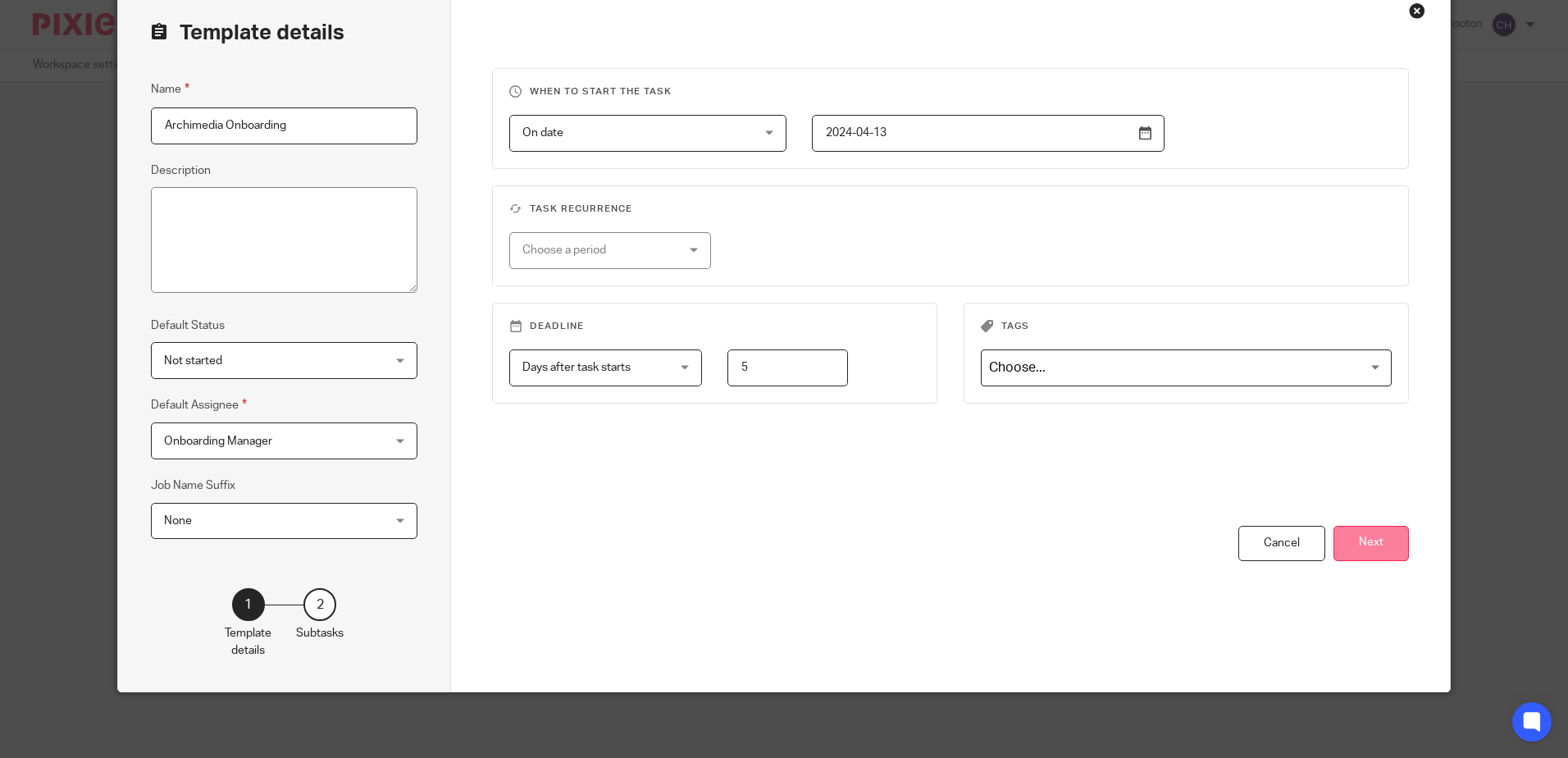 click on "Next" at bounding box center [1371, 543] 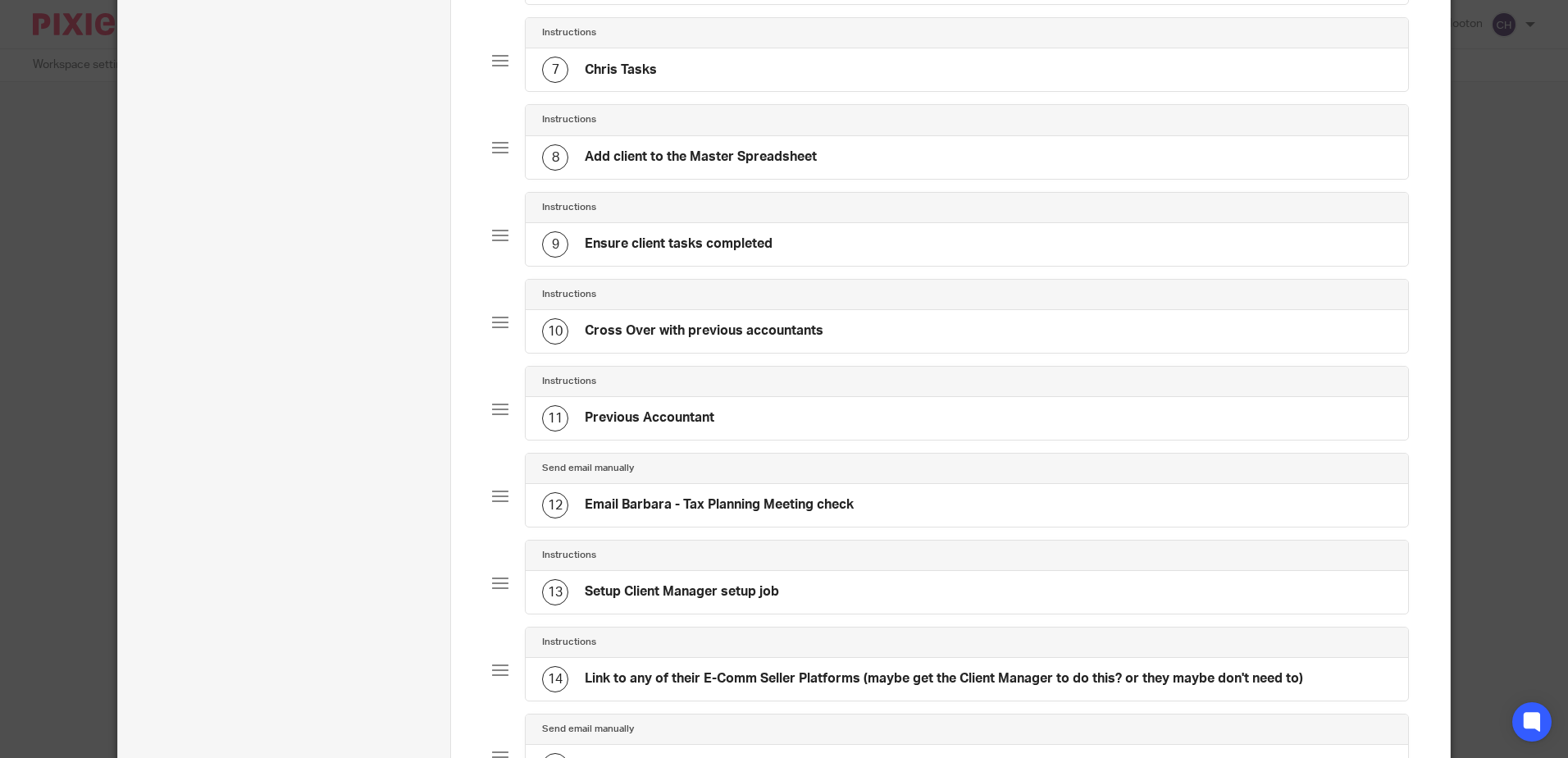 scroll, scrollTop: 656, scrollLeft: 0, axis: vertical 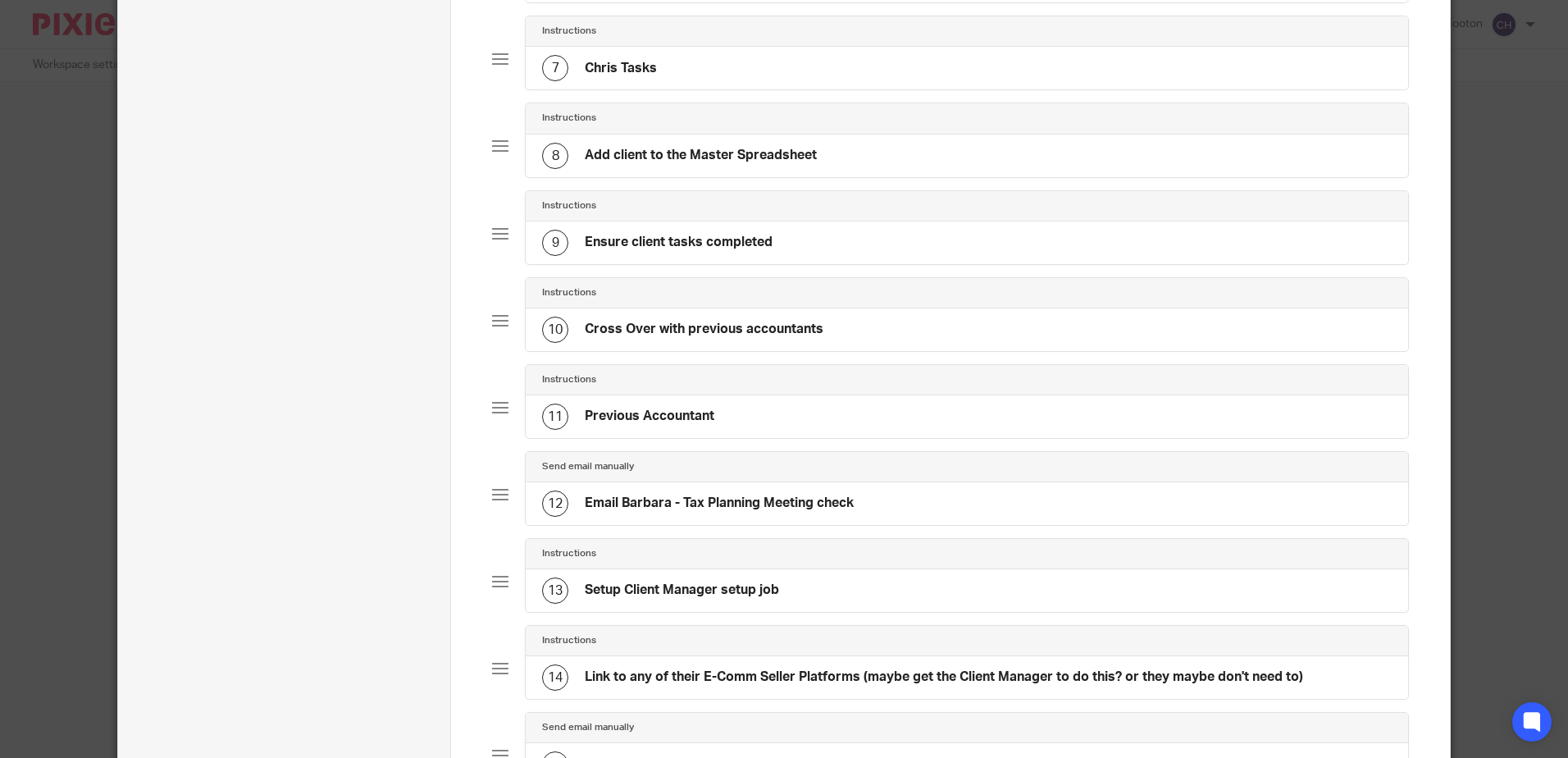 click on "Setup Client Manager setup job" 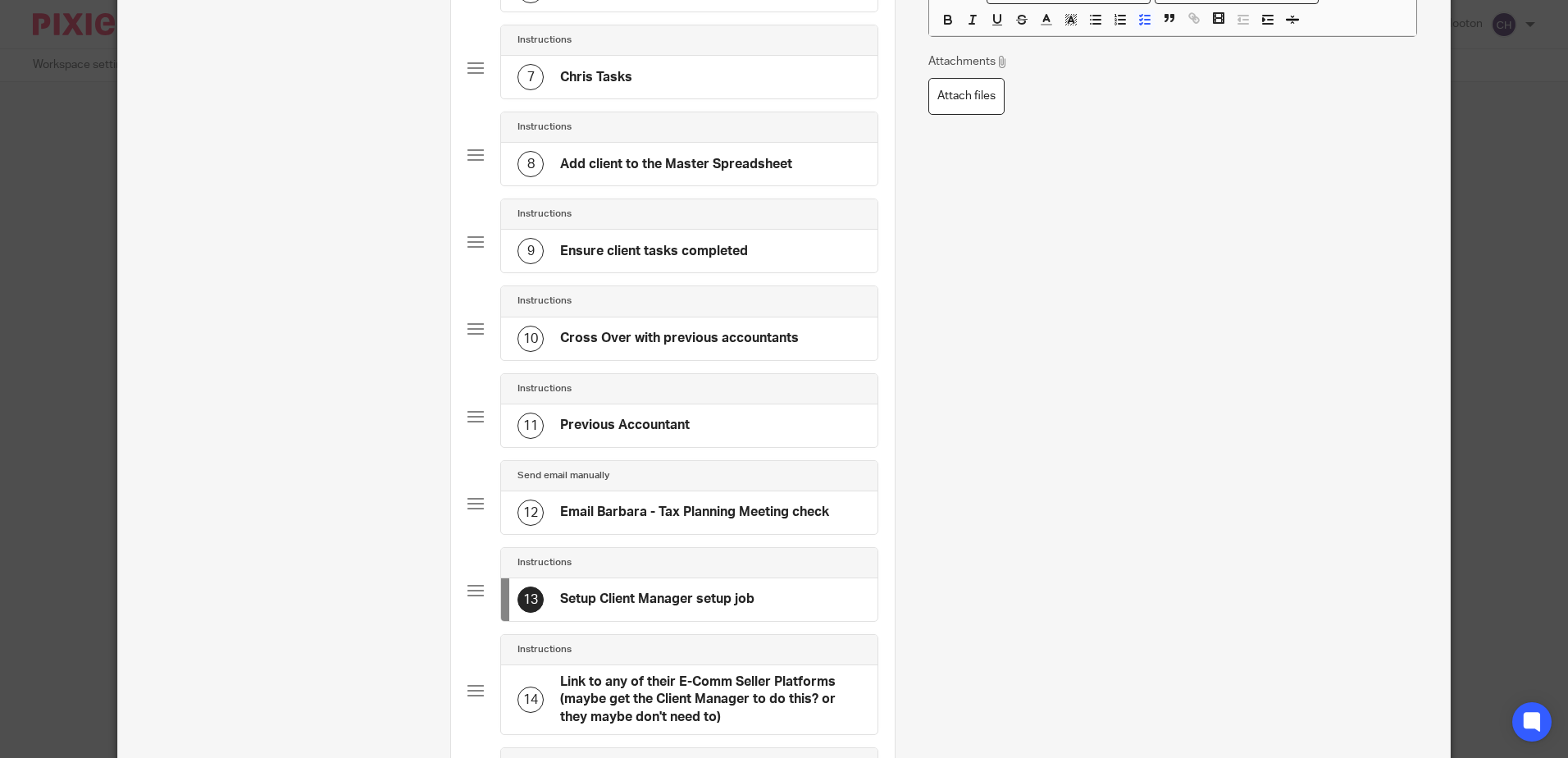 scroll, scrollTop: 0, scrollLeft: 0, axis: both 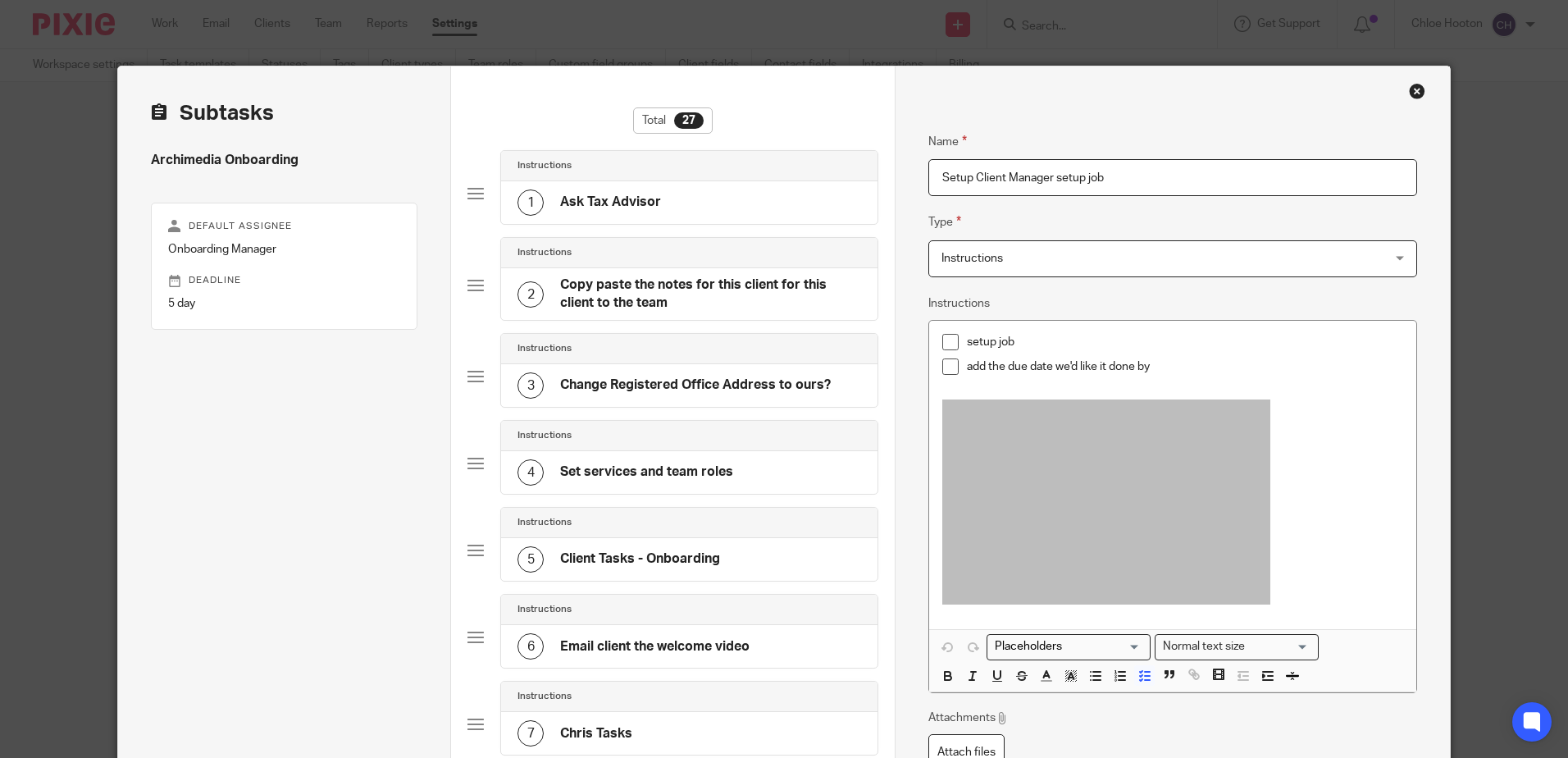 click on "setup job" at bounding box center [1184, 342] 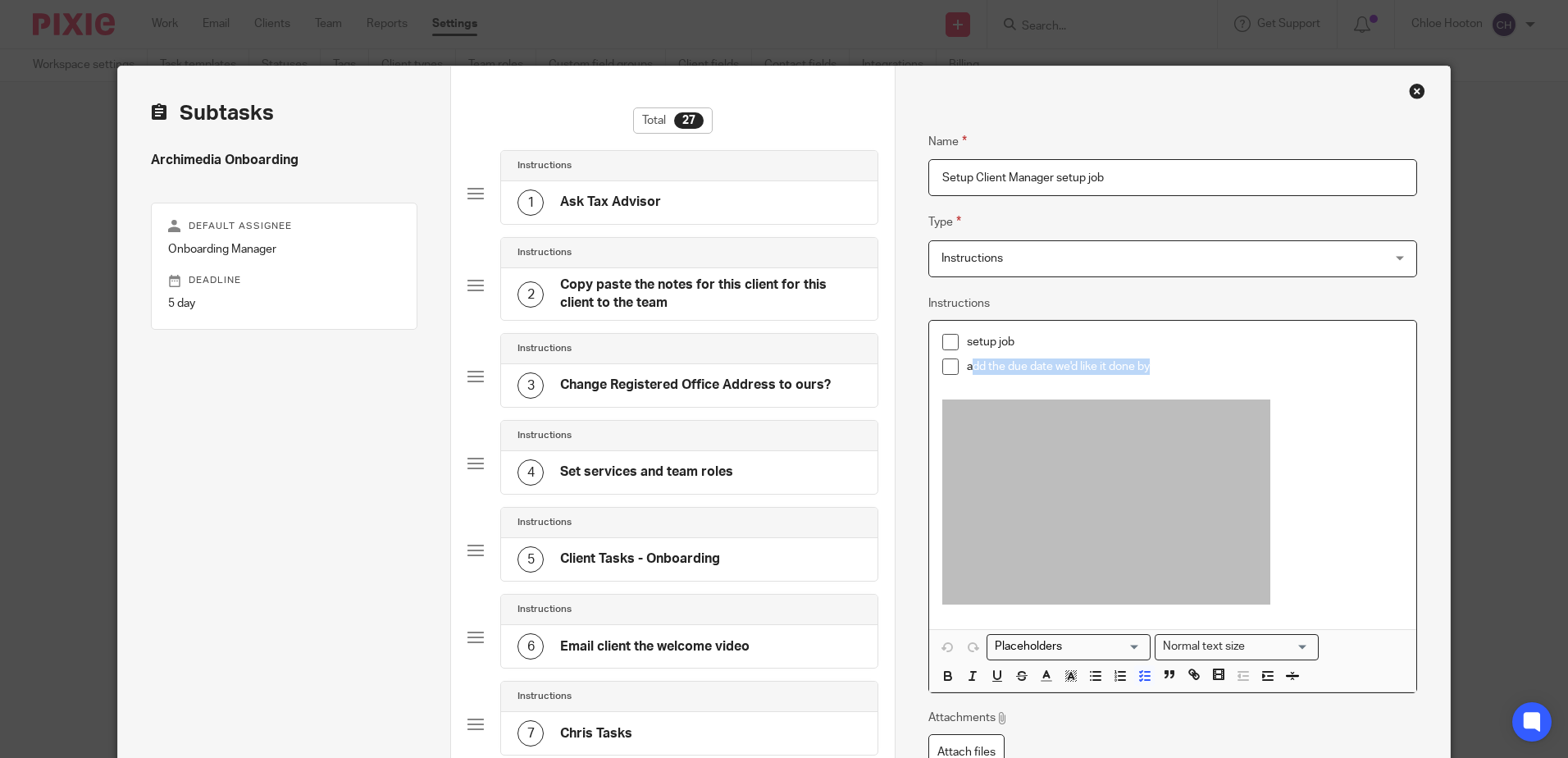 drag, startPoint x: 1152, startPoint y: 364, endPoint x: 967, endPoint y: 375, distance: 185.32674 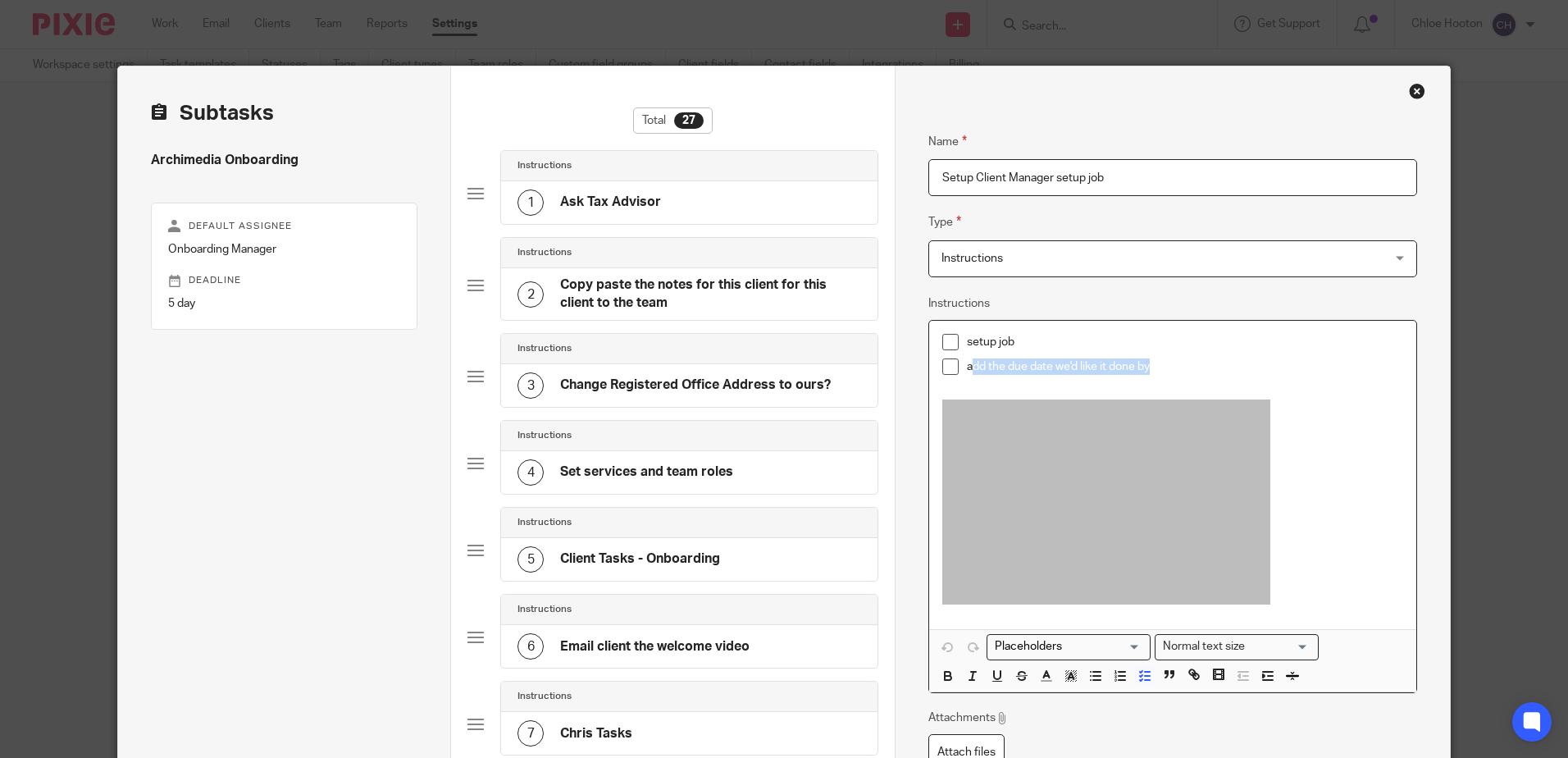 click on "add the due date we'd like it done by" at bounding box center [1184, 367] 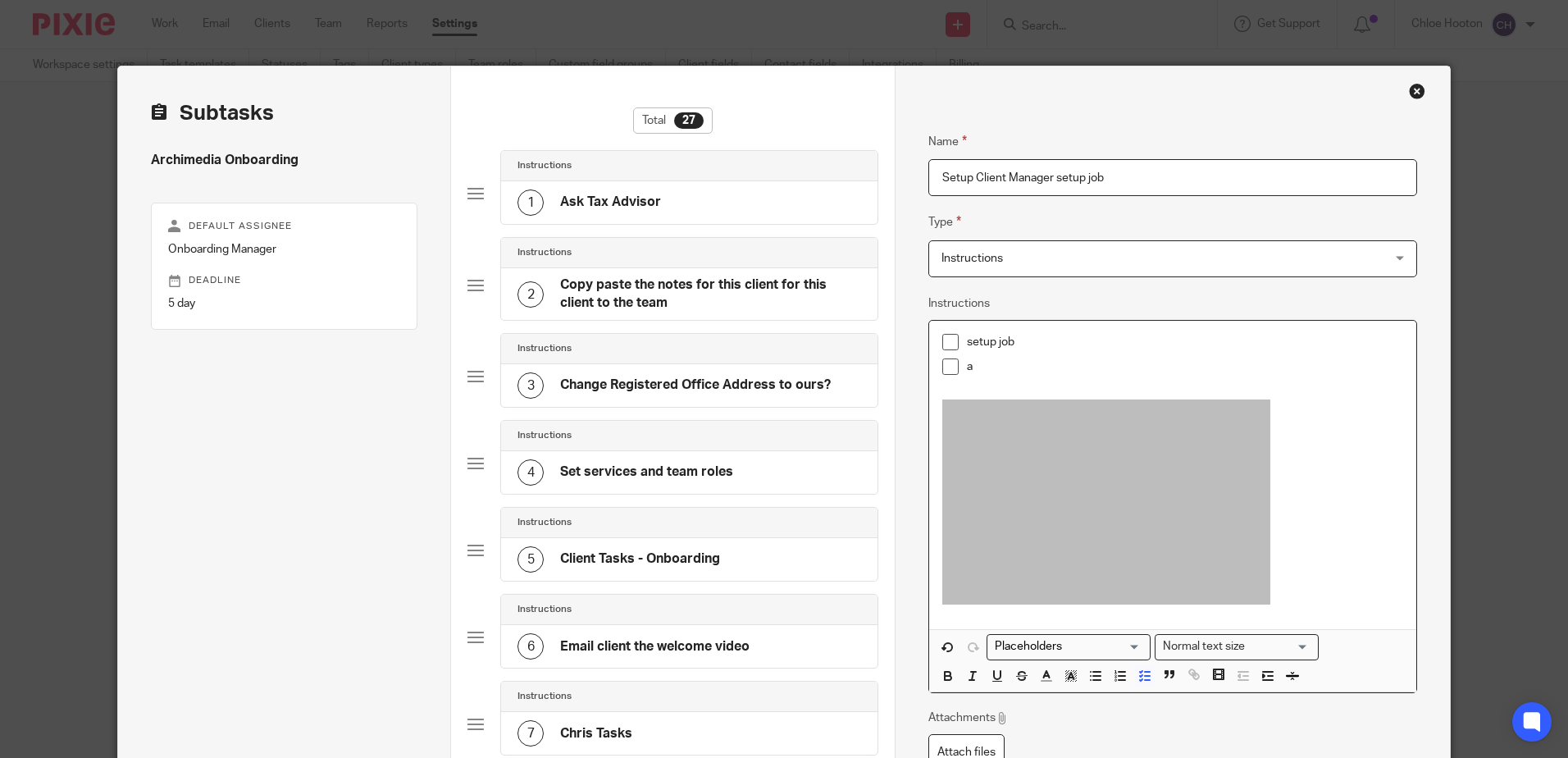type 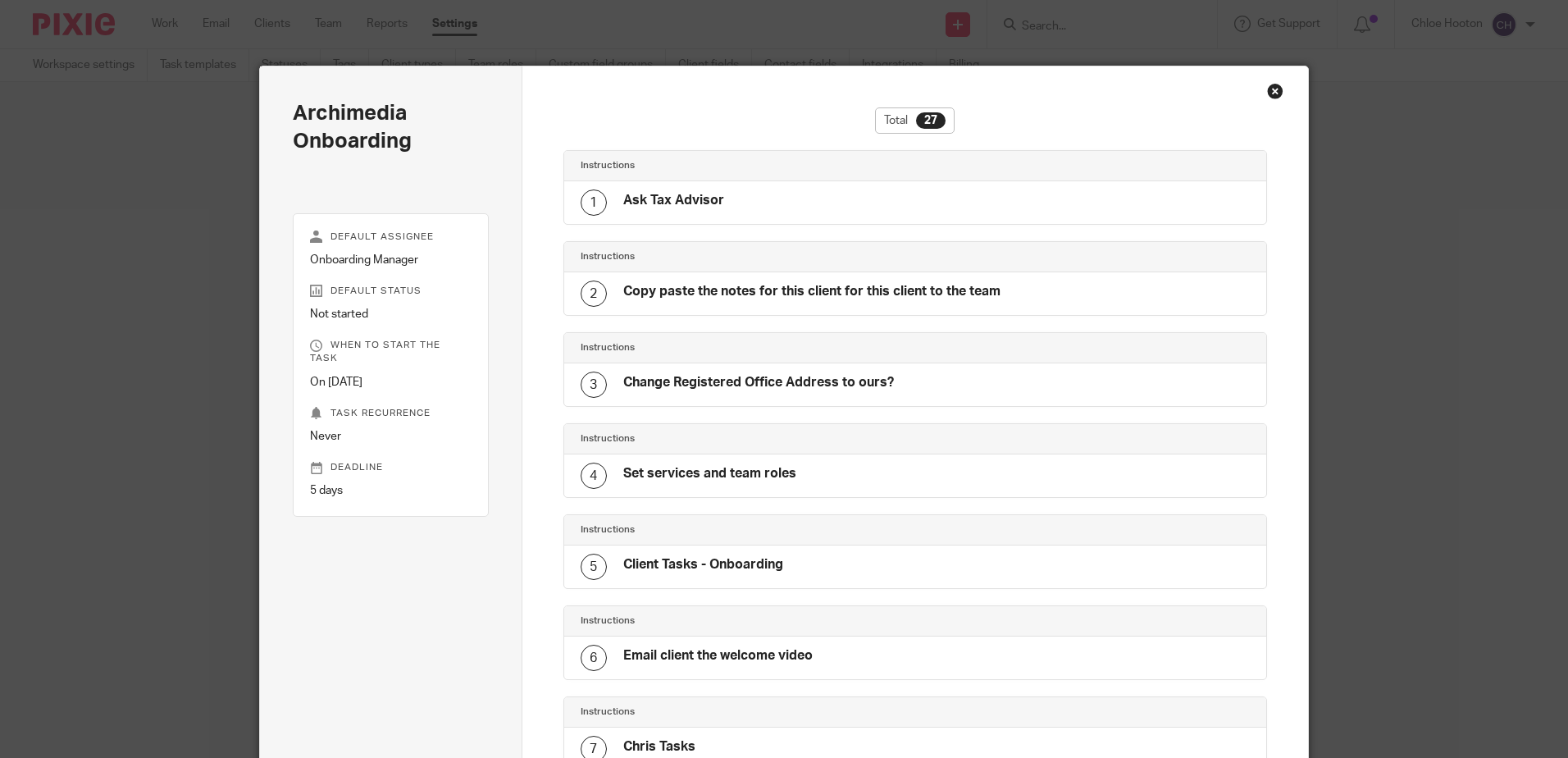 scroll, scrollTop: 0, scrollLeft: 0, axis: both 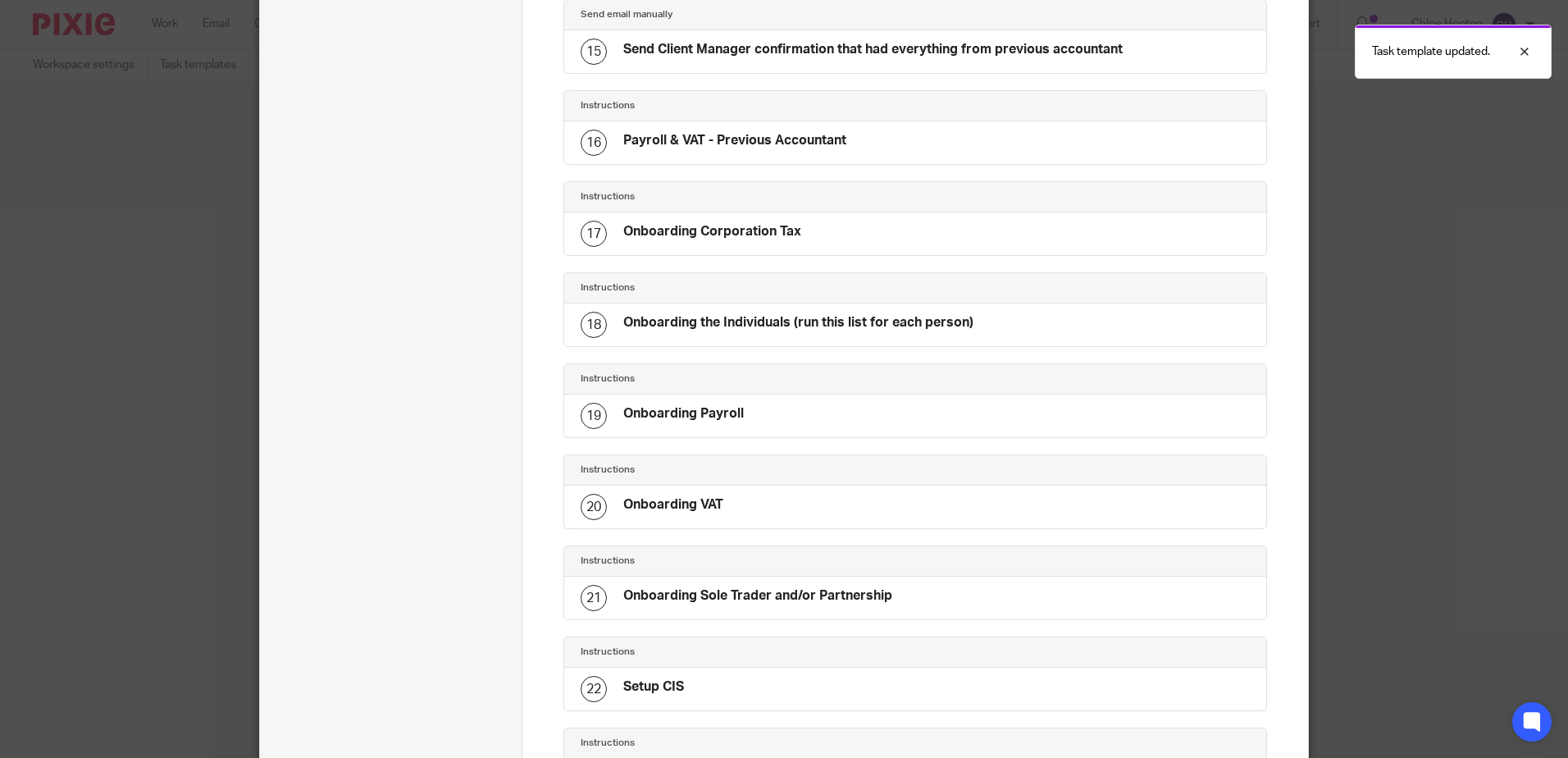 click on "Archimedia Onboarding
Default assignee
Onboarding Manager
Default status
Not started
When to start the task
On 13 Apr
Task recurrence
Never
Deadline
5 days
Edit template
Create task
Schedule recurring
Total  27
Instructions
1
Ask Tax Advisor
Instructions
2" at bounding box center [784, 379] 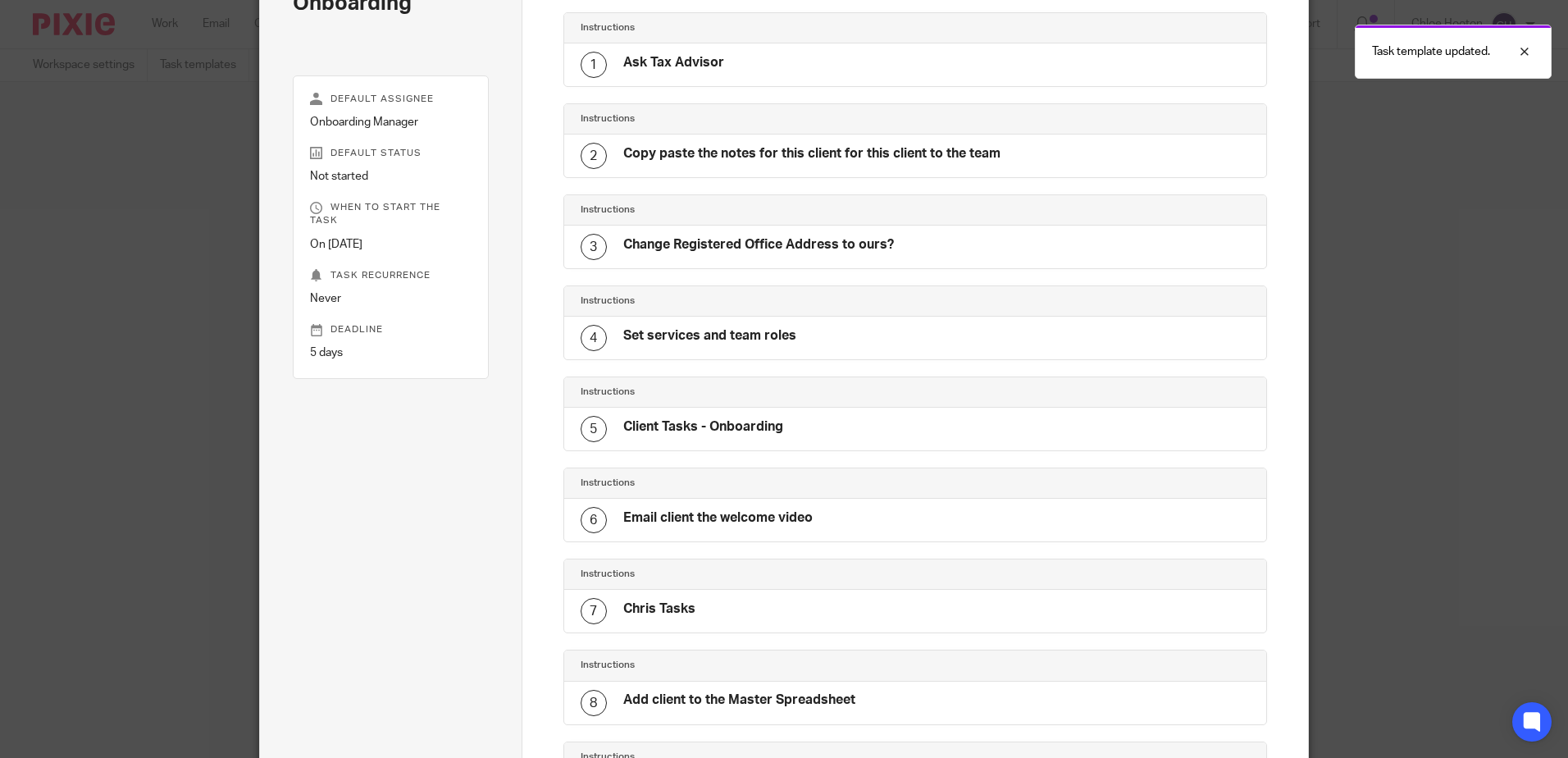 scroll, scrollTop: 0, scrollLeft: 0, axis: both 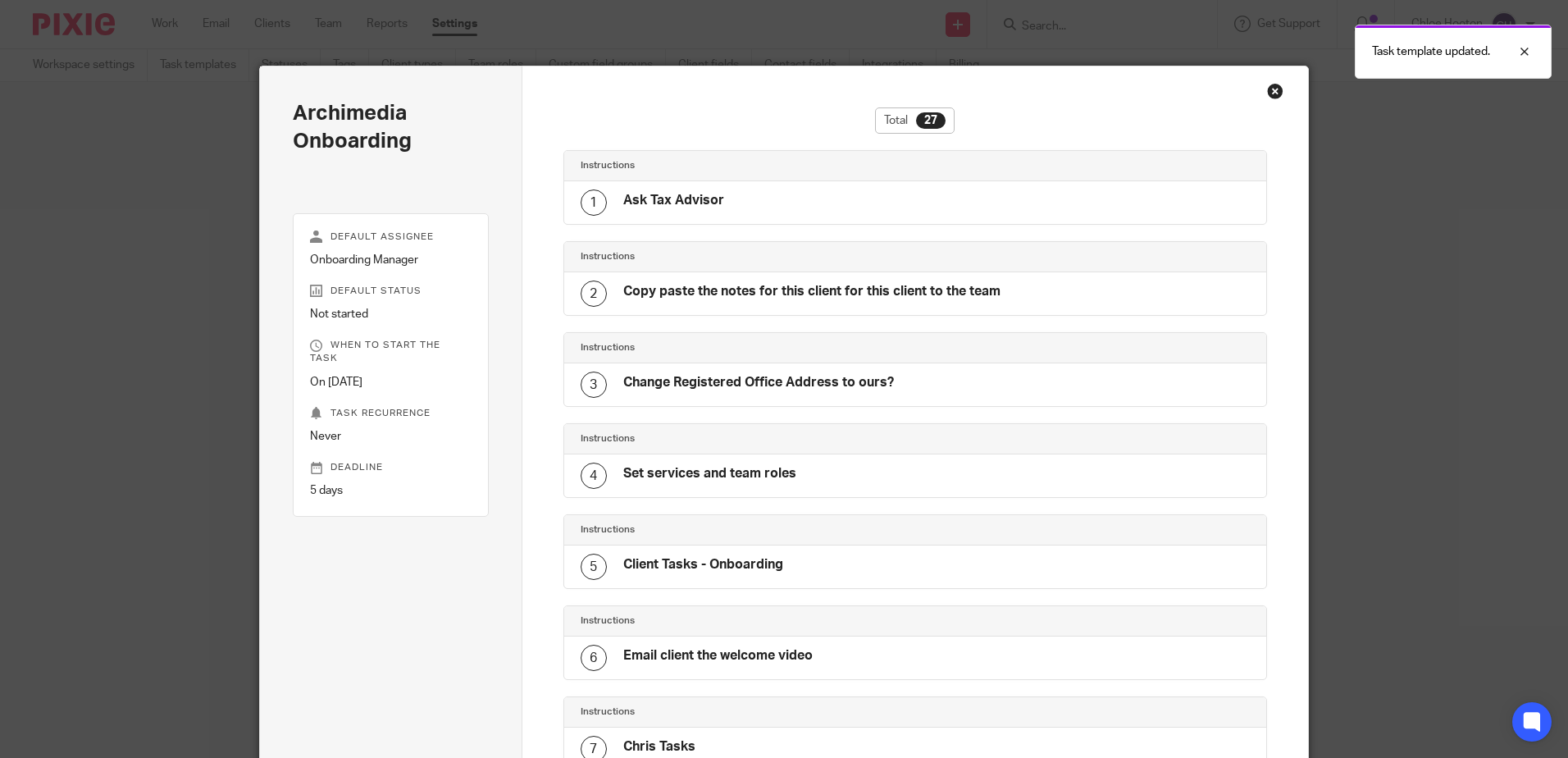click at bounding box center [1275, 91] 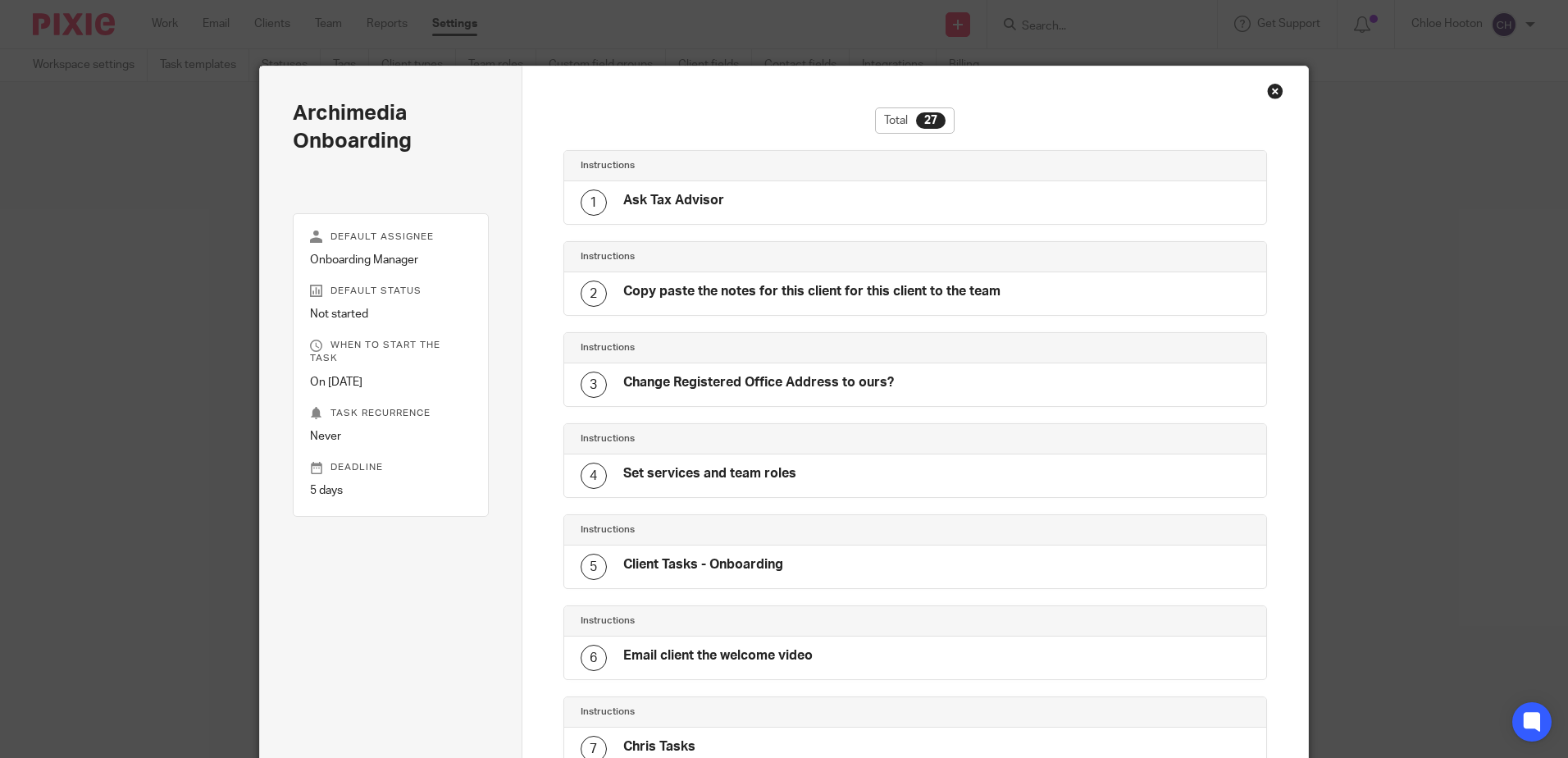 click at bounding box center [1275, 91] 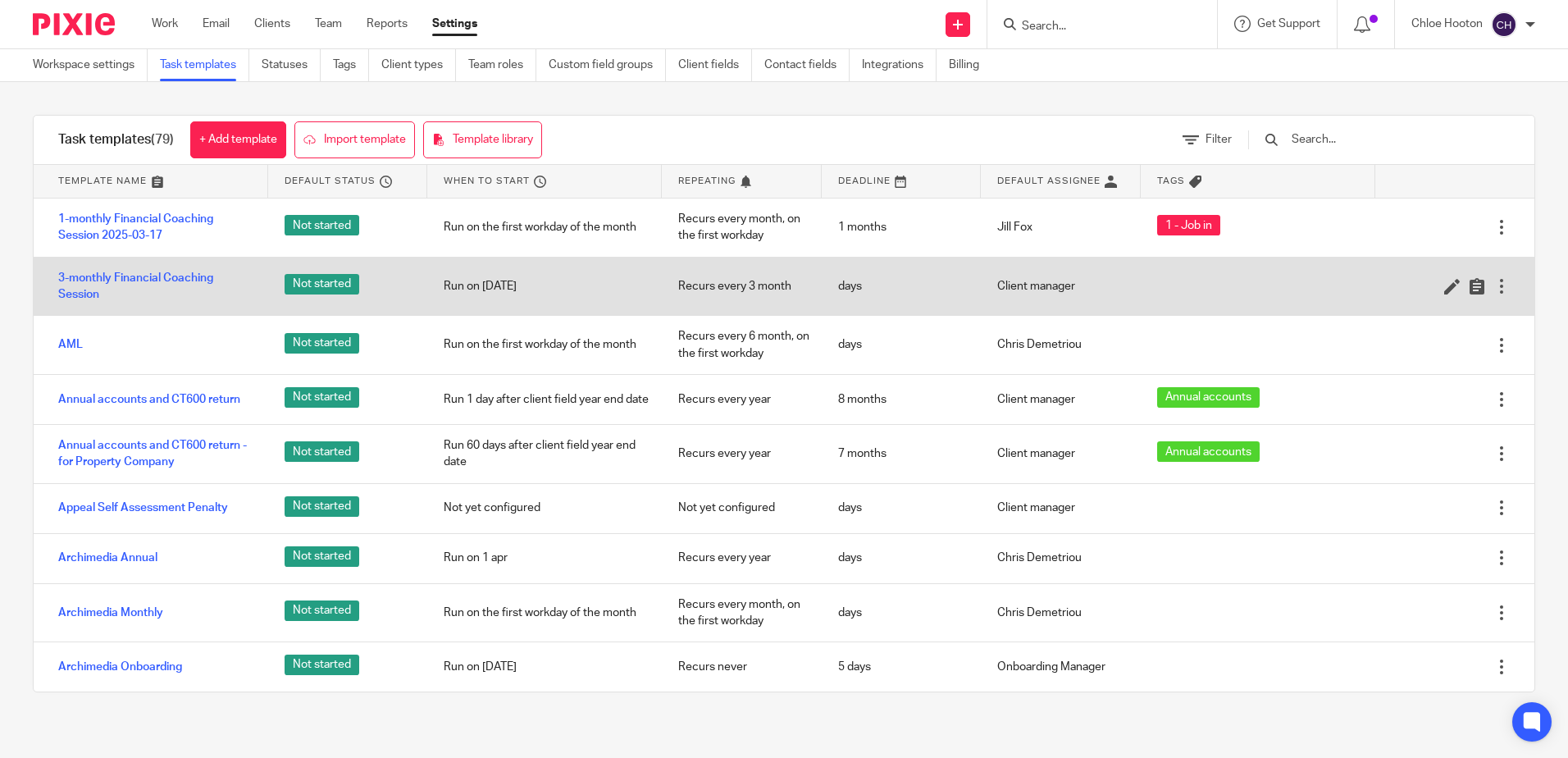 scroll, scrollTop: 0, scrollLeft: 0, axis: both 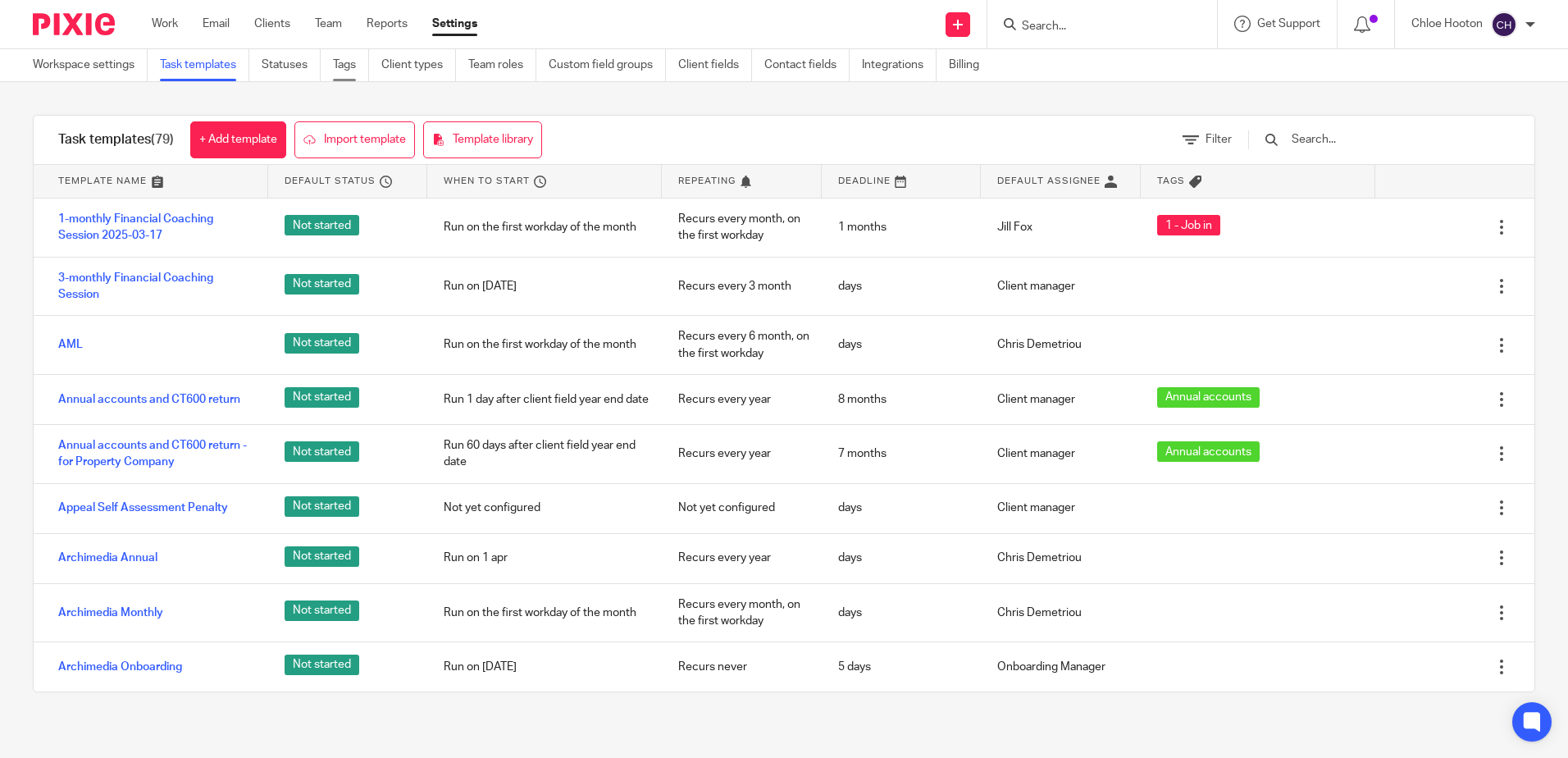 click on "Tags" at bounding box center [351, 65] 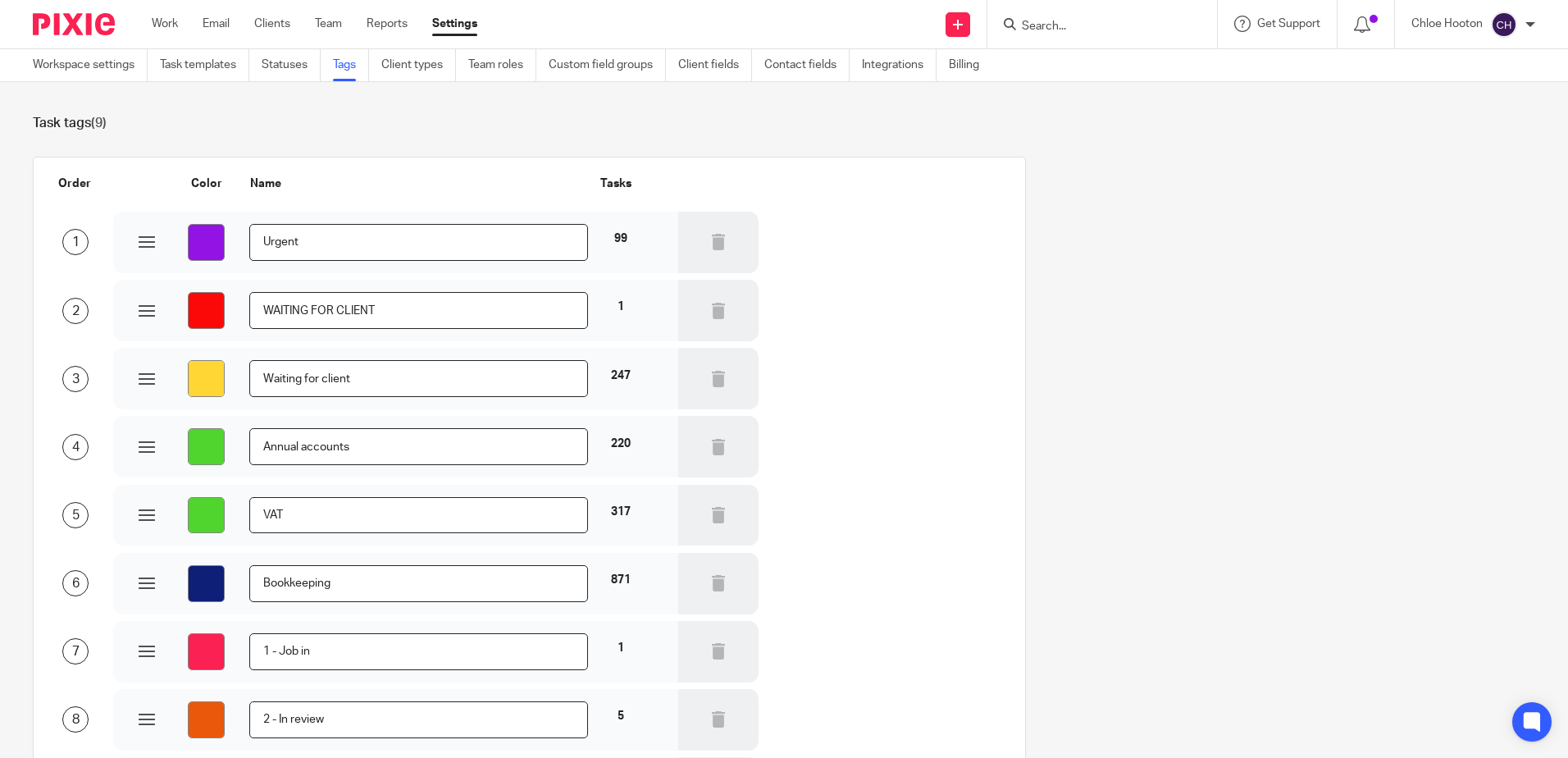 scroll, scrollTop: 0, scrollLeft: 0, axis: both 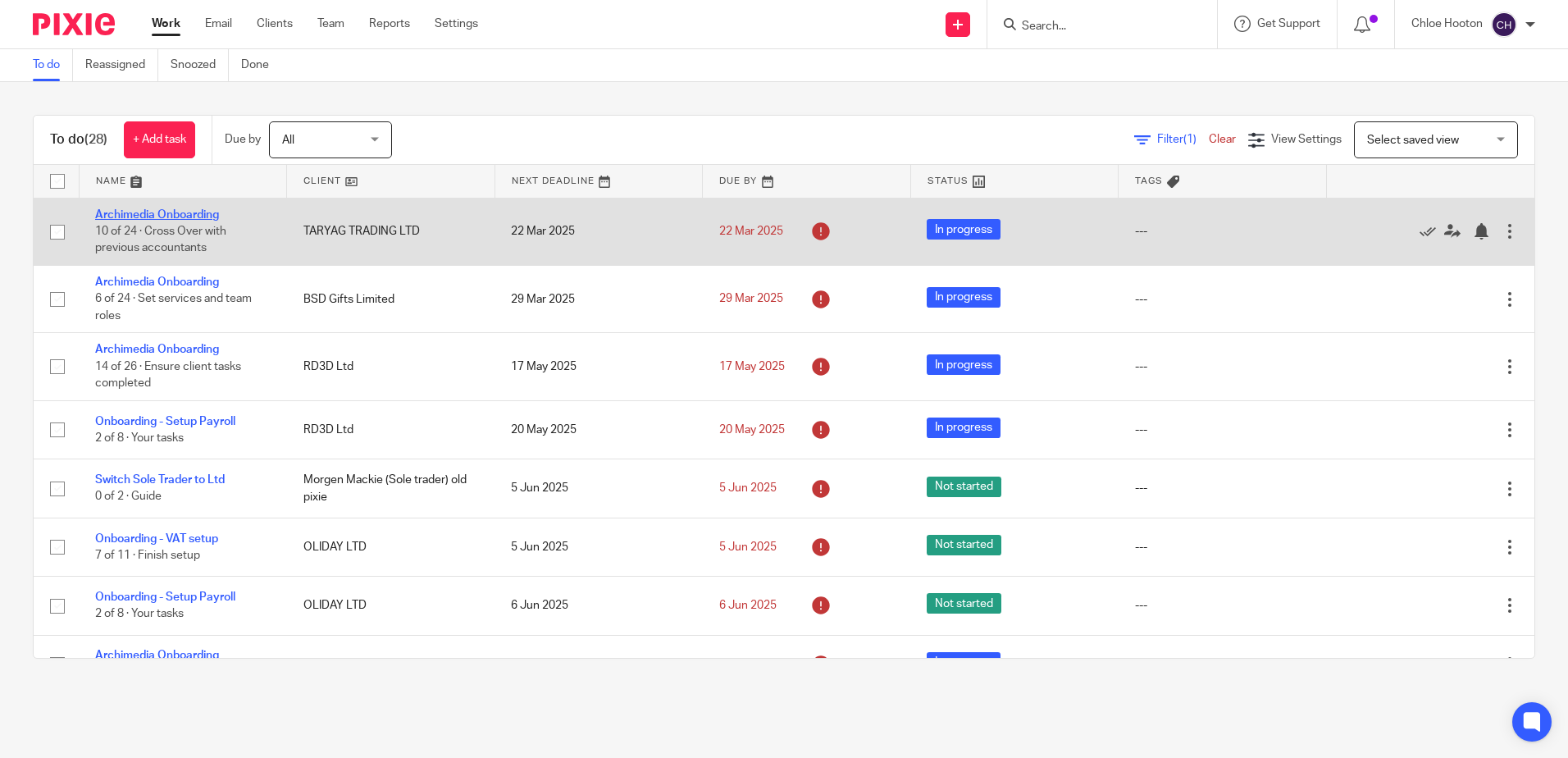 click on "Archimedia Onboarding" at bounding box center (157, 215) 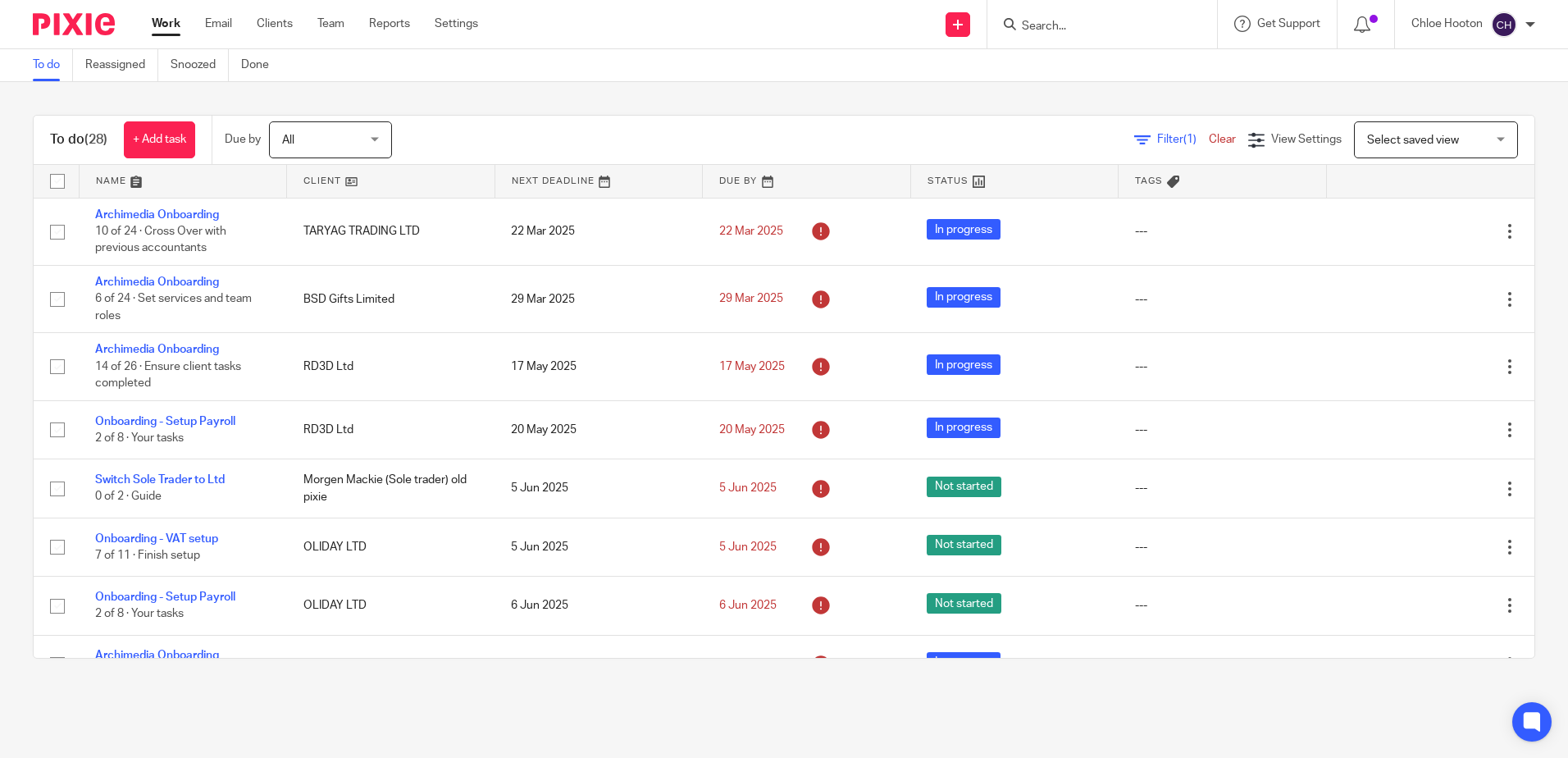 click at bounding box center (1094, 27) 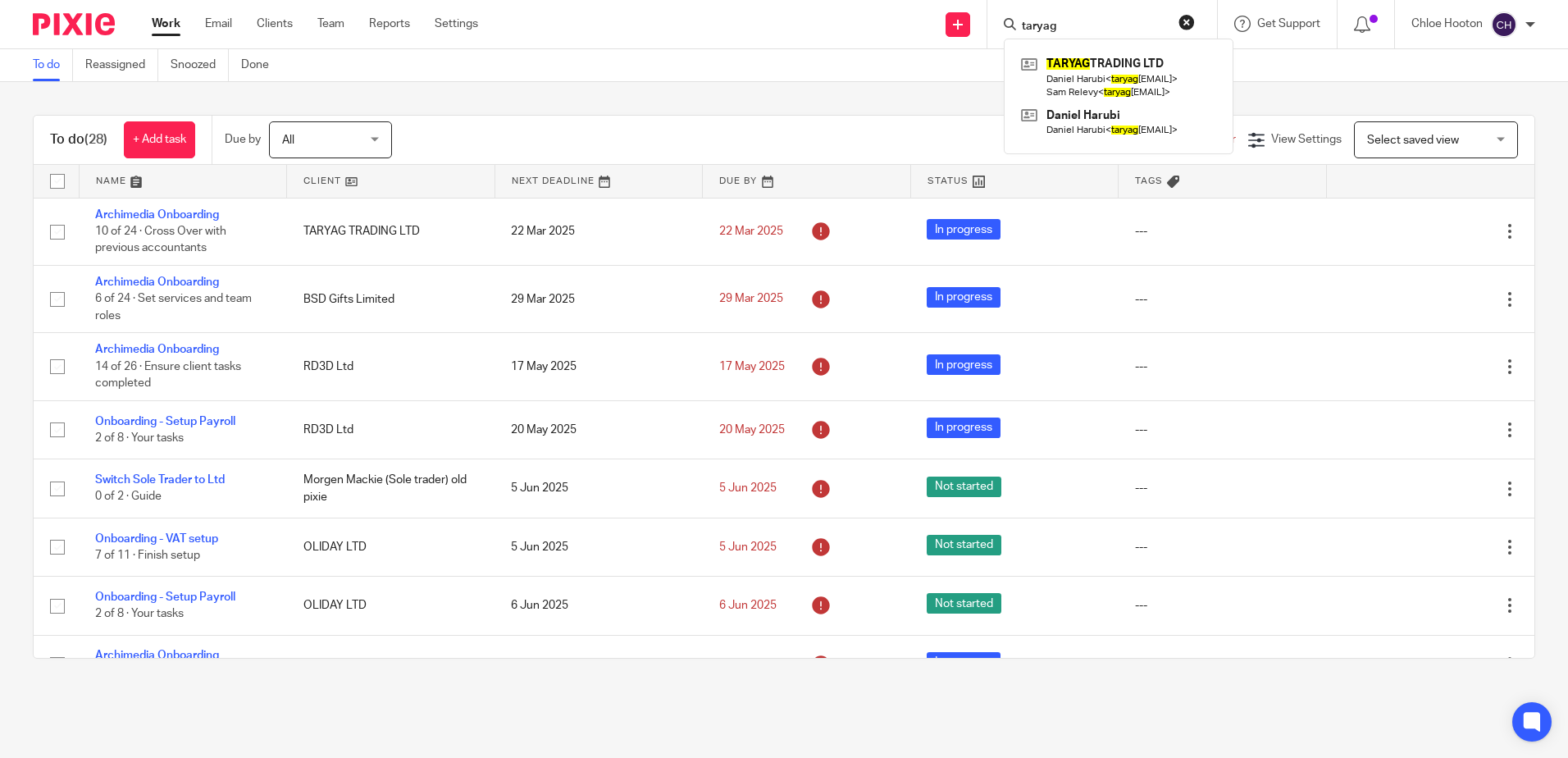 type on "taryag" 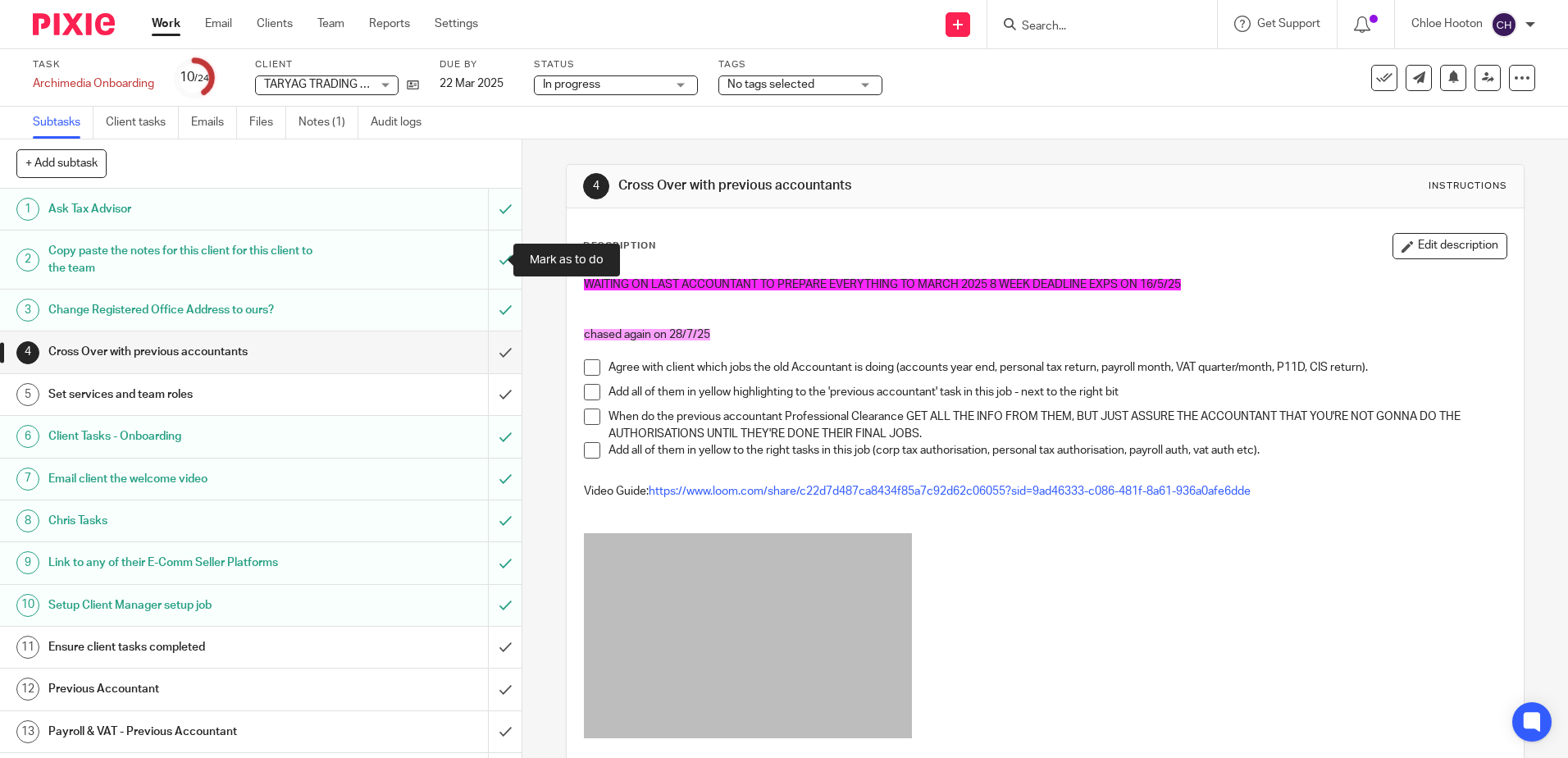 scroll, scrollTop: 0, scrollLeft: 0, axis: both 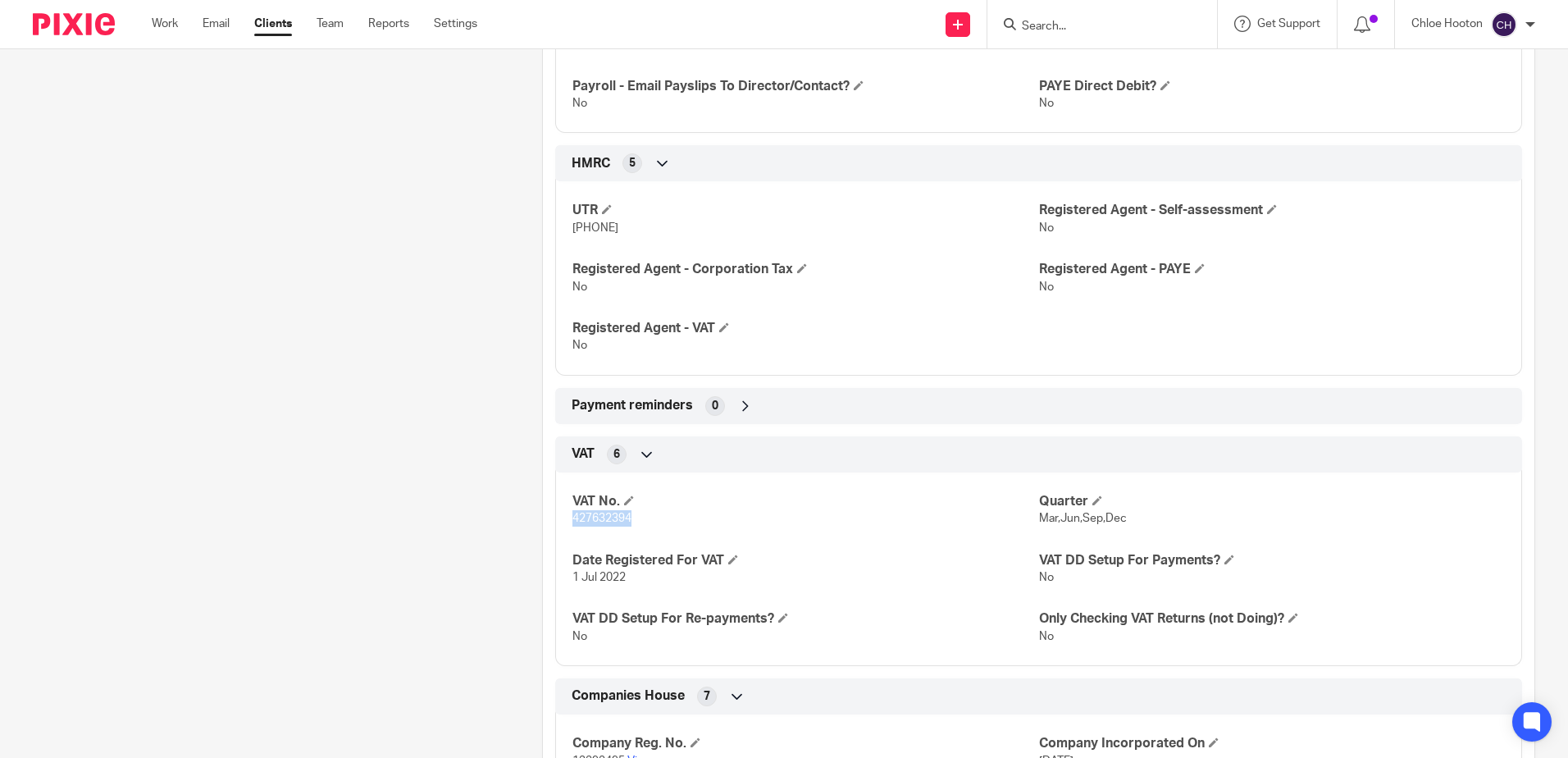 drag, startPoint x: 639, startPoint y: 517, endPoint x: 568, endPoint y: 521, distance: 71.112587 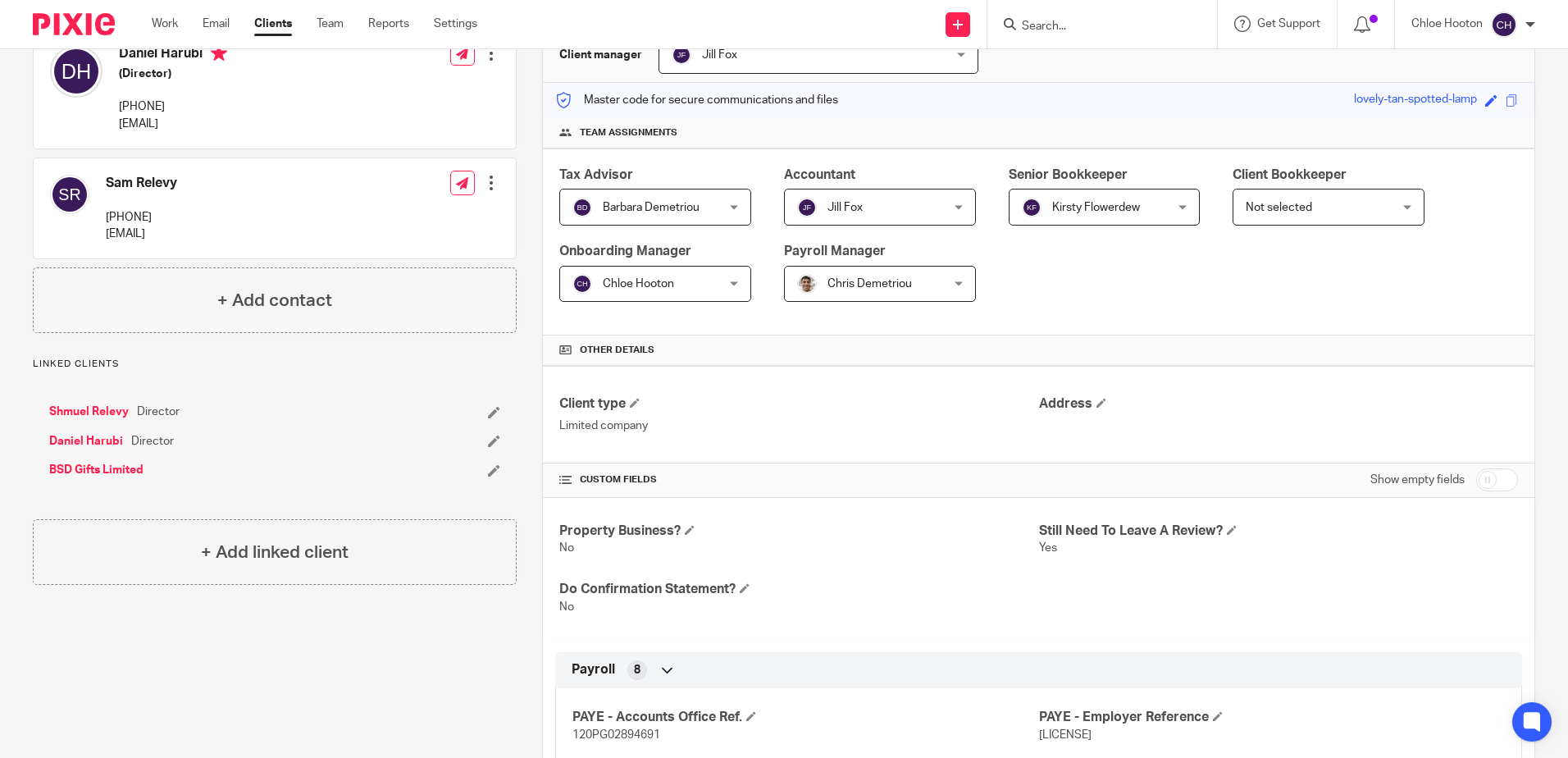 scroll, scrollTop: 0, scrollLeft: 0, axis: both 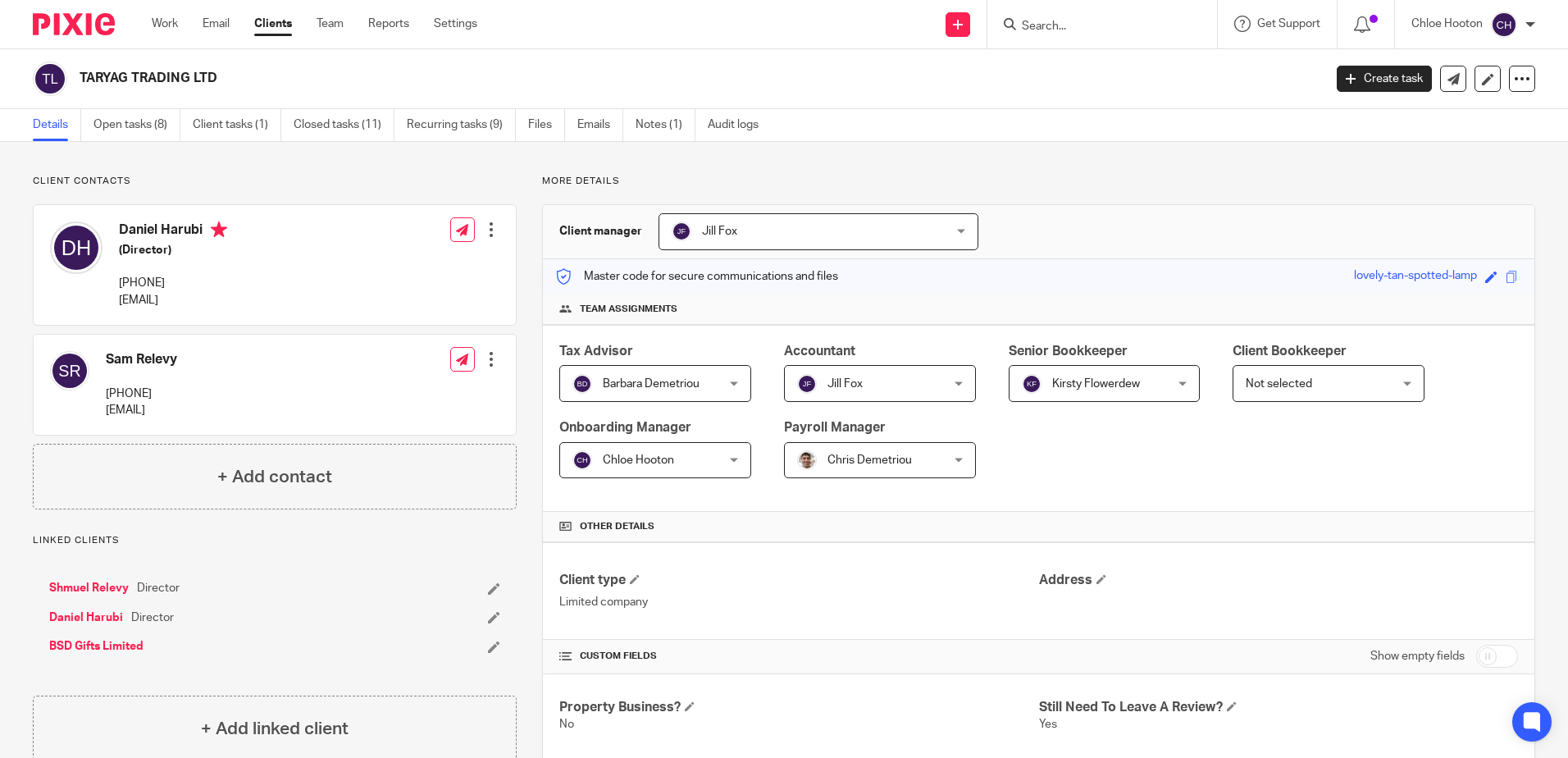 drag, startPoint x: 121, startPoint y: 126, endPoint x: 138, endPoint y: 141, distance: 22.671568 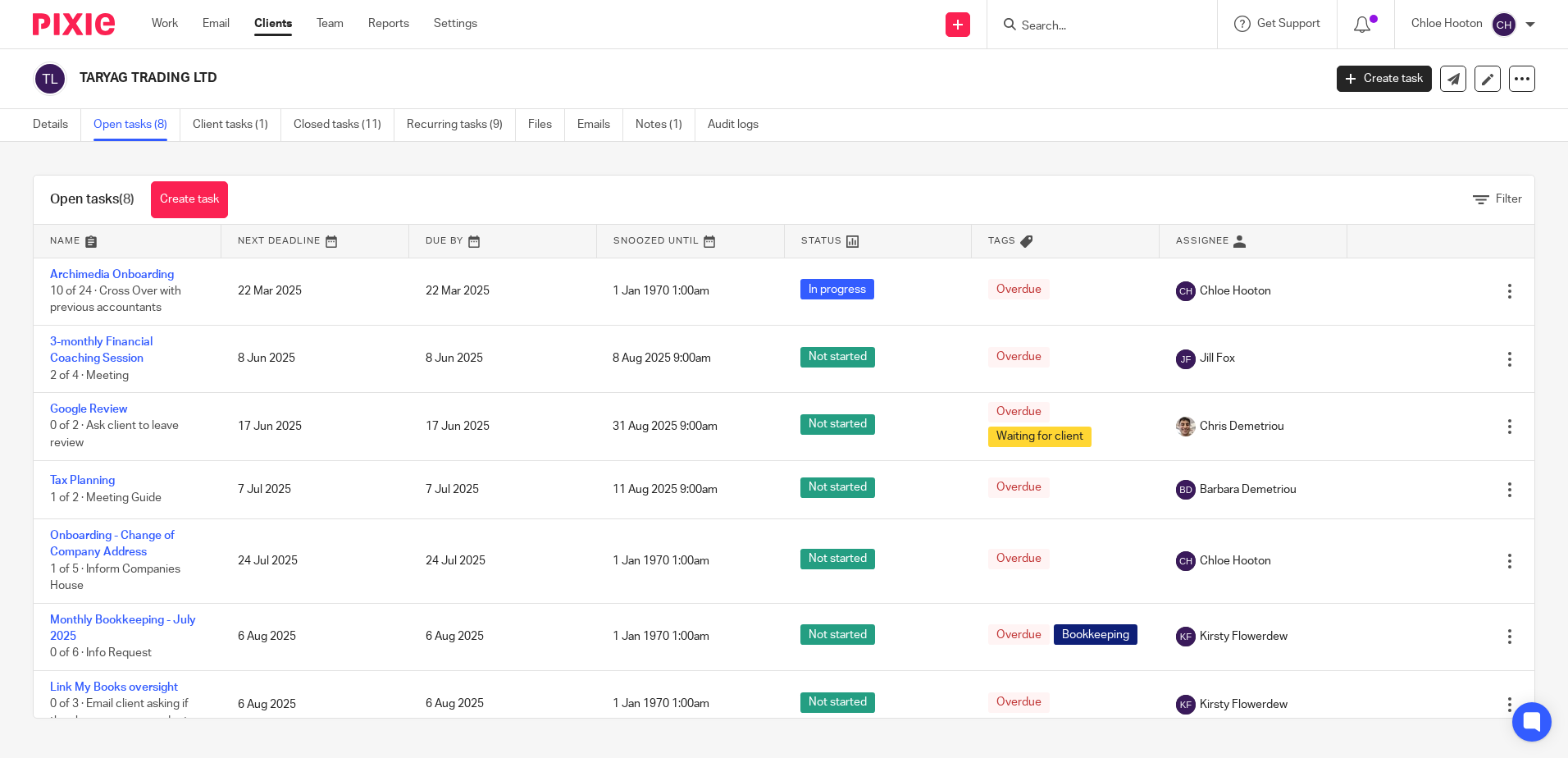 scroll, scrollTop: 0, scrollLeft: 0, axis: both 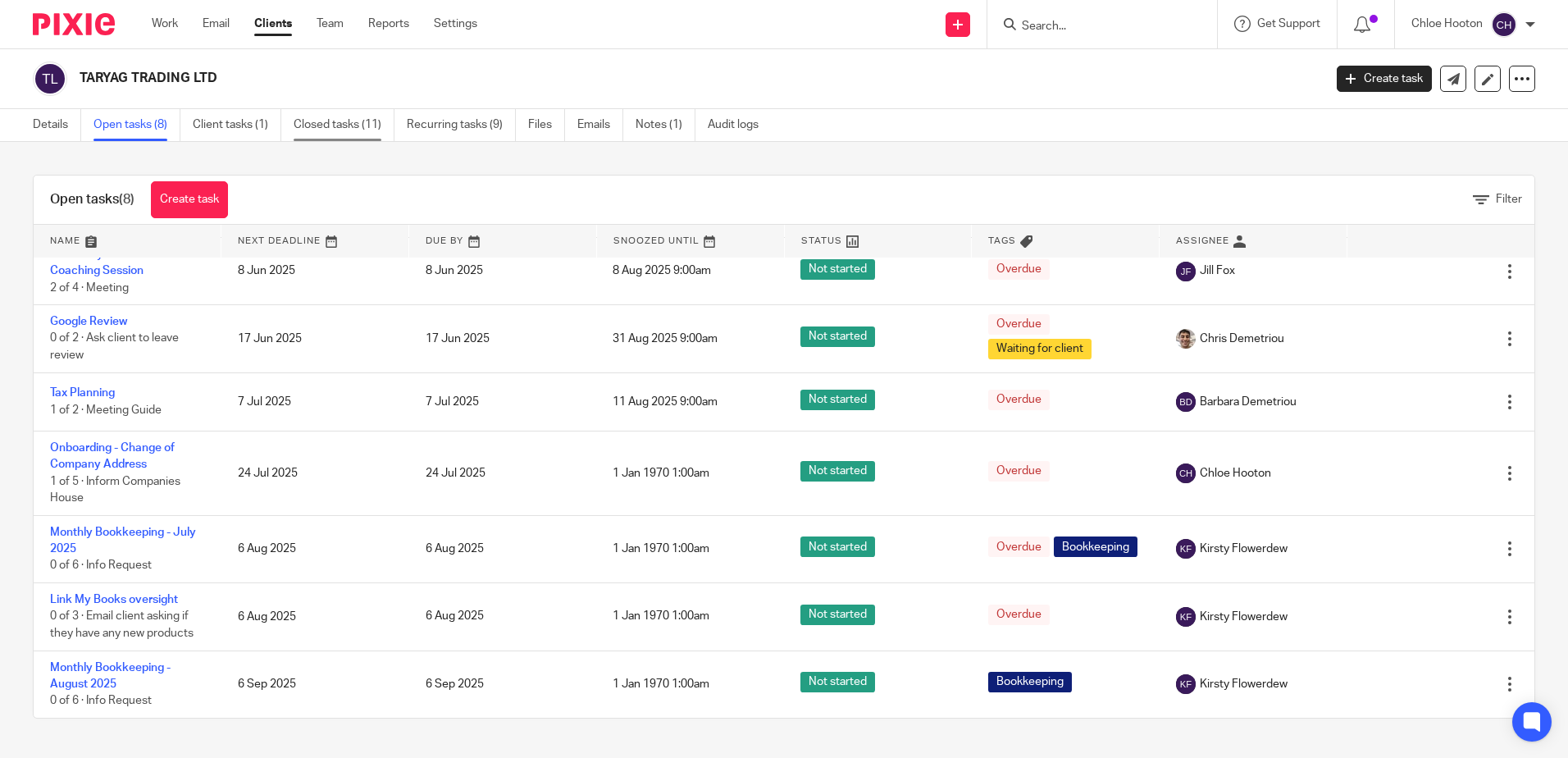 click on "Closed tasks (11)" at bounding box center [344, 125] 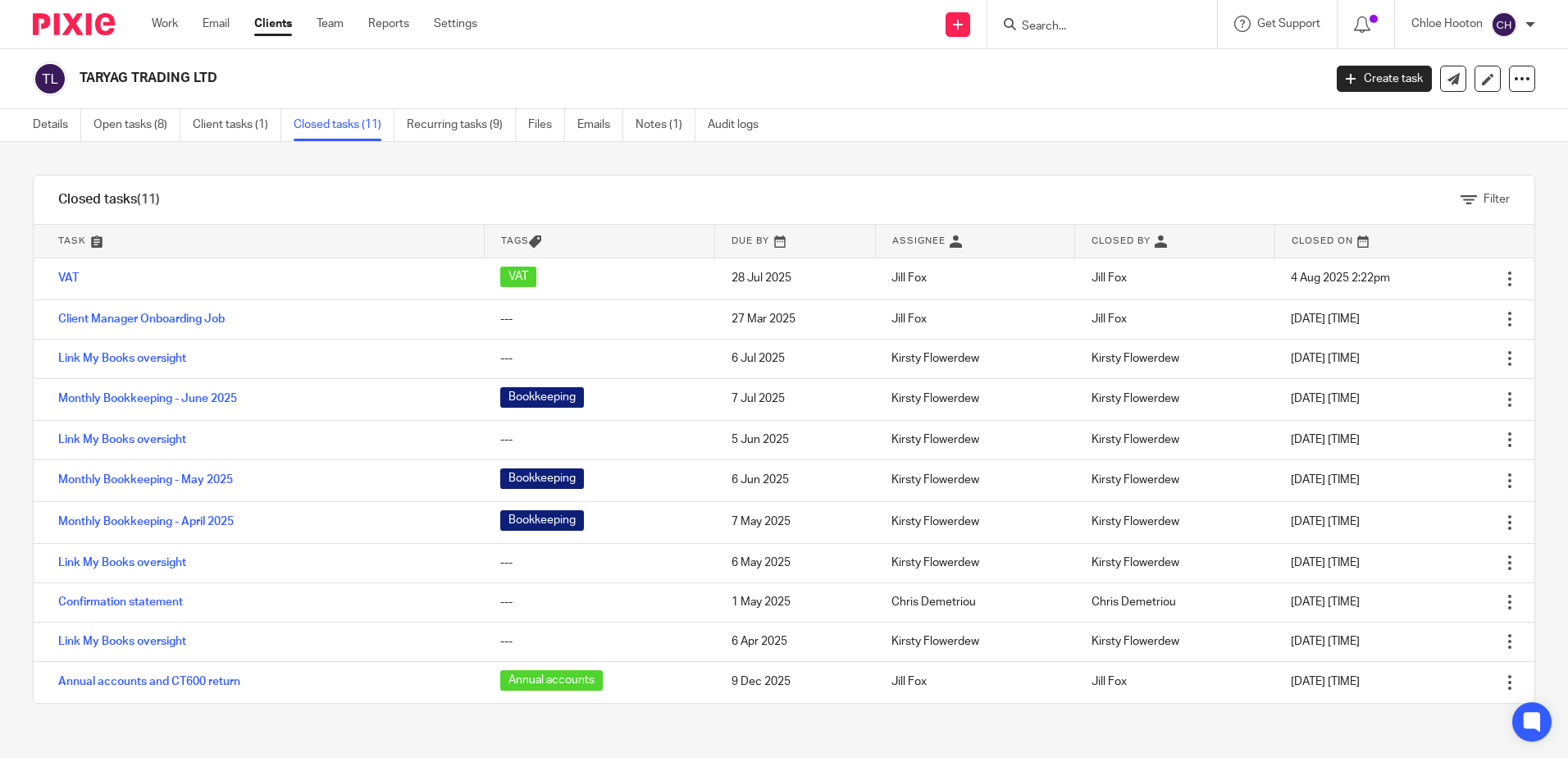 scroll, scrollTop: 0, scrollLeft: 0, axis: both 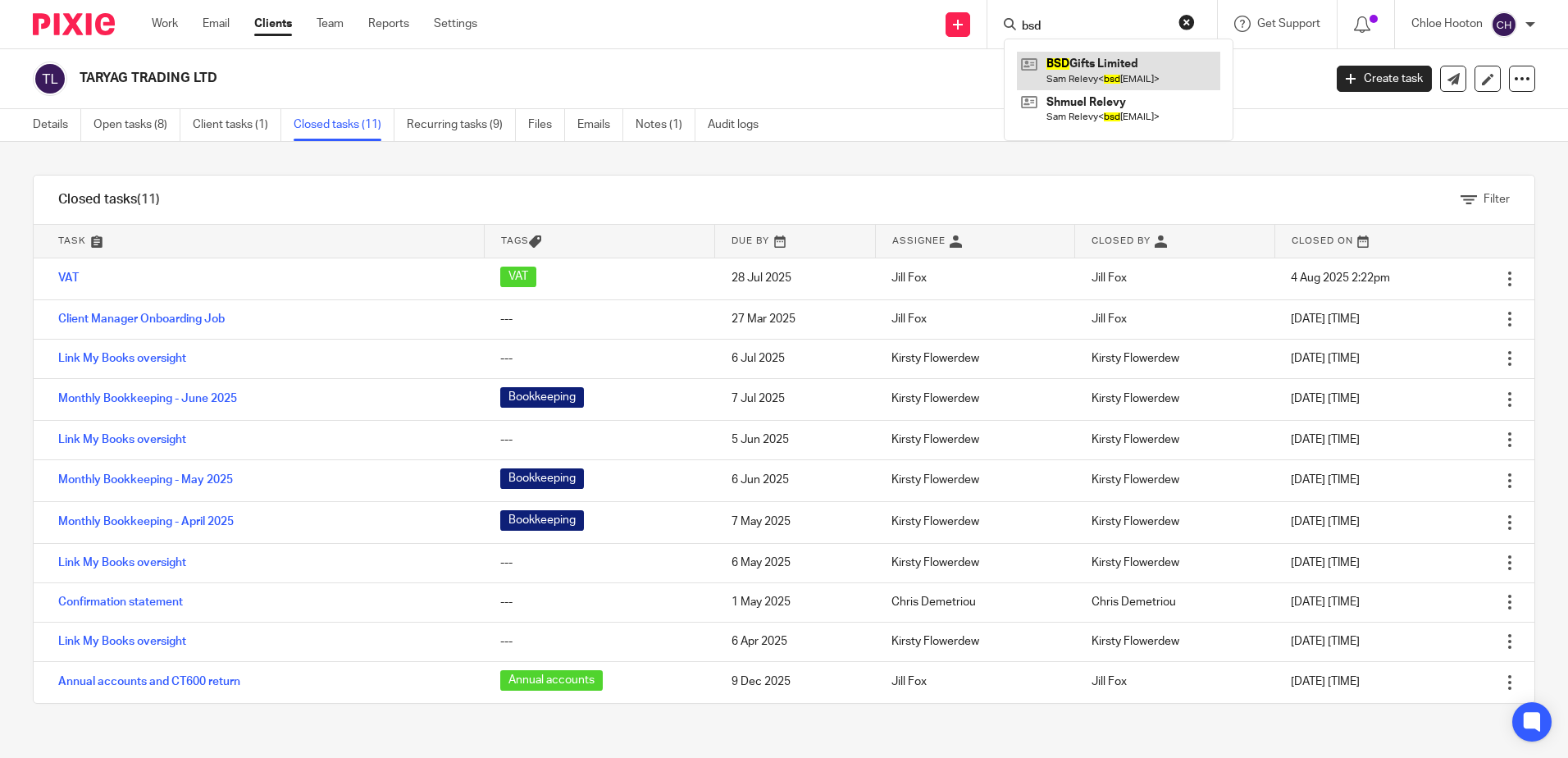 type on "bsd" 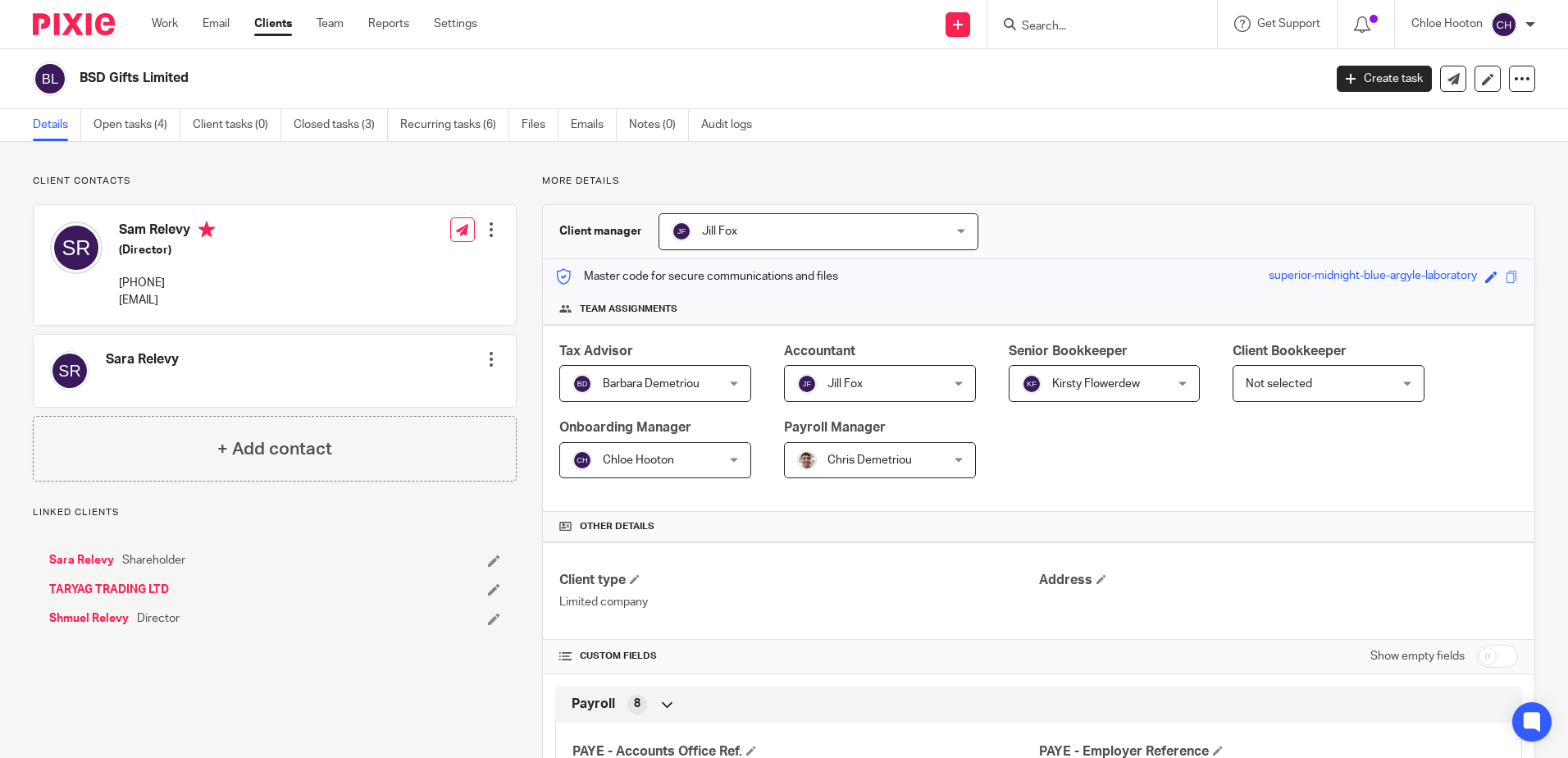 scroll, scrollTop: 0, scrollLeft: 0, axis: both 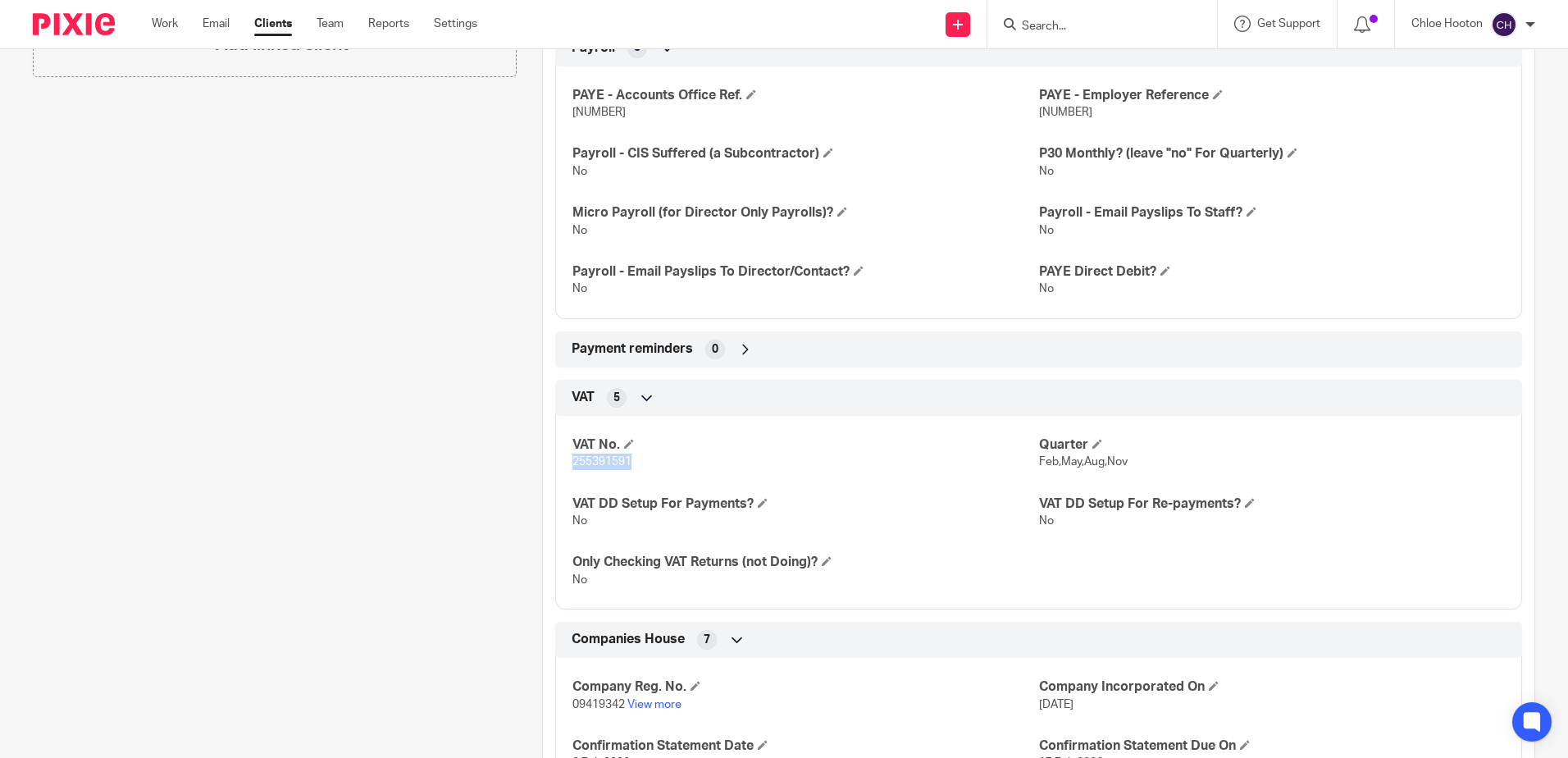 drag, startPoint x: 632, startPoint y: 462, endPoint x: 571, endPoint y: 468, distance: 61.29437 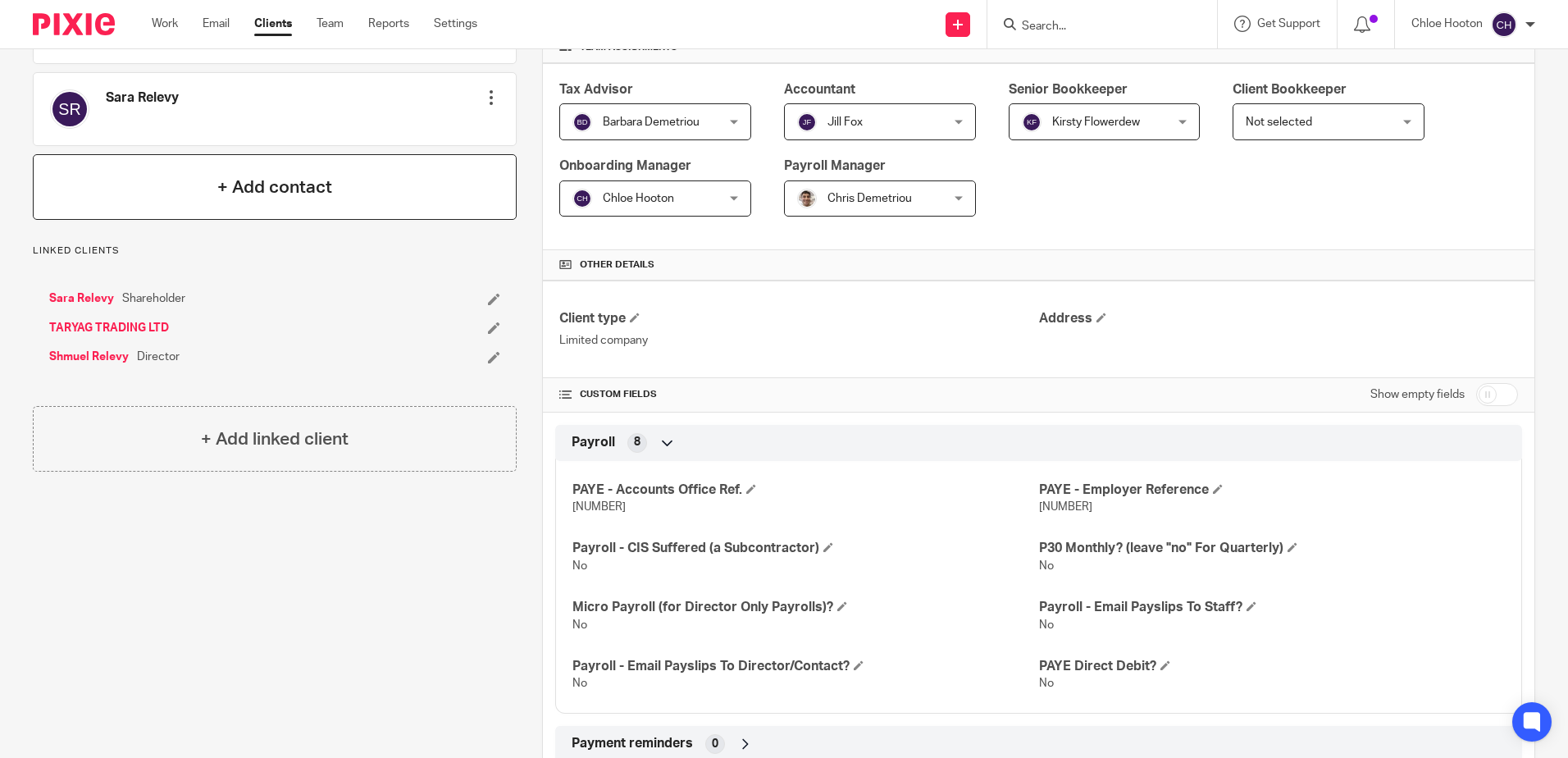 scroll, scrollTop: 0, scrollLeft: 0, axis: both 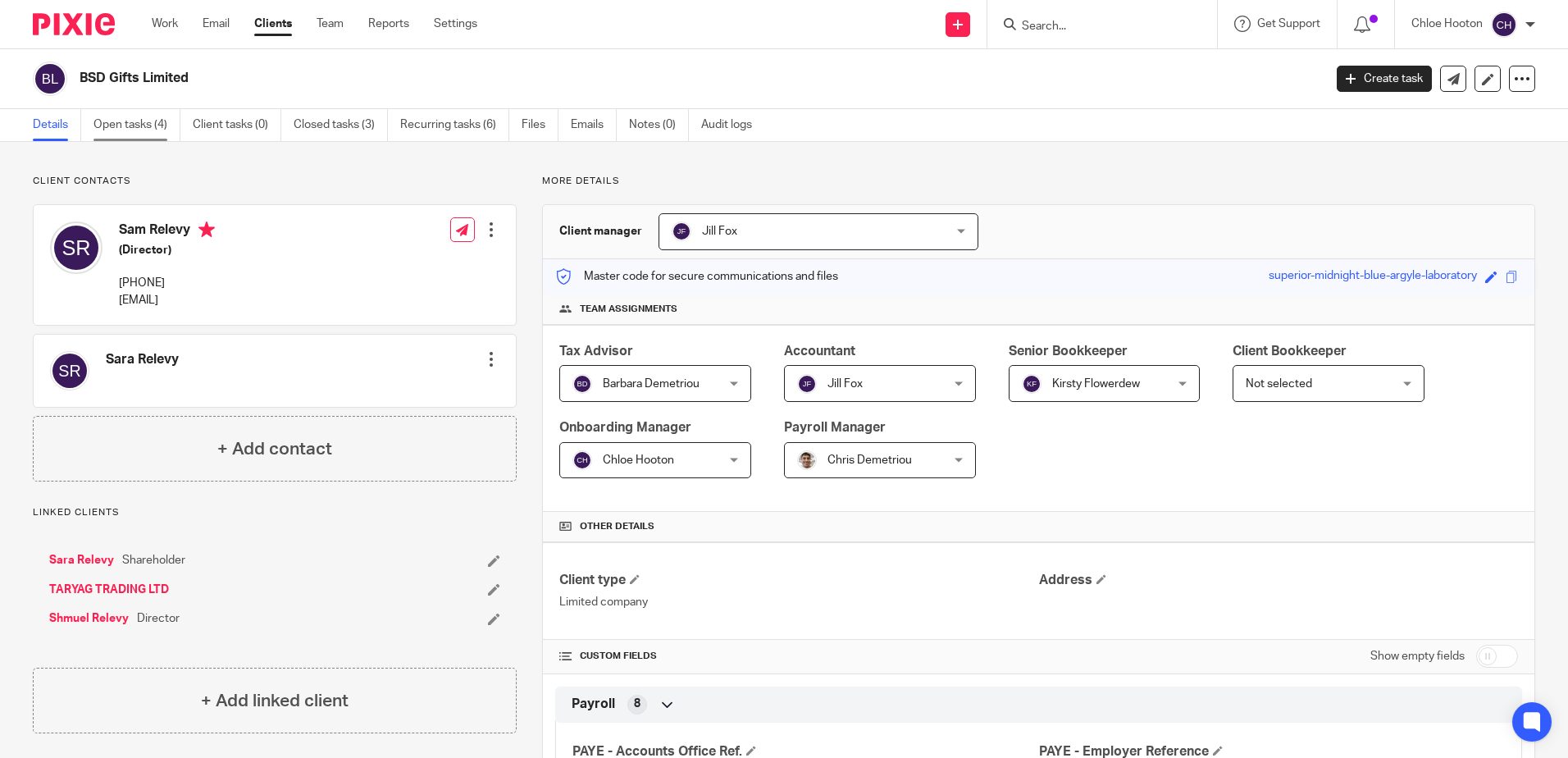 click on "Open tasks (4)" at bounding box center (137, 125) 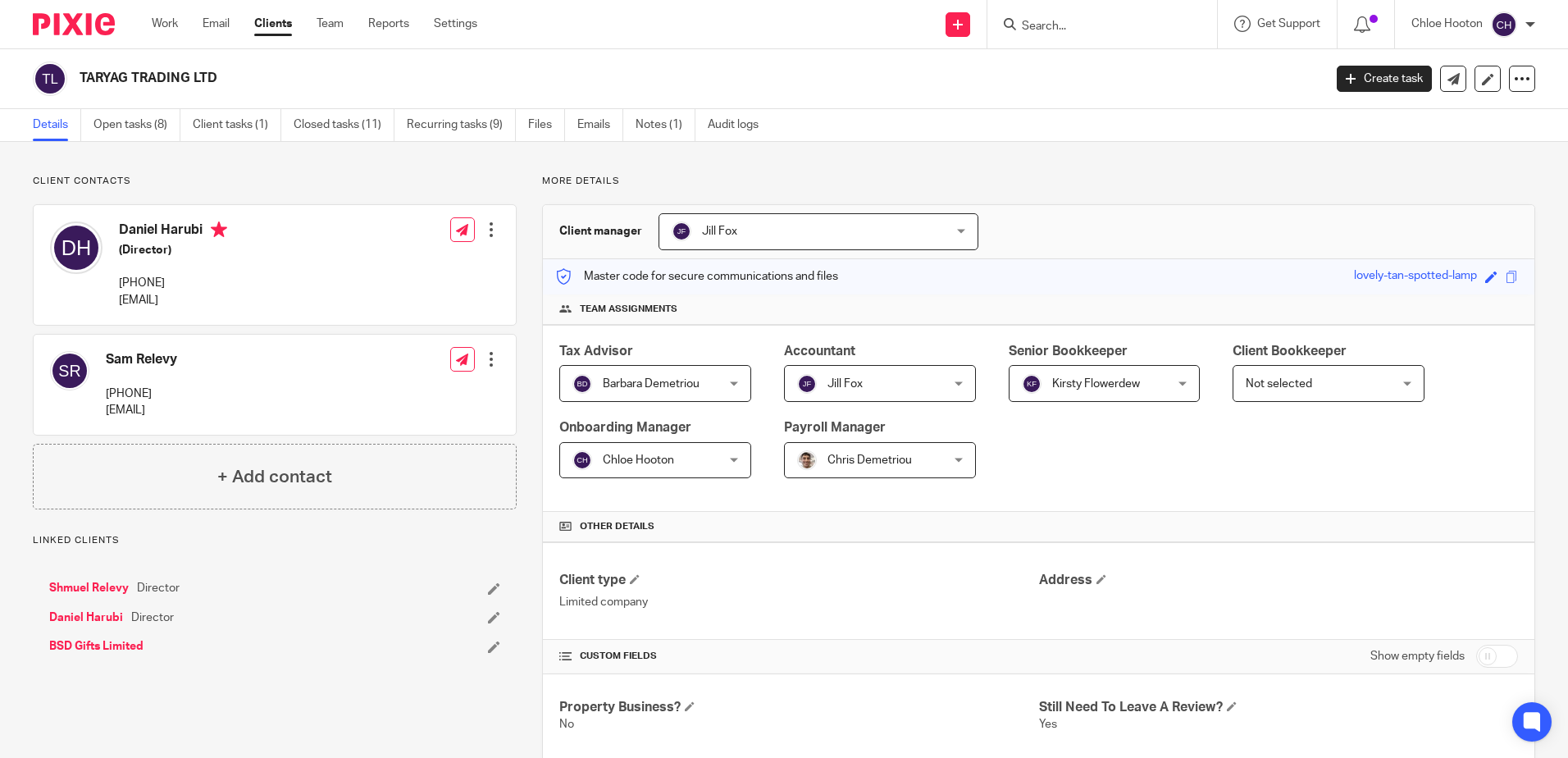 scroll, scrollTop: 0, scrollLeft: 0, axis: both 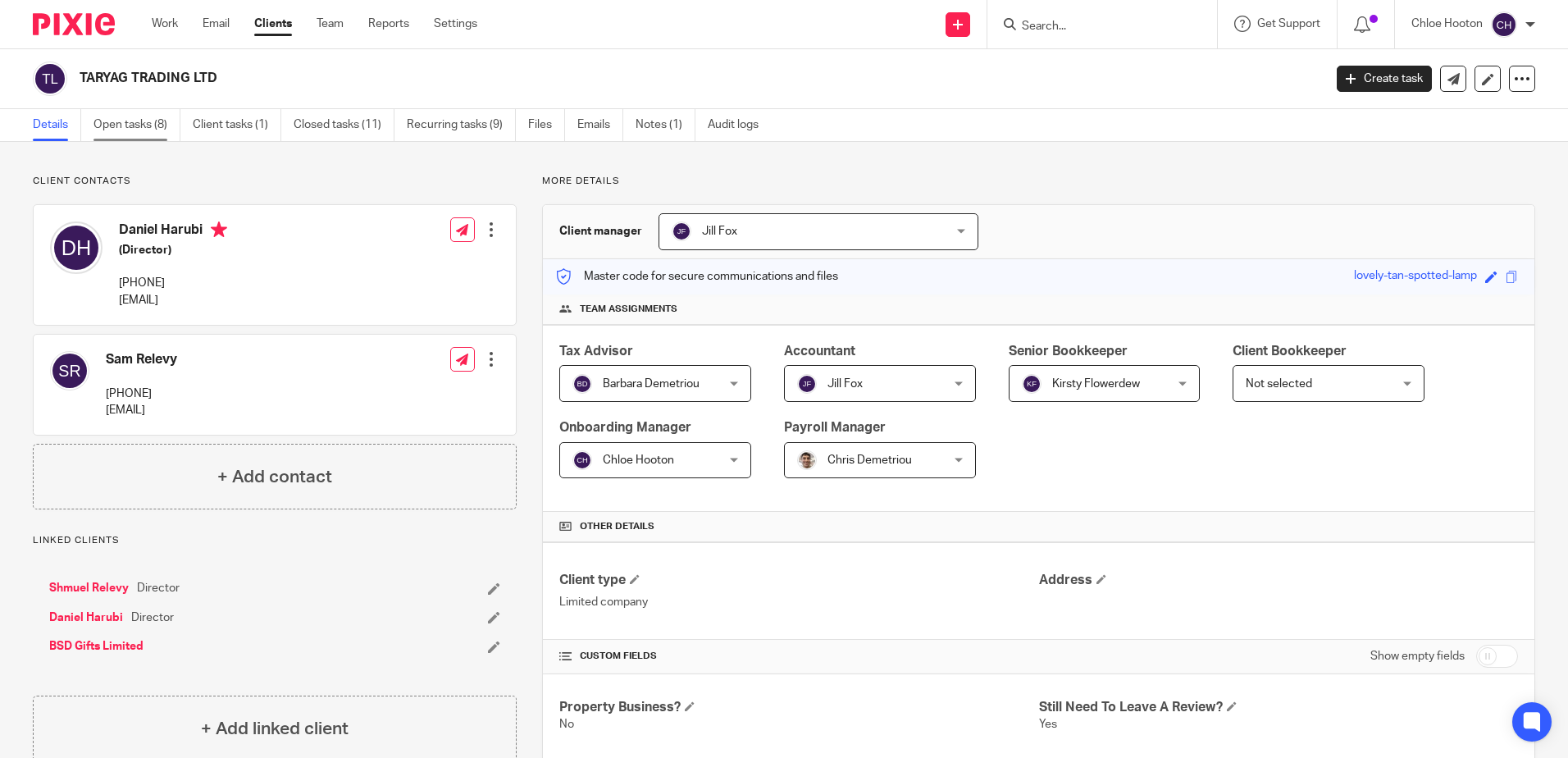 click on "Open tasks (8)" at bounding box center (137, 125) 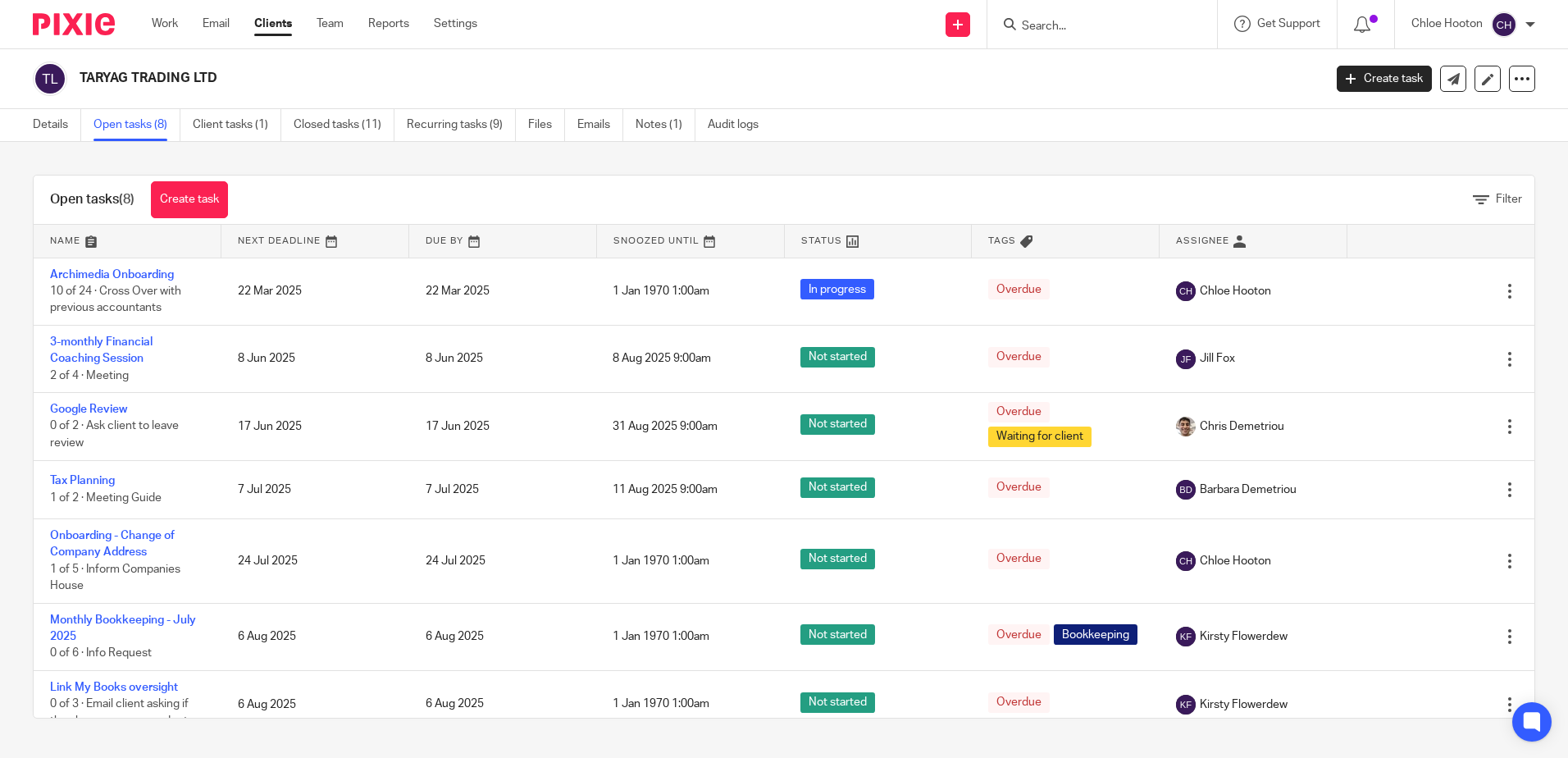 scroll, scrollTop: 0, scrollLeft: 0, axis: both 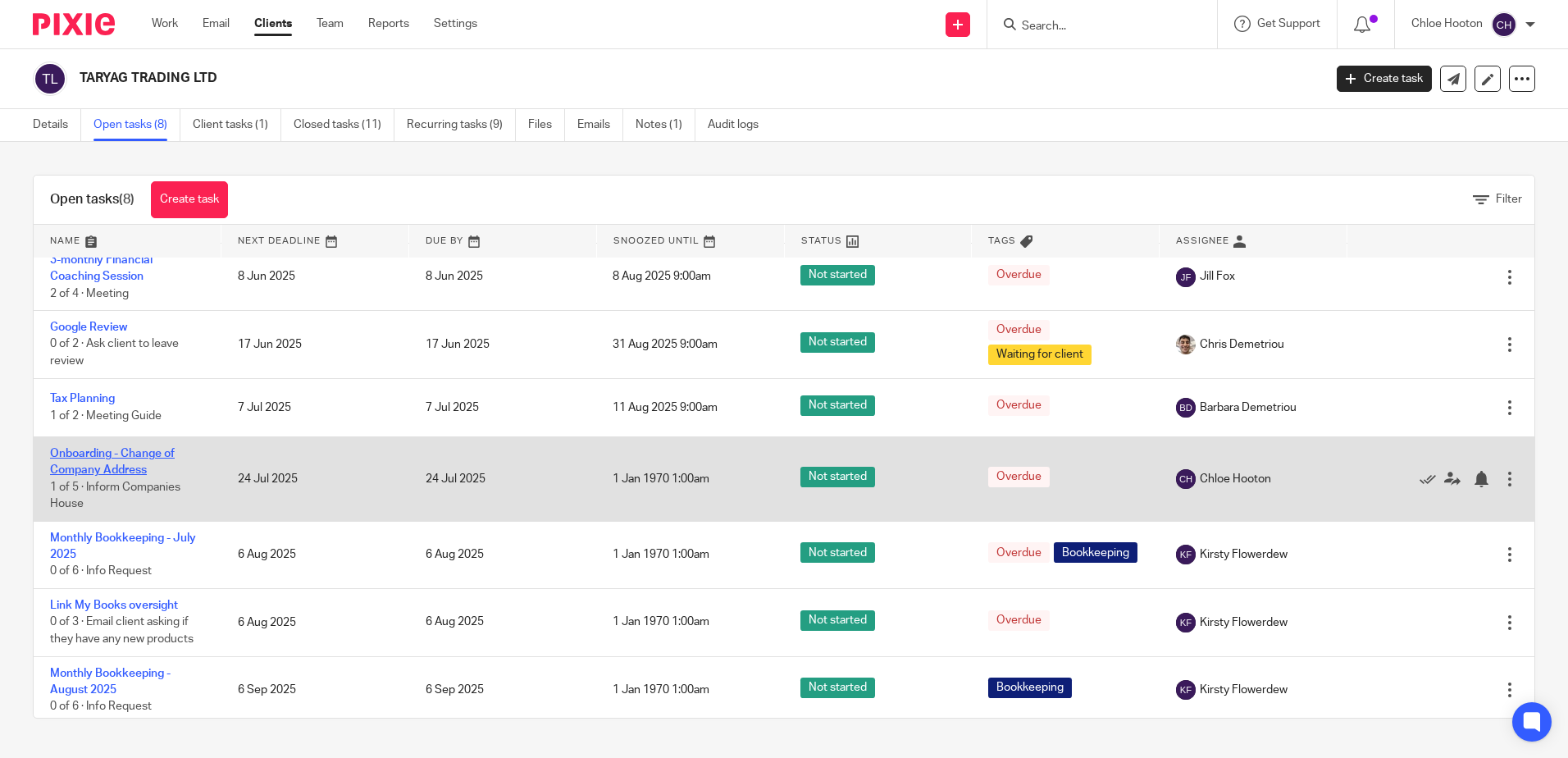 click on "Onboarding - Change of Company Address" at bounding box center (112, 462) 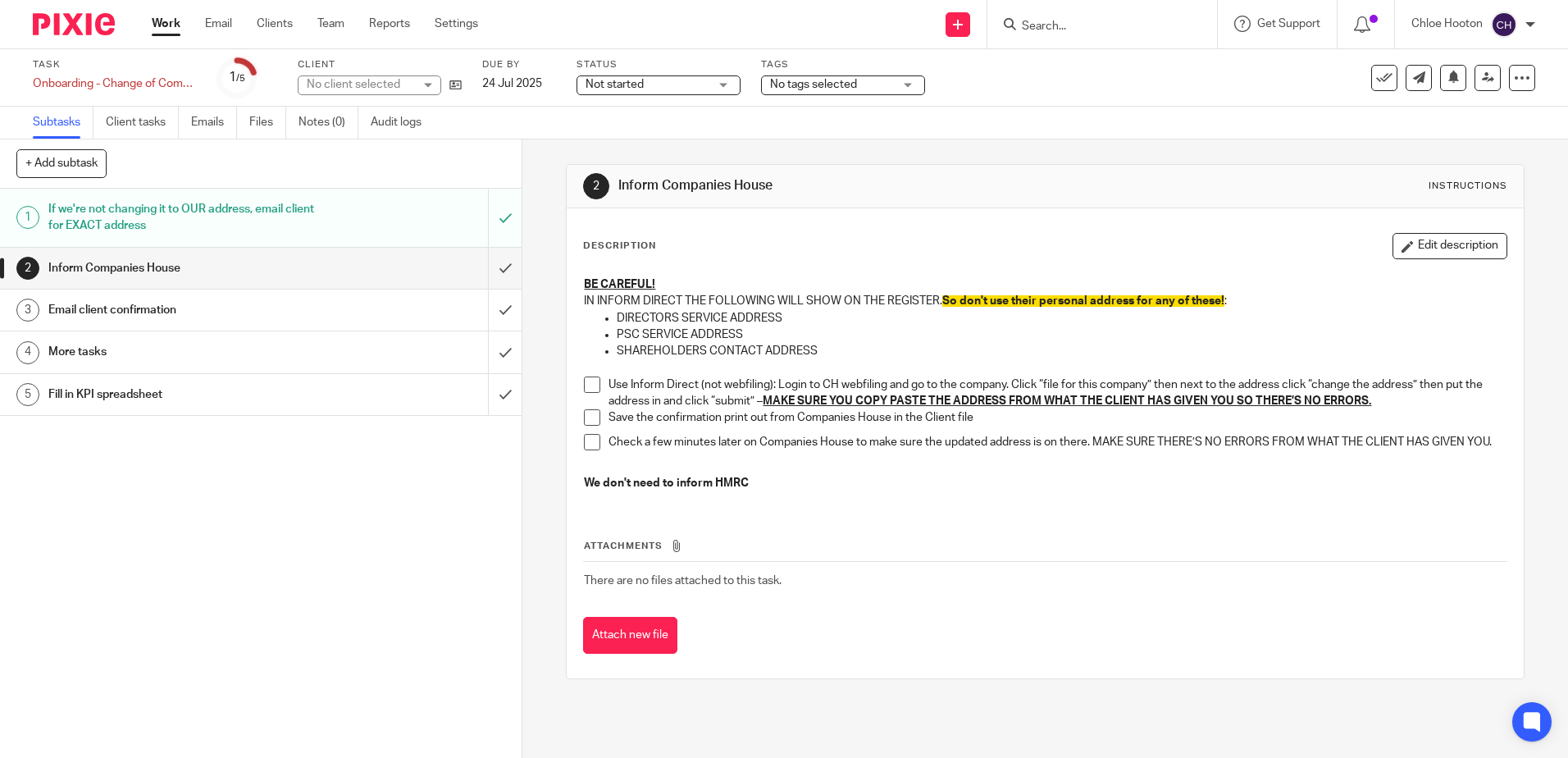 scroll, scrollTop: 0, scrollLeft: 0, axis: both 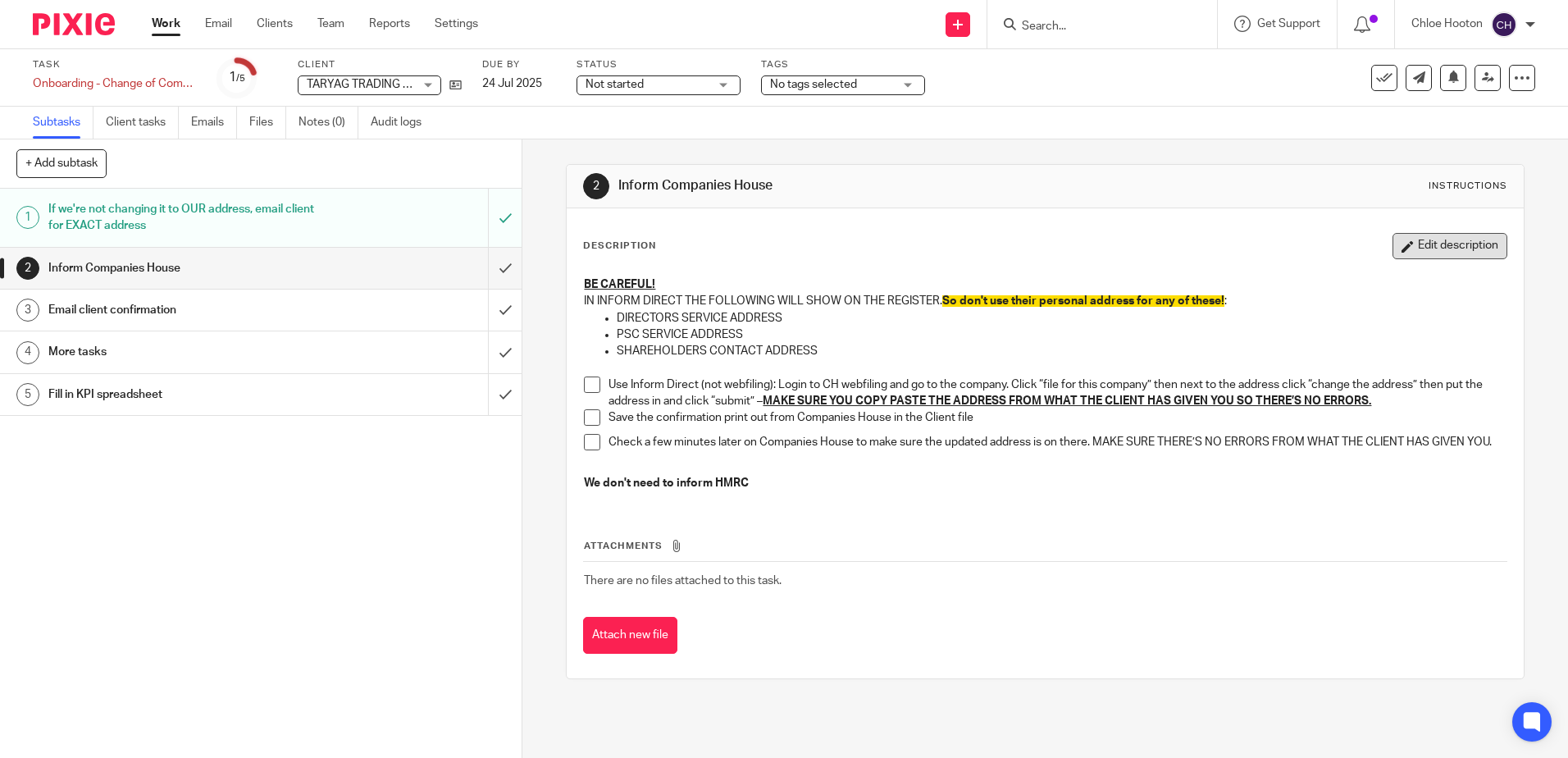 click on "Edit description" at bounding box center (1450, 246) 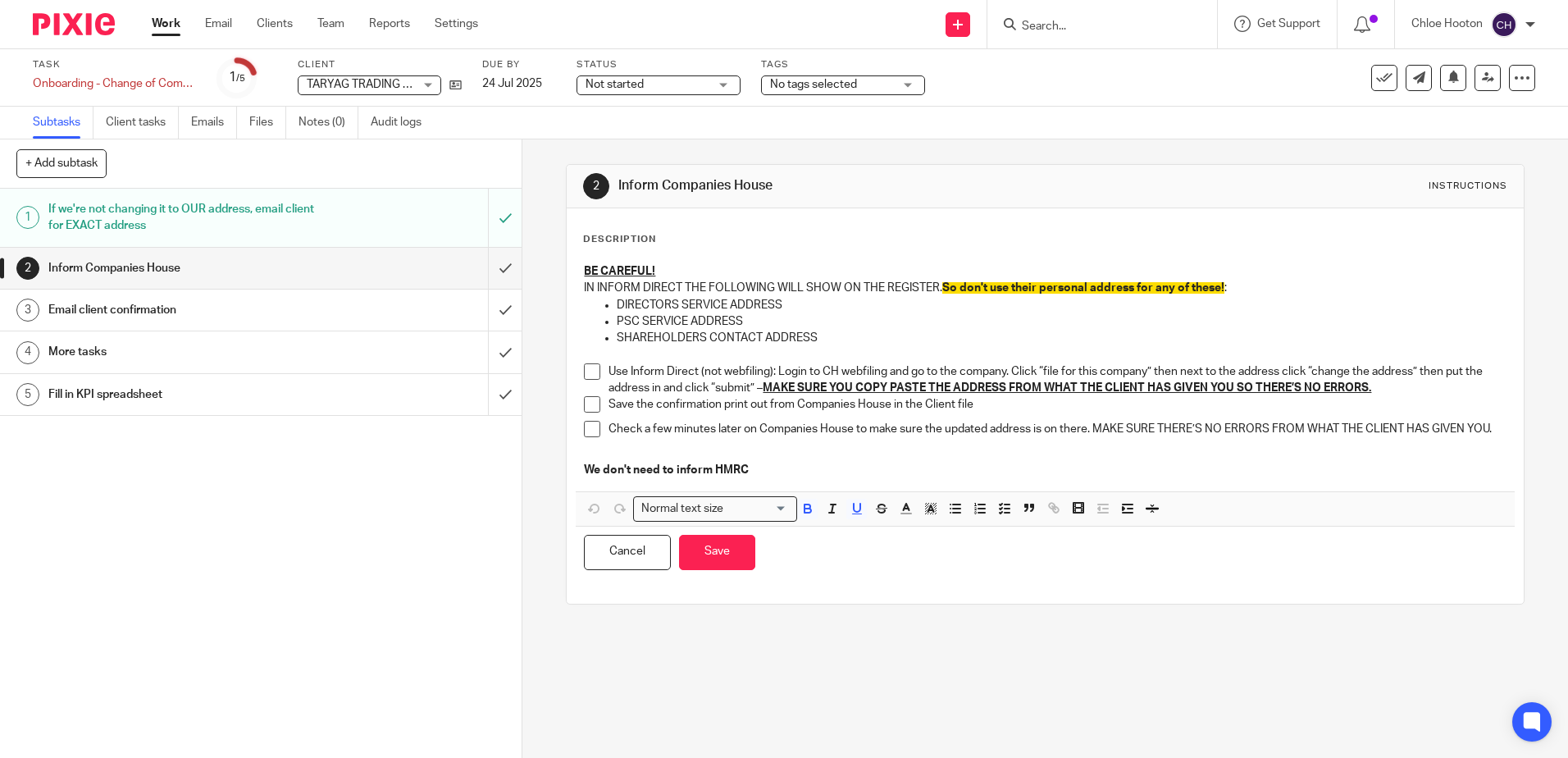 click on "Description
BE CAREFUL! IN INFORM DIRECT THE FOLLOWING WILL SHOW ON THE REGISTER.  So don't use their personal address for any of these! : DIRECTORS SERVICE ADDRESS PSC SERVICE ADDRESS SHAREHOLDERS CONTACT ADDRESS   Use Inform Direct (not webfiling): Login to CH webfiling and go to the company. Click “file for this company” then next to the address click “change the address” then put the address in and click “submit” –  MAKE SURE YOU COPY PASTE THE ADDRESS FROM WHAT THE CLIENT HAS GIVEN YOU SO THERE’S NO ERRORS.   Save the confirmation print out from Companies House in the Client file   Check a few minutes later on Companies House to make sure the updated address is on there. MAKE SURE THERE’S NO ERRORS FROM WHAT THE CLIENT HAS GIVEN YOU. We don't need to inform HMRC
Normal text size
Loading..." at bounding box center (1045, 406) 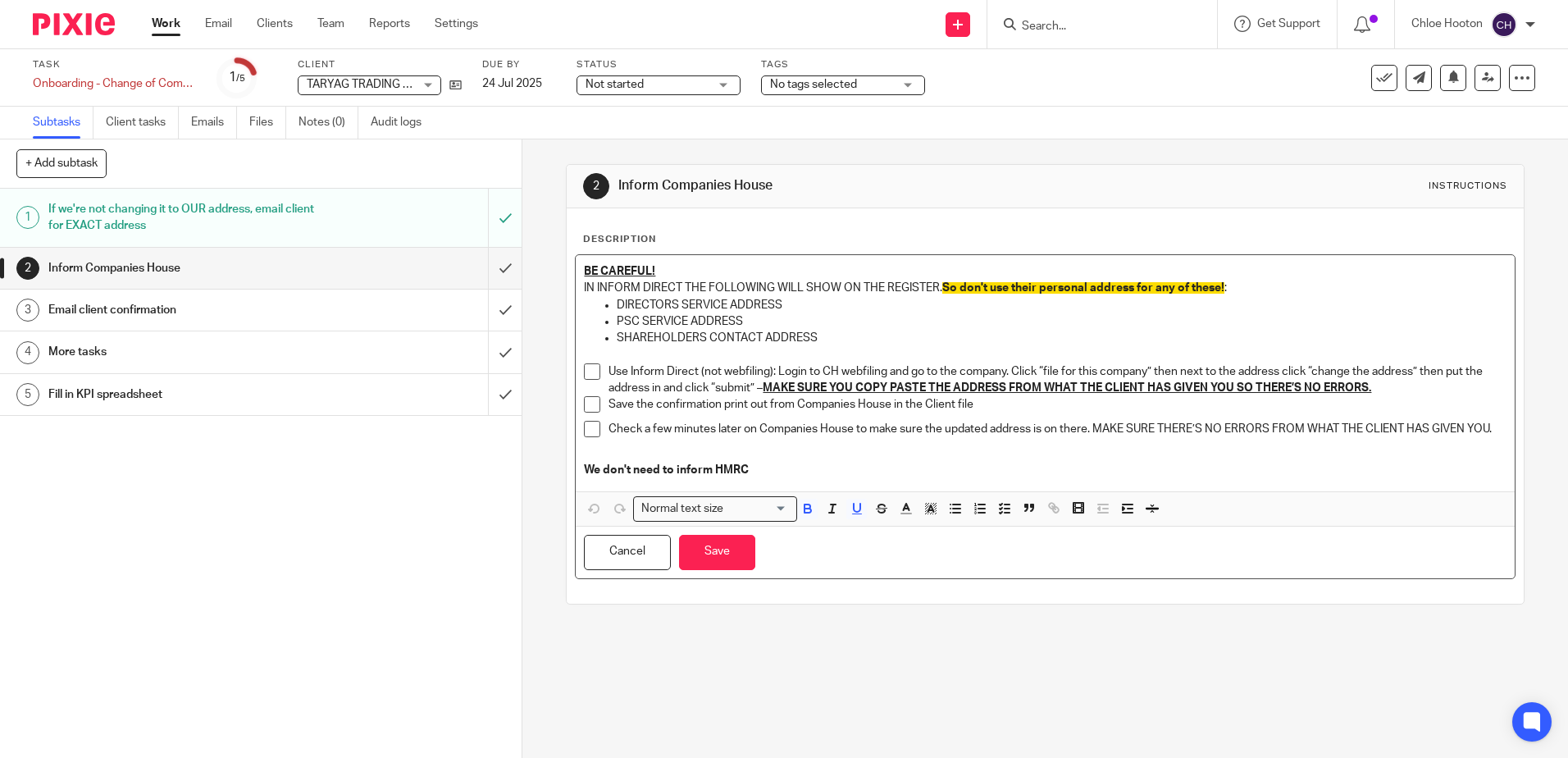 click on "BE CAREFUL! IN INFORM DIRECT THE FOLLOWING WILL SHOW ON THE REGISTER.  So don't use their personal address for any of these! : DIRECTORS SERVICE ADDRESS PSC SERVICE ADDRESS SHAREHOLDERS CONTACT ADDRESS   Use Inform Direct (not webfiling): Login to CH webfiling and go to the company. Click “file for this company” then next to the address click “change the address” then put the address in and click “submit” –  MAKE SURE YOU COPY PASTE THE ADDRESS FROM WHAT THE CLIENT HAS GIVEN YOU SO THERE’S NO ERRORS.   Save the confirmation print out from Companies House in the Client file   Check a few minutes later on Companies House to make sure the updated address is on there. MAKE SURE THERE’S NO ERRORS FROM WHAT THE CLIENT HAS GIVEN YOU. We don't need to inform HMRC" at bounding box center [1045, 373] 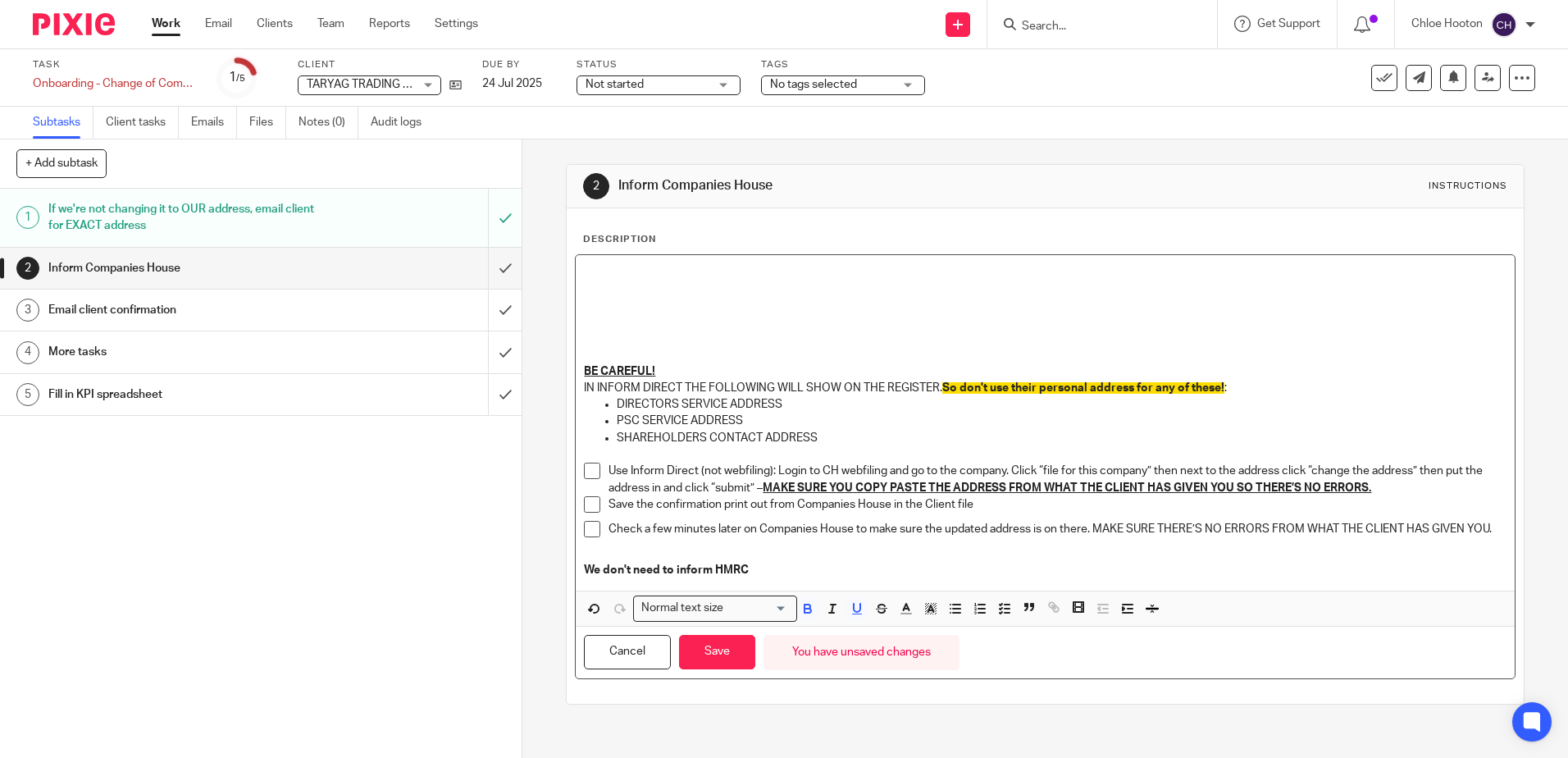 click at bounding box center [1045, 272] 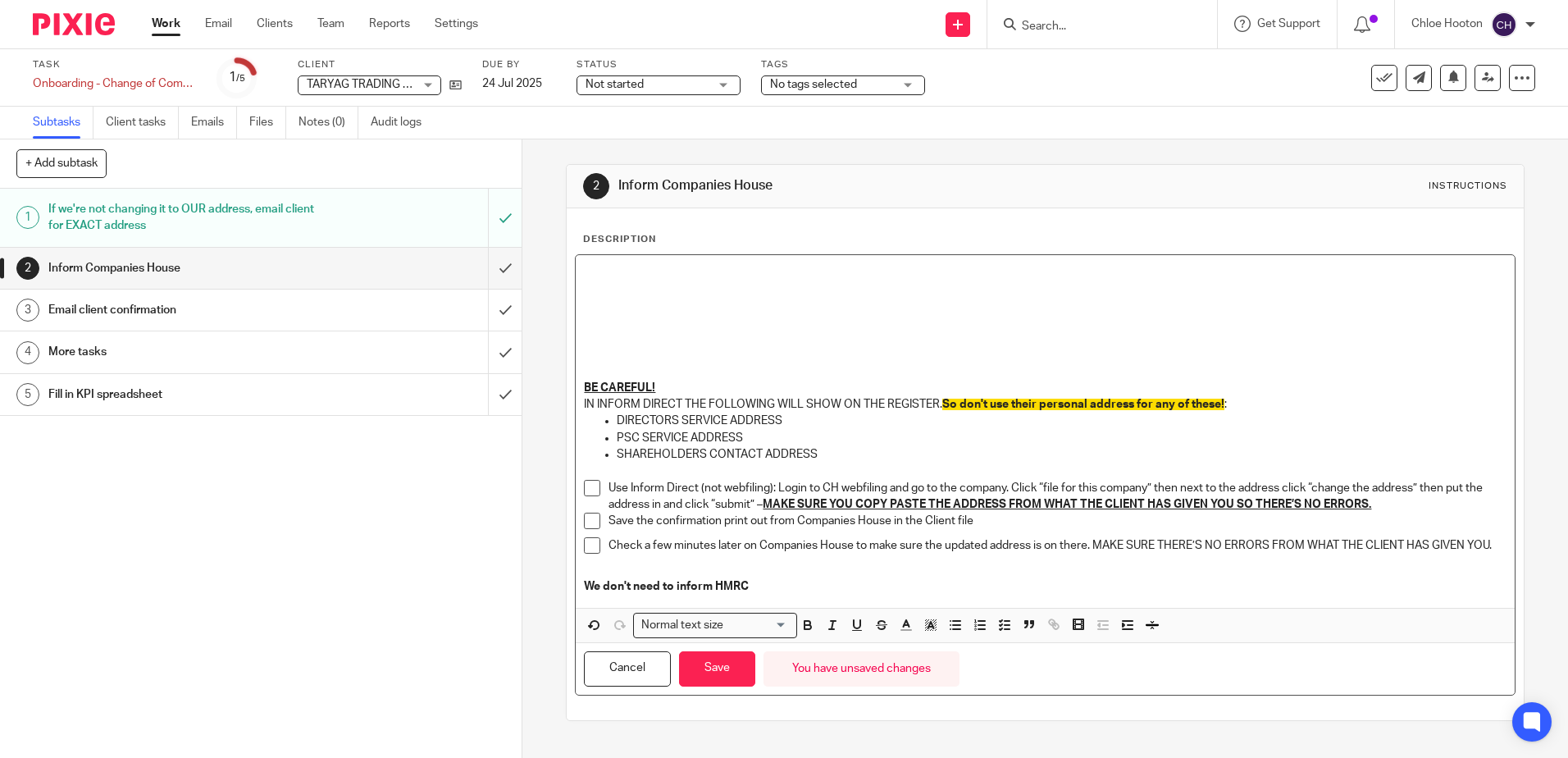 type 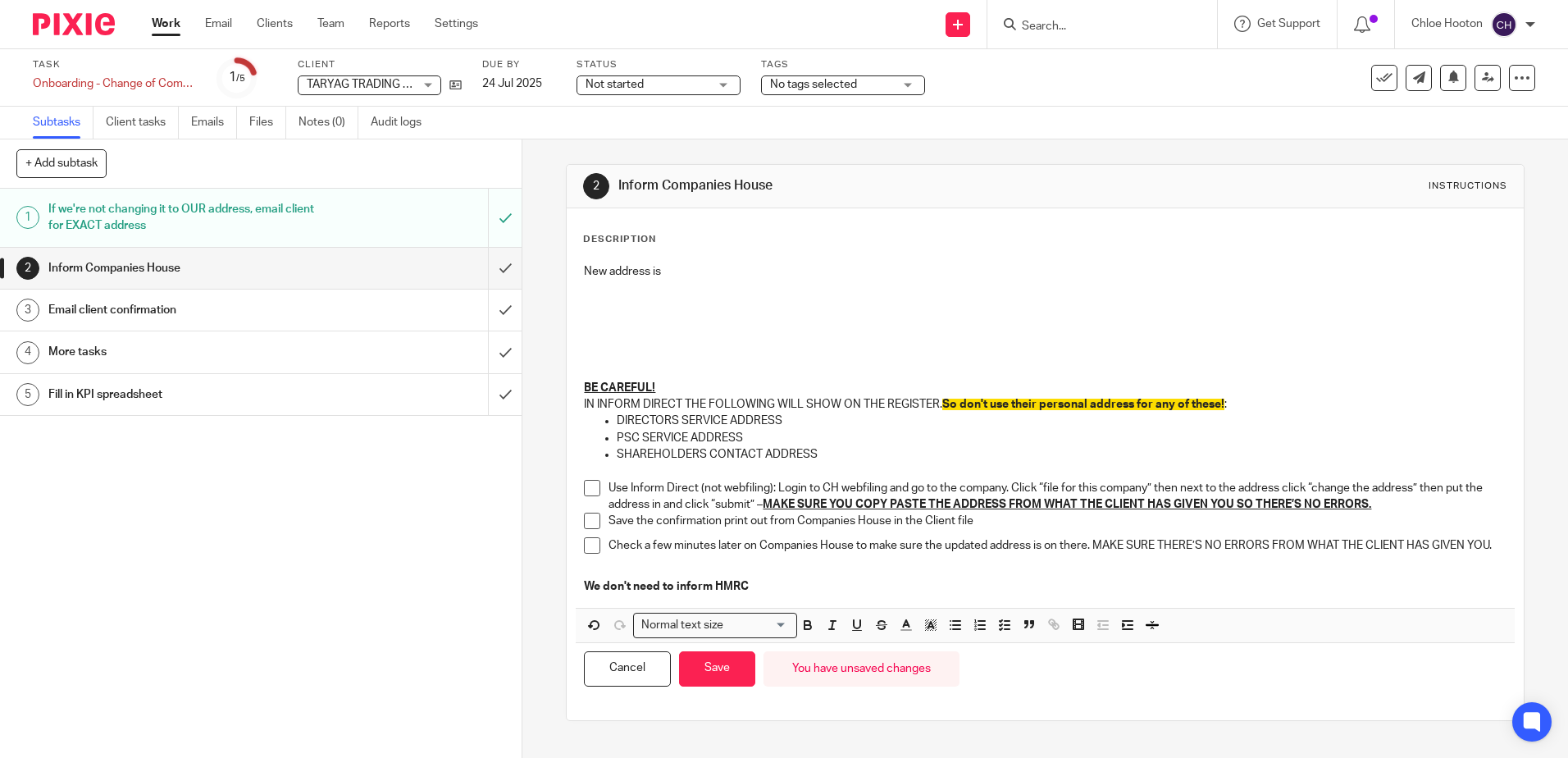 drag, startPoint x: 668, startPoint y: 251, endPoint x: 677, endPoint y: 276, distance: 26.57066 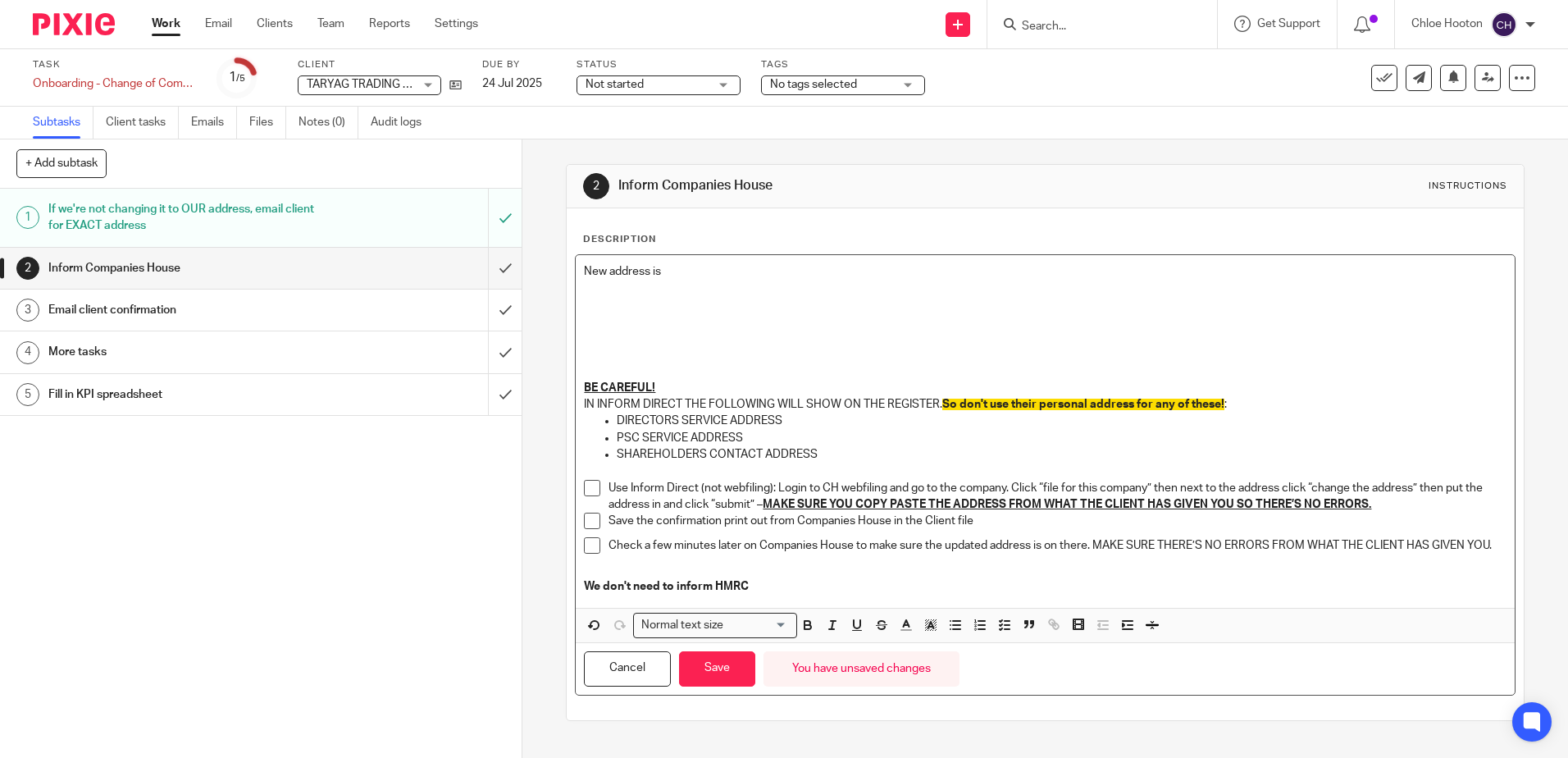 click on "New address is" at bounding box center (1045, 272) 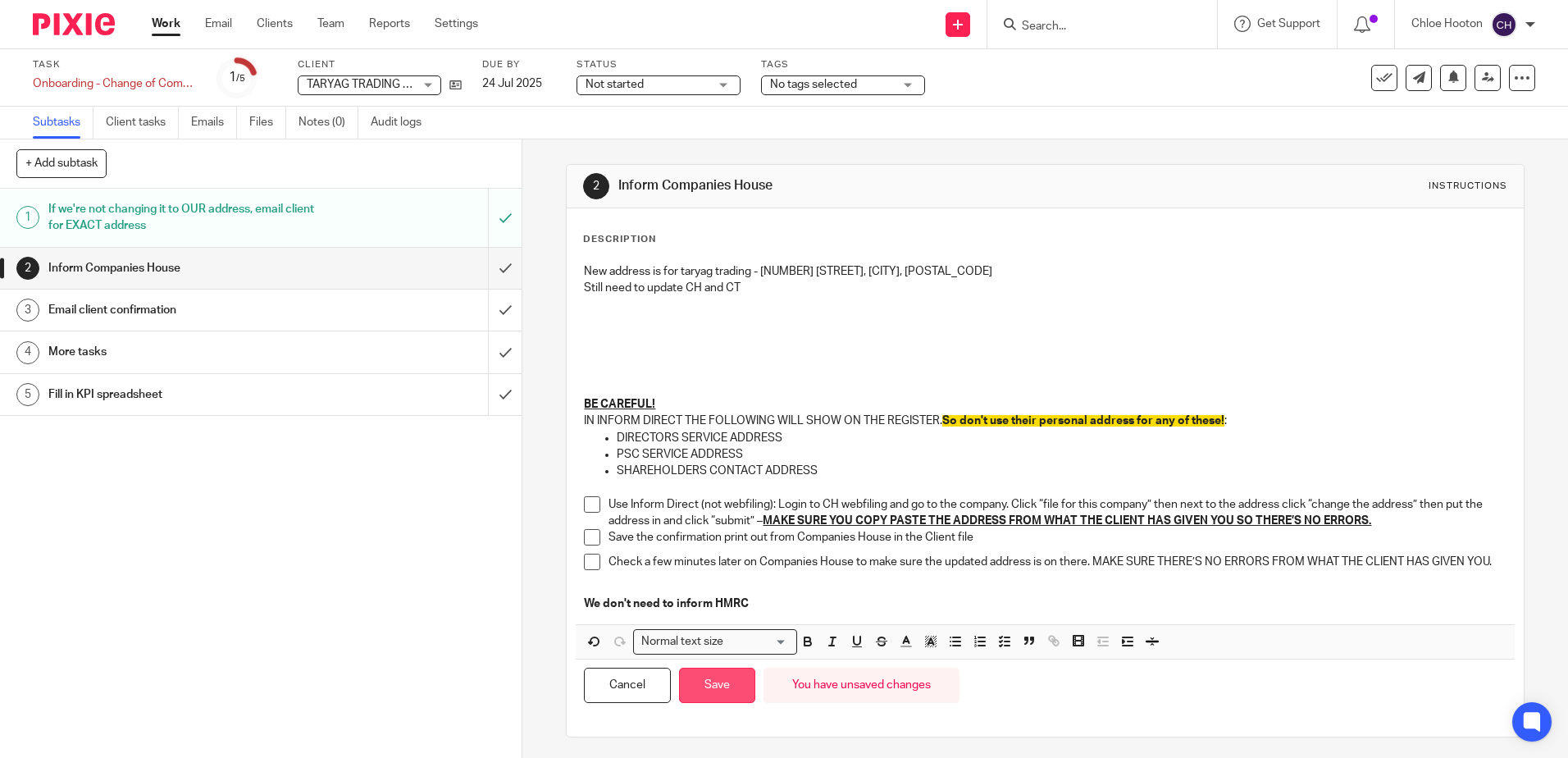drag, startPoint x: 727, startPoint y: 694, endPoint x: 743, endPoint y: 682, distance: 20 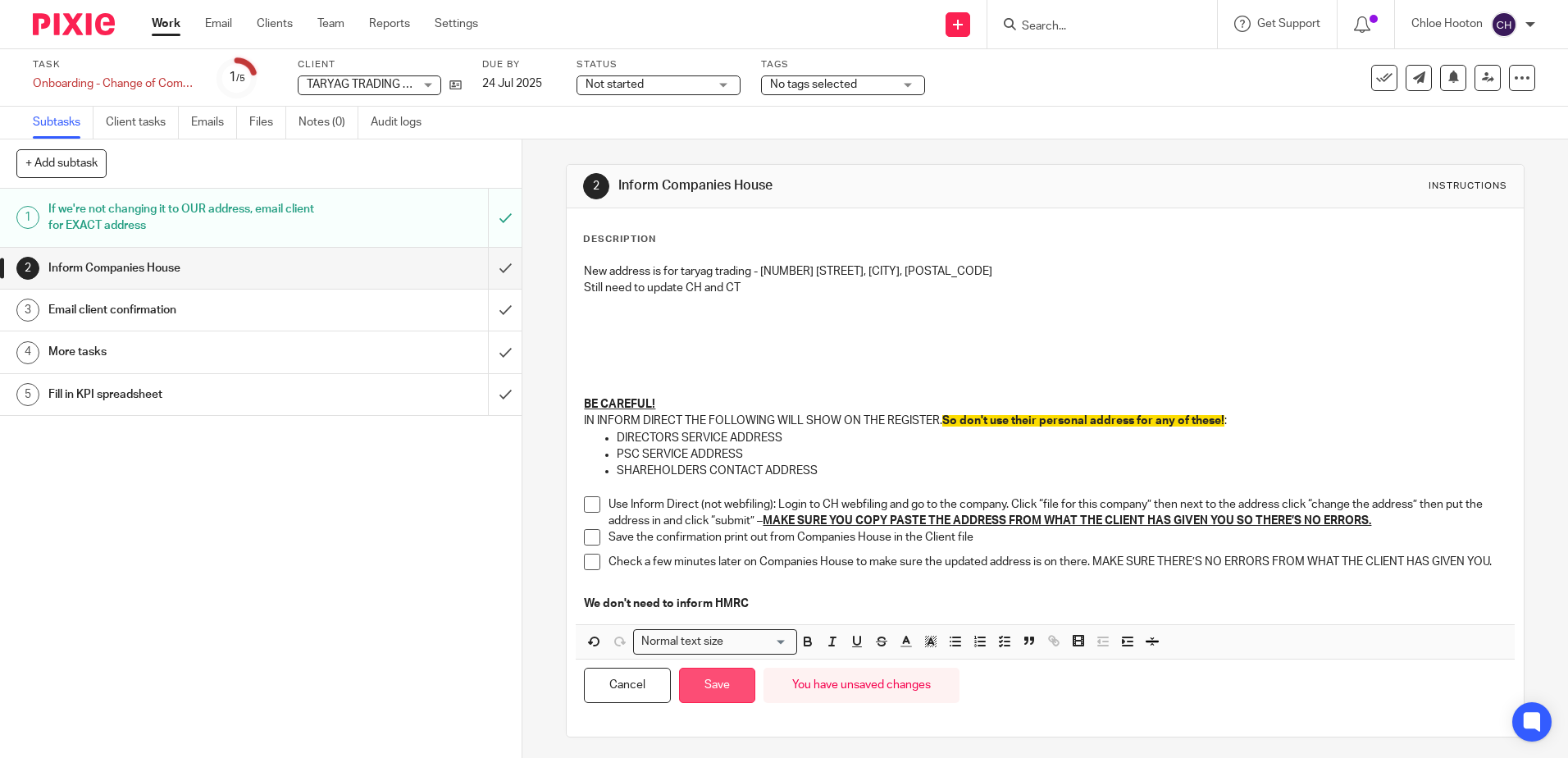click on "Save" at bounding box center (717, 685) 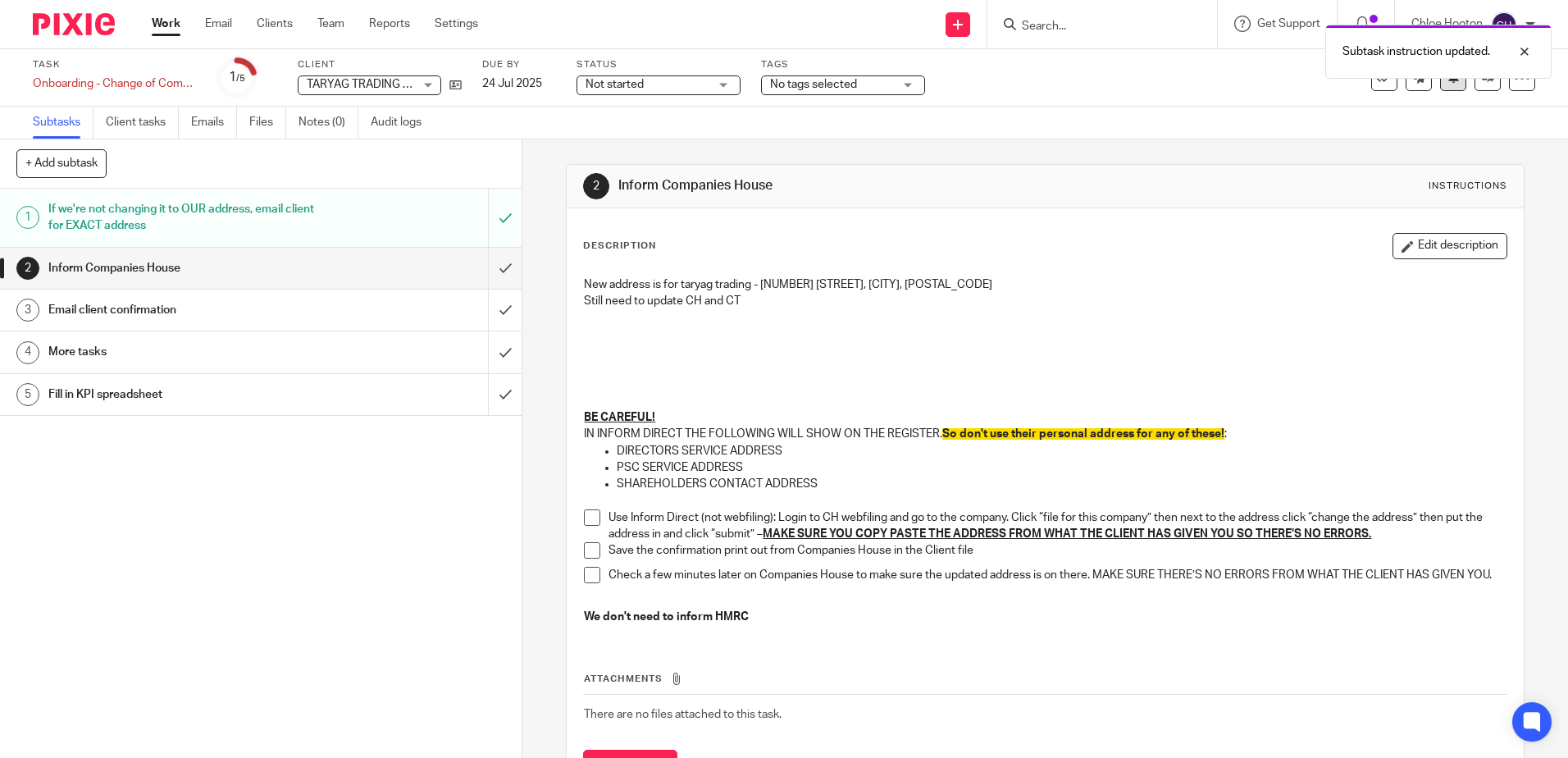 click at bounding box center [1453, 78] 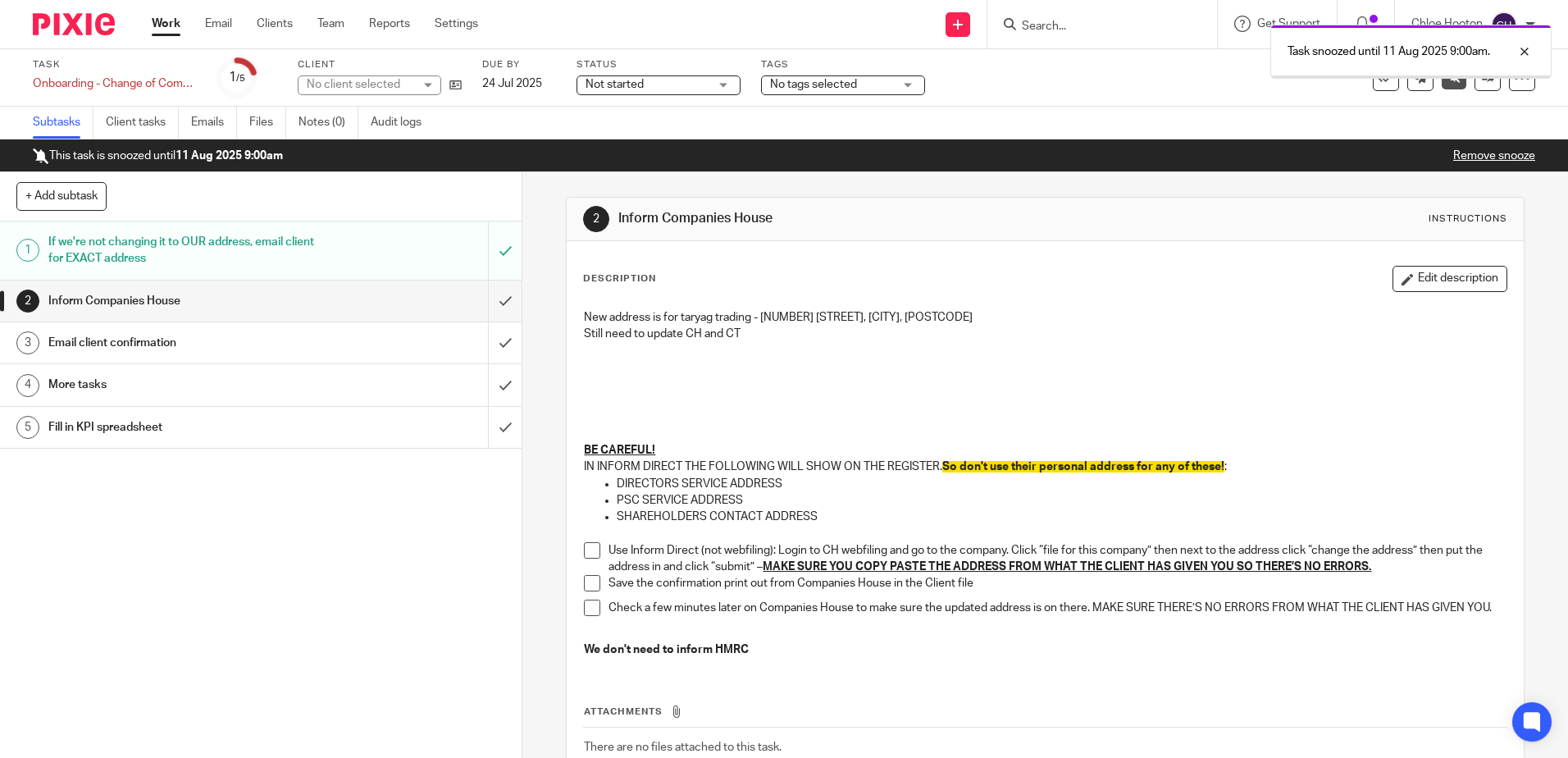 scroll, scrollTop: 0, scrollLeft: 0, axis: both 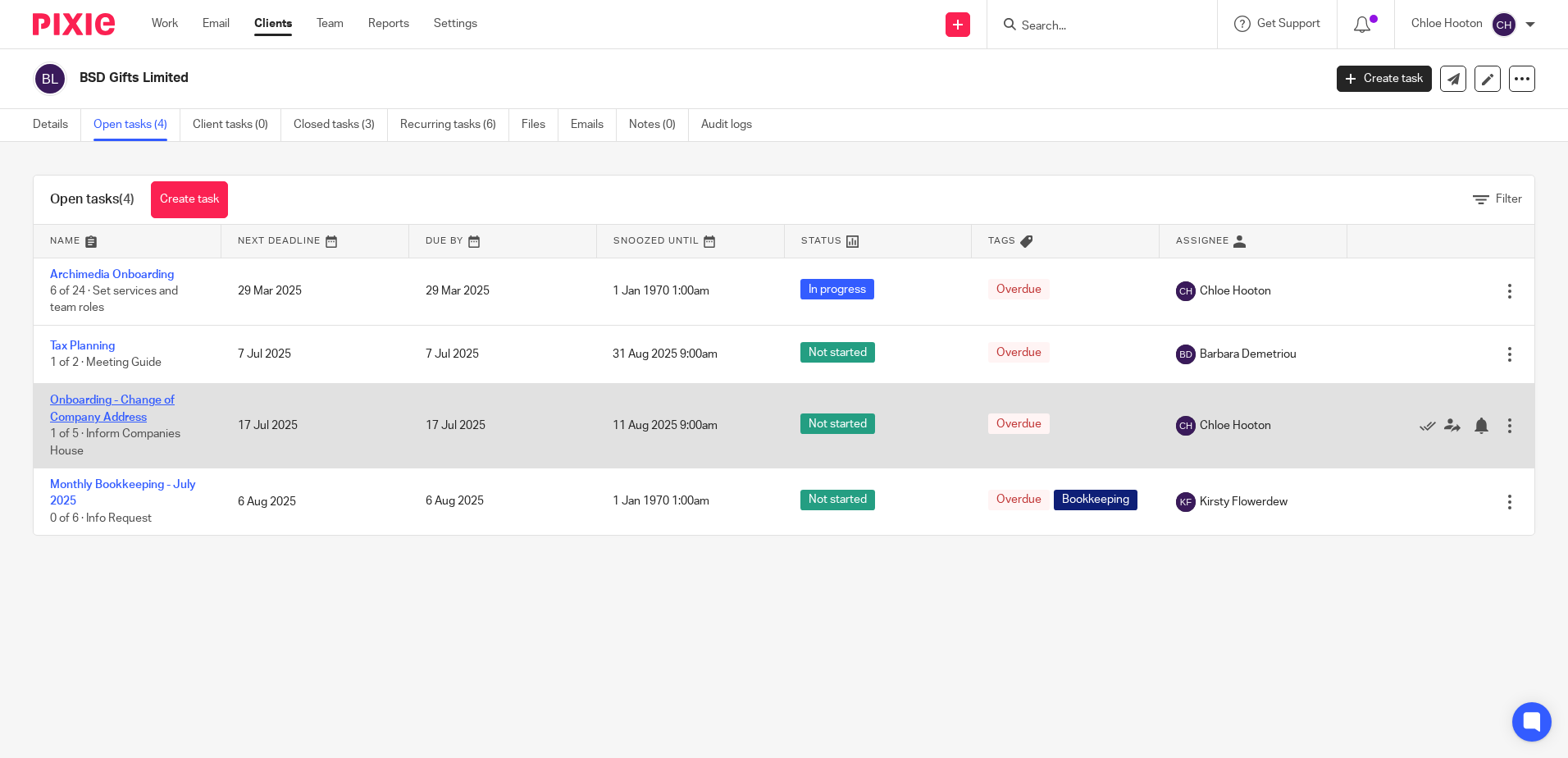 click on "Onboarding - Change of Company Address" at bounding box center [112, 409] 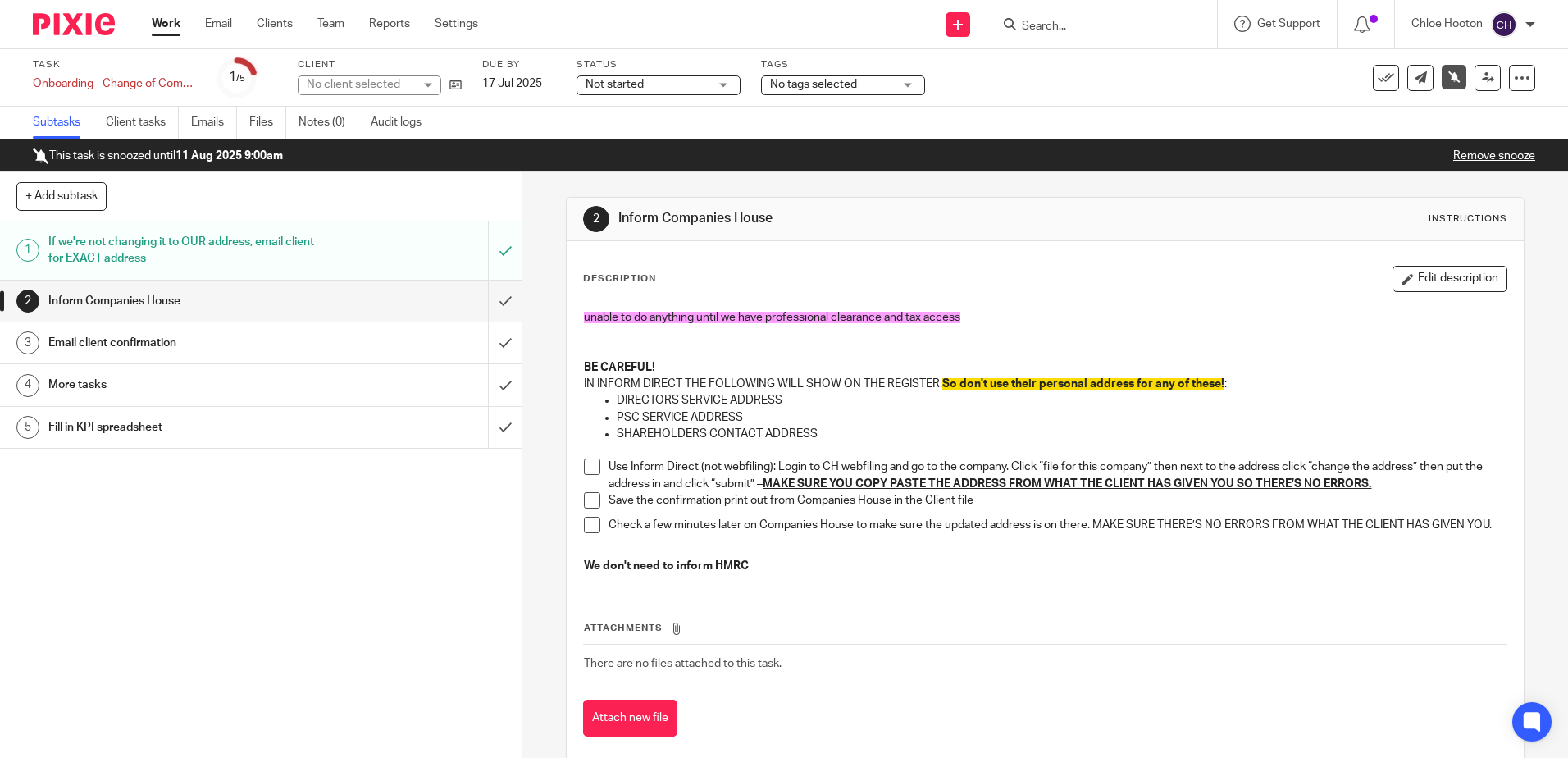 scroll, scrollTop: 0, scrollLeft: 0, axis: both 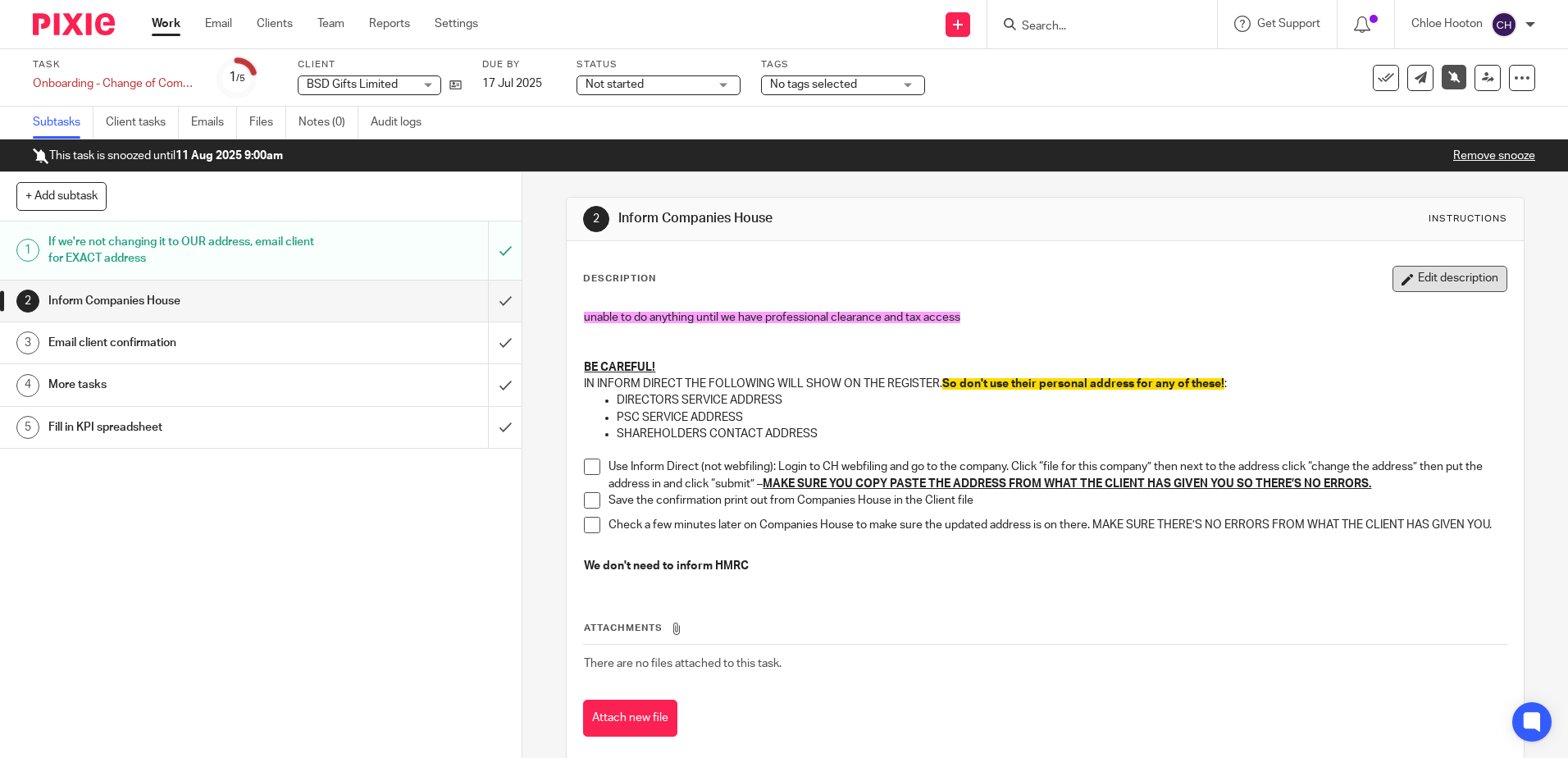 click on "Edit description" at bounding box center [1450, 279] 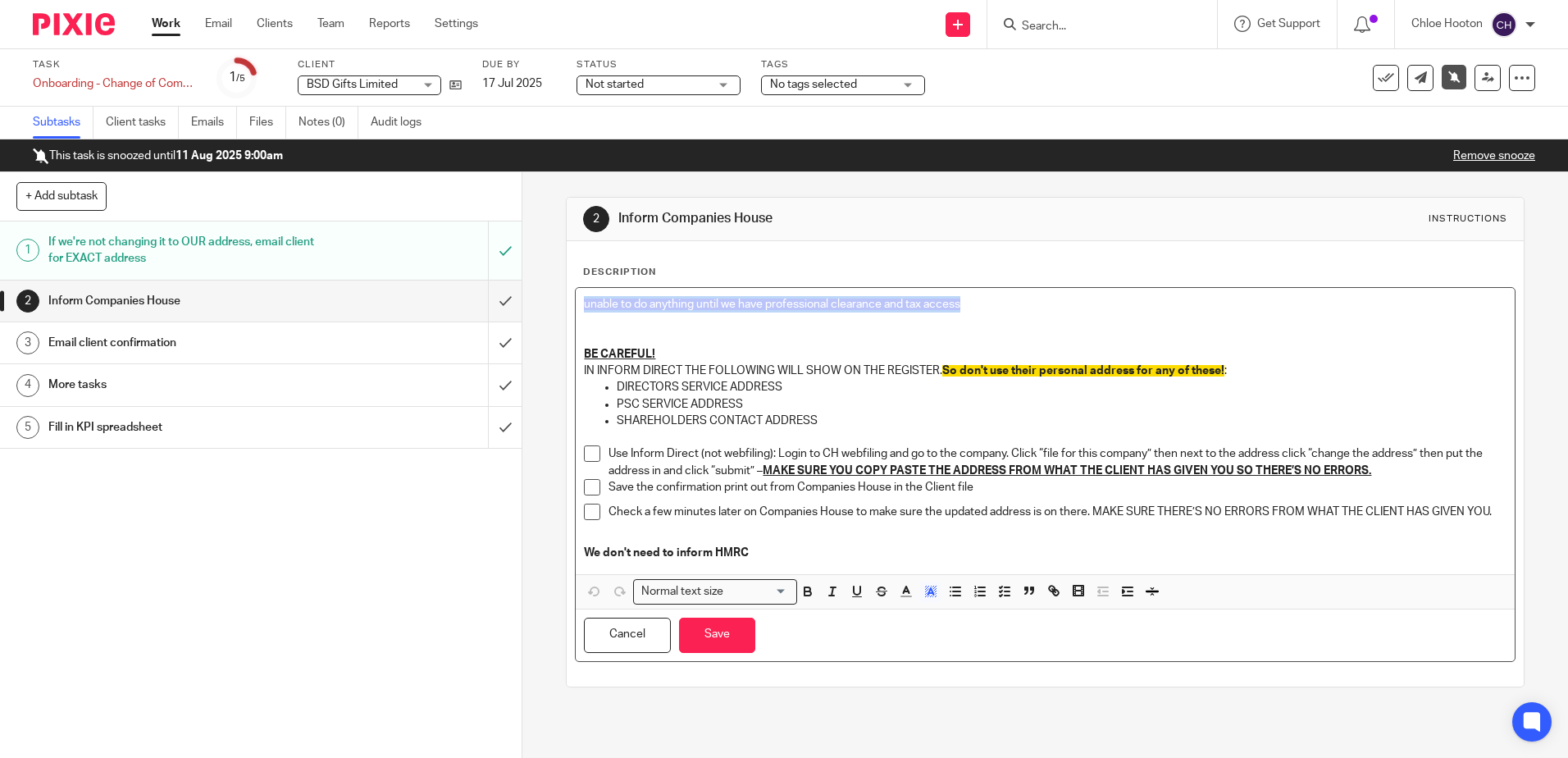 drag, startPoint x: 1029, startPoint y: 304, endPoint x: 547, endPoint y: 296, distance: 482.06639 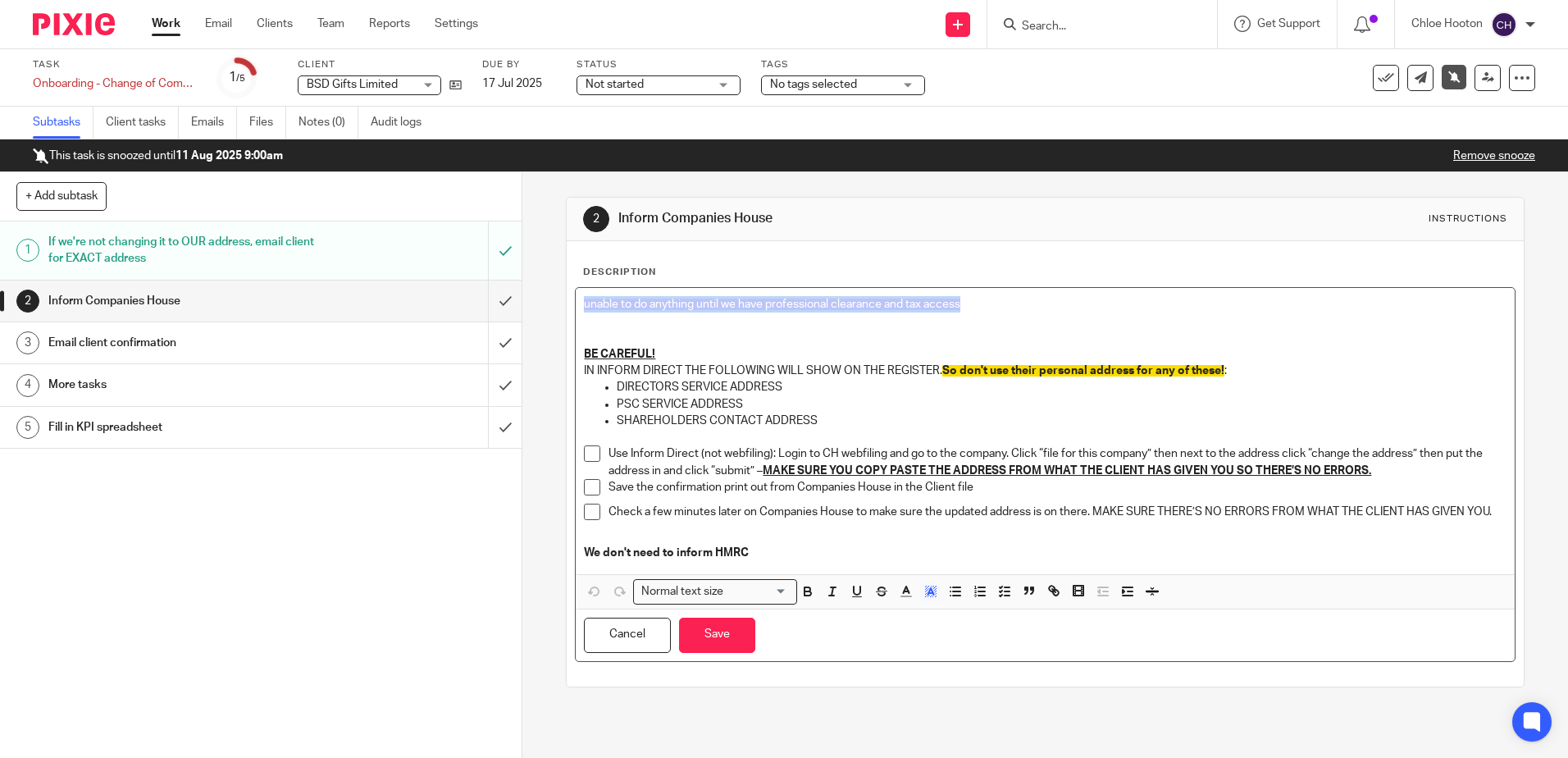 click on "2
Inform Companies House
Instructions
Description
unable to do anything until we have professional clearance and tax access BE CAREFUL! IN INFORM DIRECT THE FOLLOWING WILL SHOW ON THE REGISTER.  So don't use their personal address for any of these! : DIRECTORS SERVICE ADDRESS PSC SERVICE ADDRESS SHAREHOLDERS CONTACT ADDRESS   Use Inform Direct (not webfiling): Login to CH webfiling and go to the company. Click “file for this company” then next to the address click “change the address” then put the address in and click “submit” –  MAKE SURE YOU COPY PASTE THE ADDRESS FROM WHAT THE CLIENT HAS GIVEN YOU SO THERE’S NO ERRORS.   Save the confirmation print out from Companies House in the Client file   We don't need to inform HMRC
Normal text size
Loading..." at bounding box center [1045, 465] 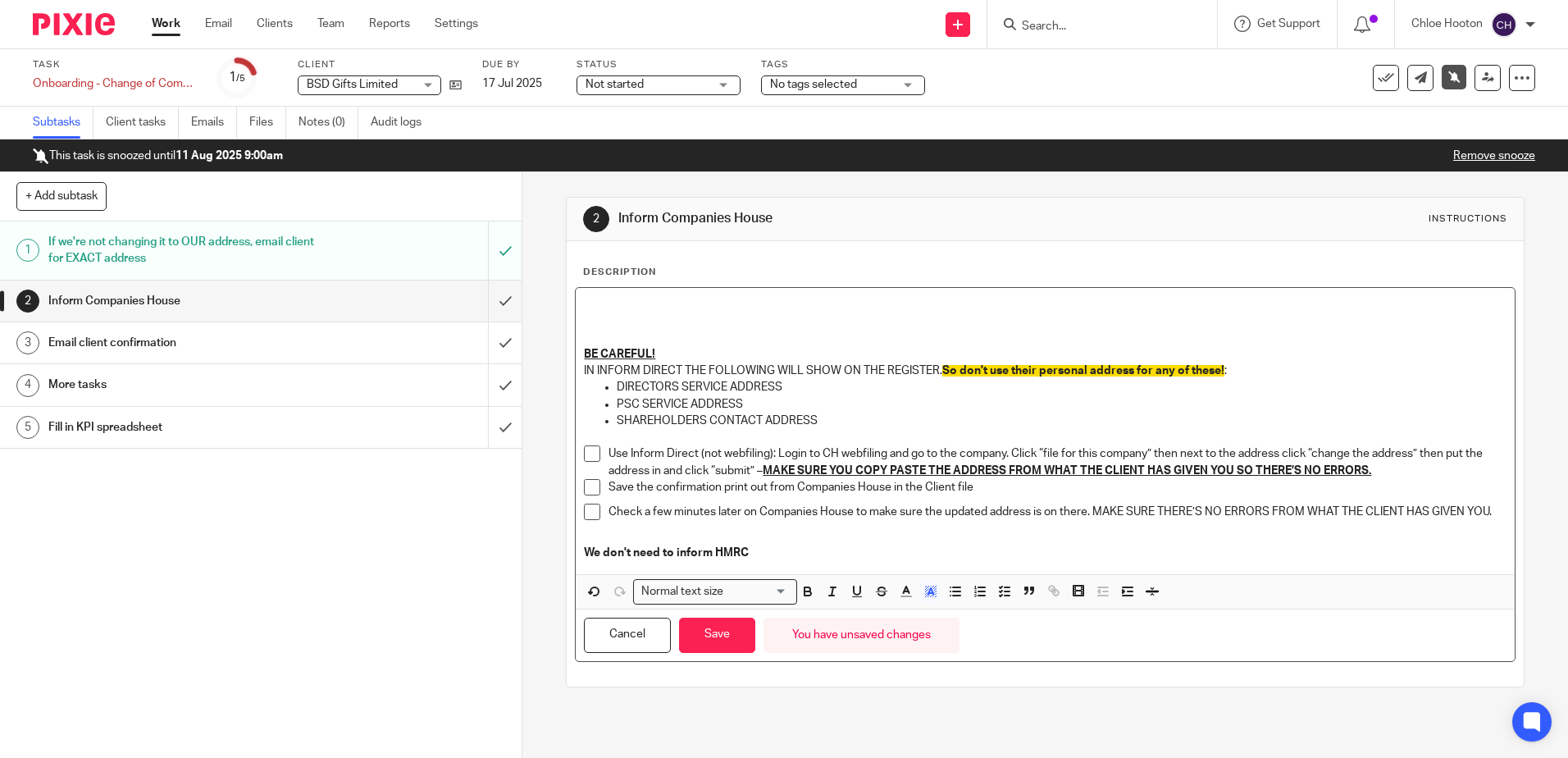 type 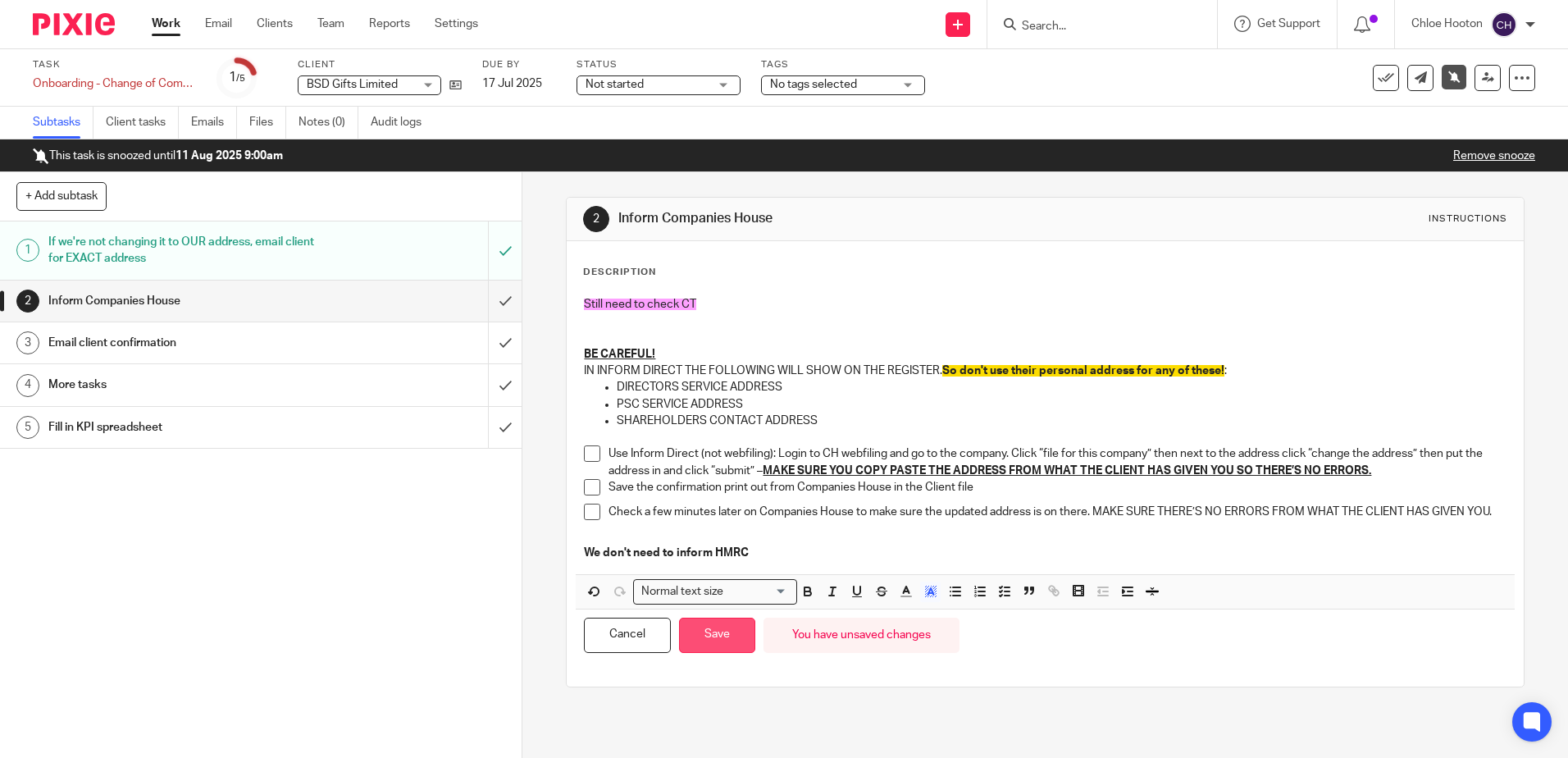 click on "Save" at bounding box center [717, 635] 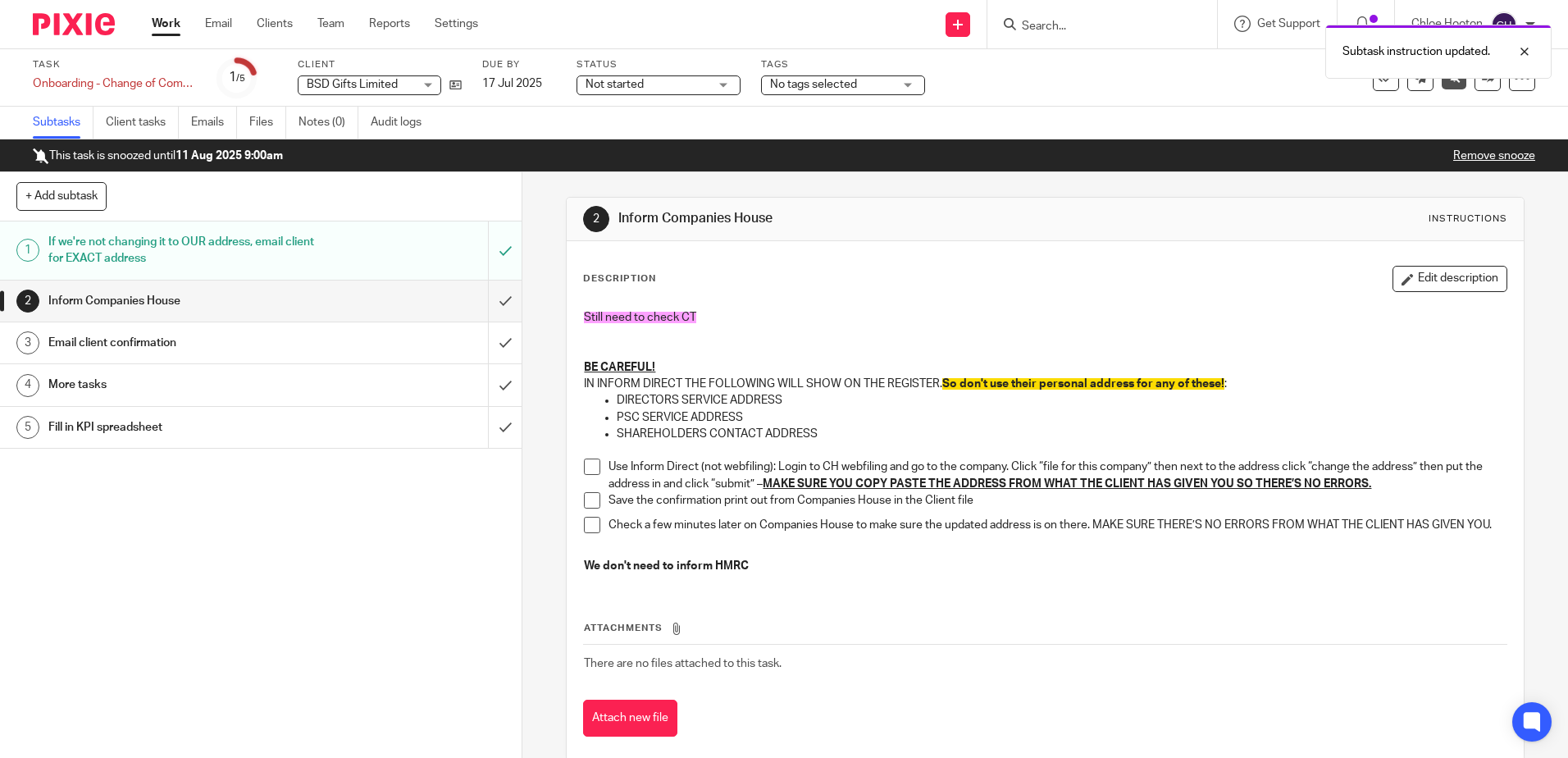 click on "Remove snooze" at bounding box center (1494, 156) 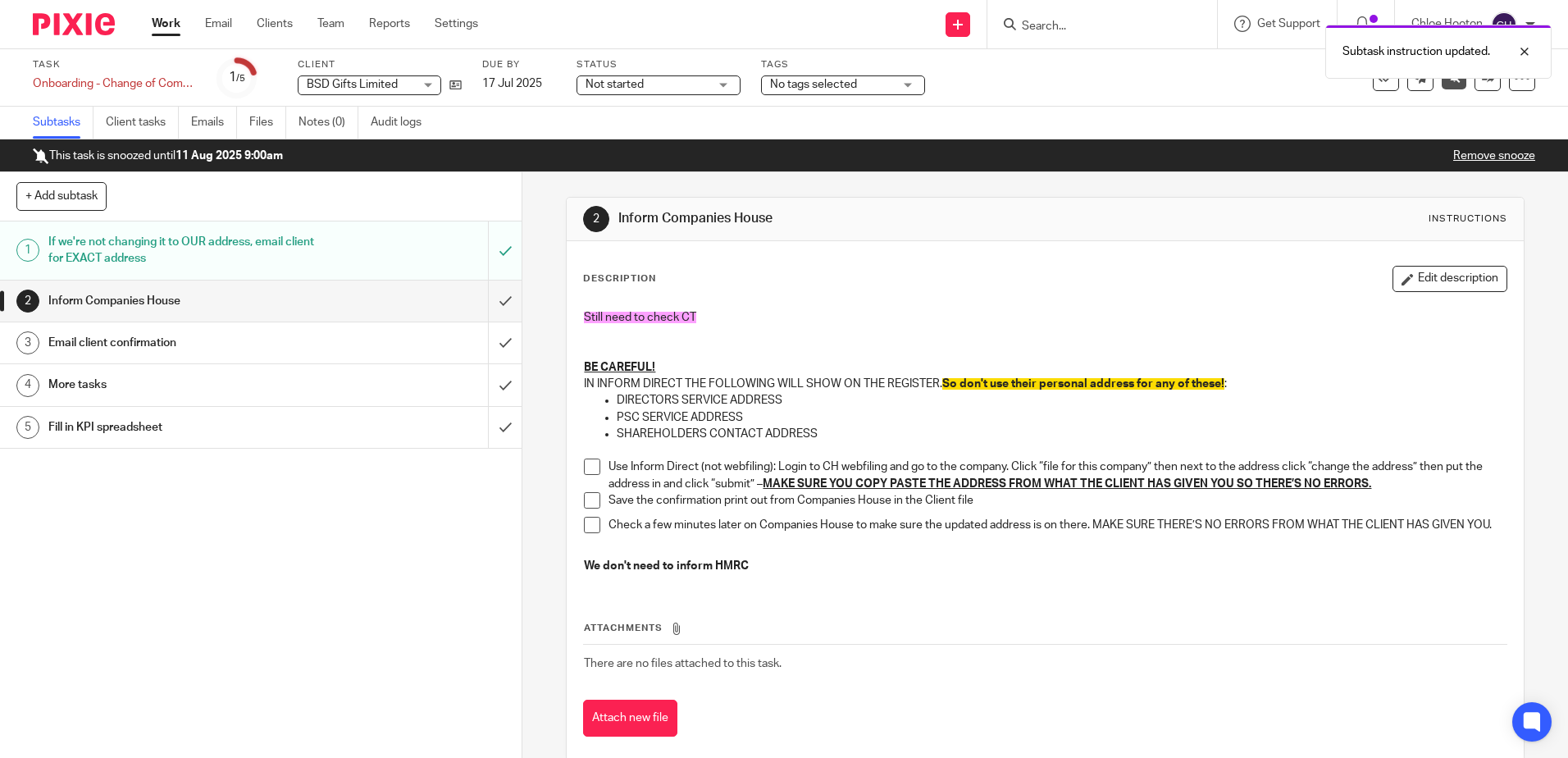 click on "Remove snooze" at bounding box center (1494, 156) 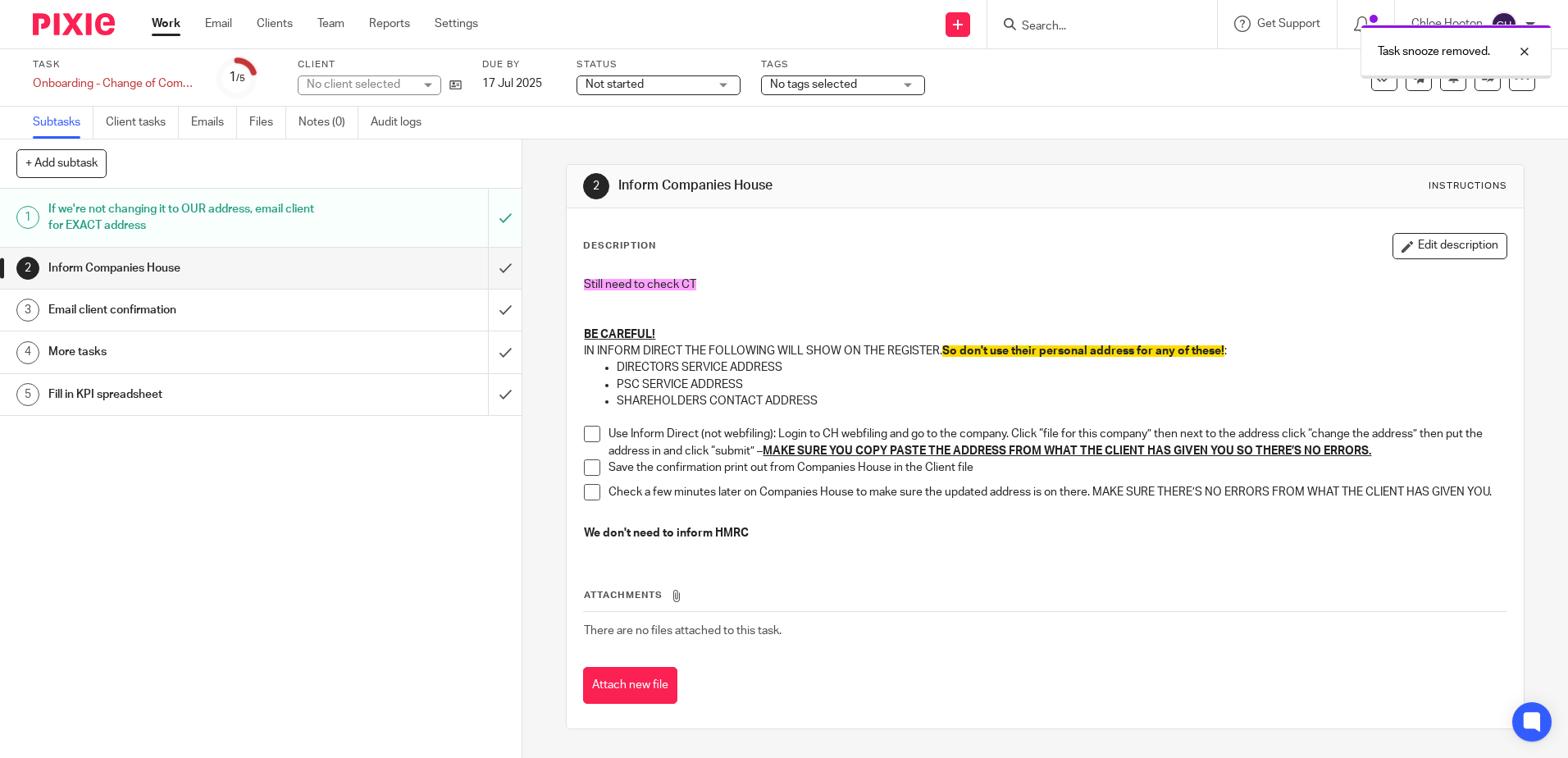 scroll, scrollTop: 0, scrollLeft: 0, axis: both 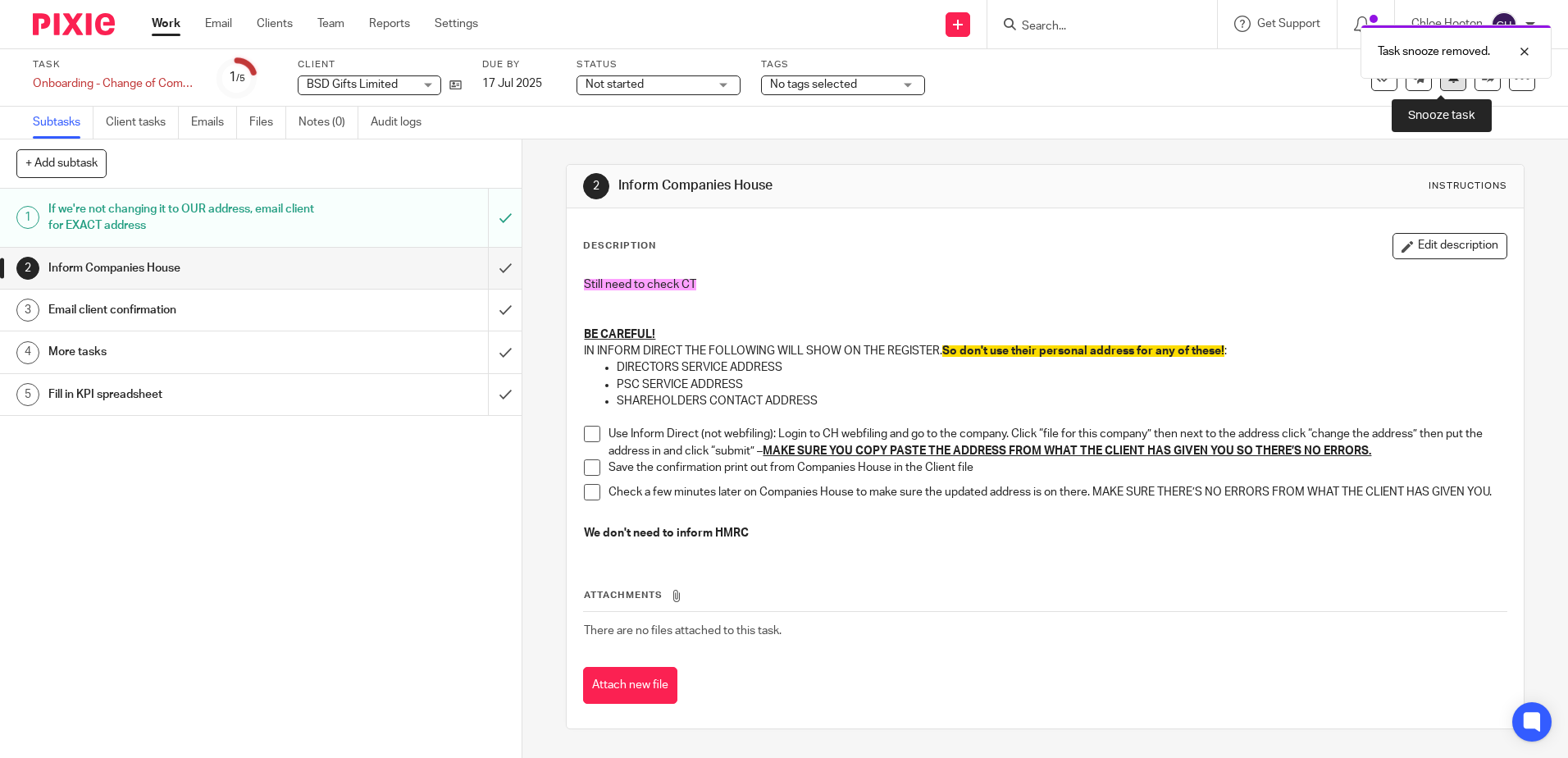 click at bounding box center (1453, 76) 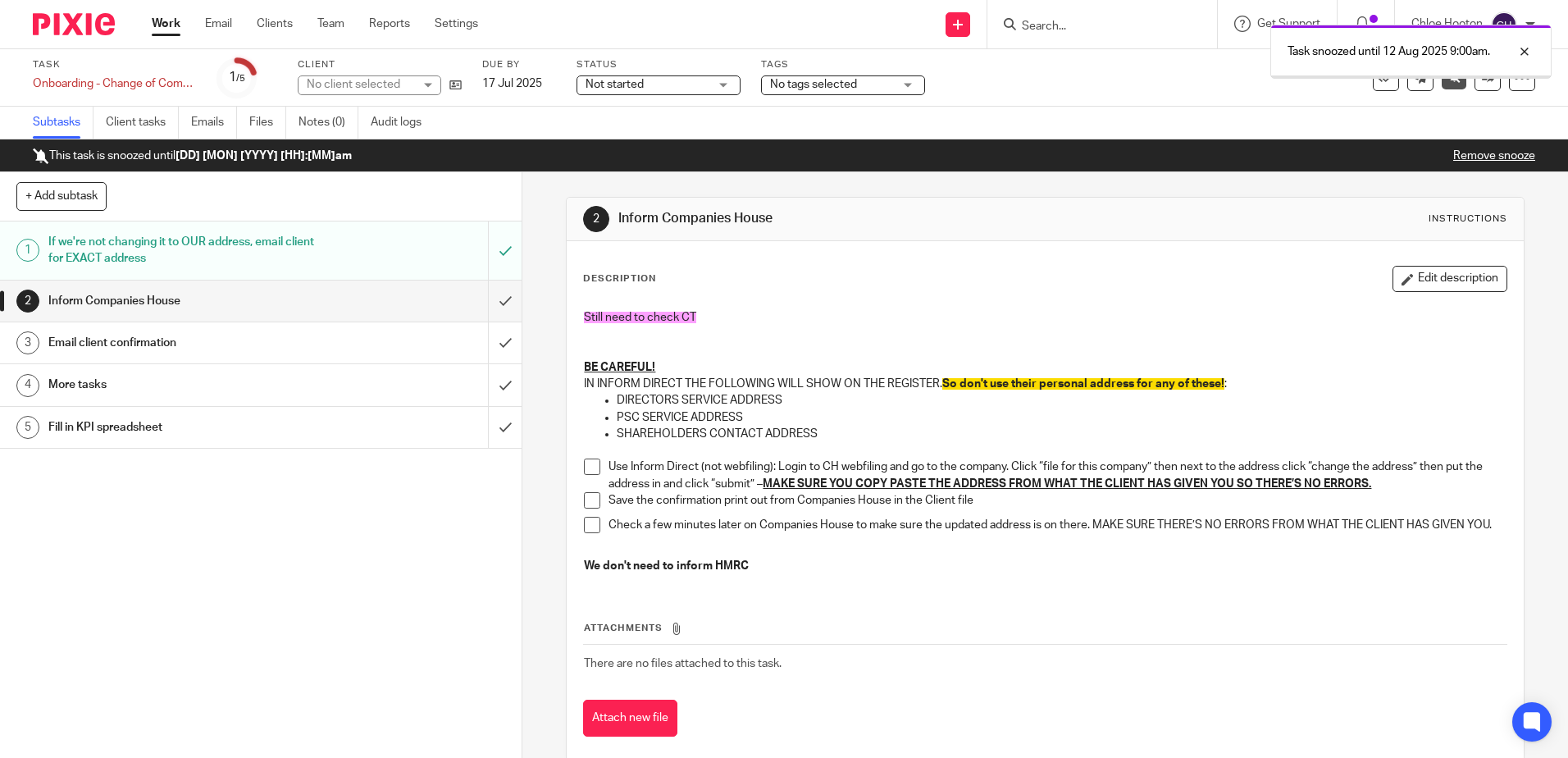 scroll, scrollTop: 0, scrollLeft: 0, axis: both 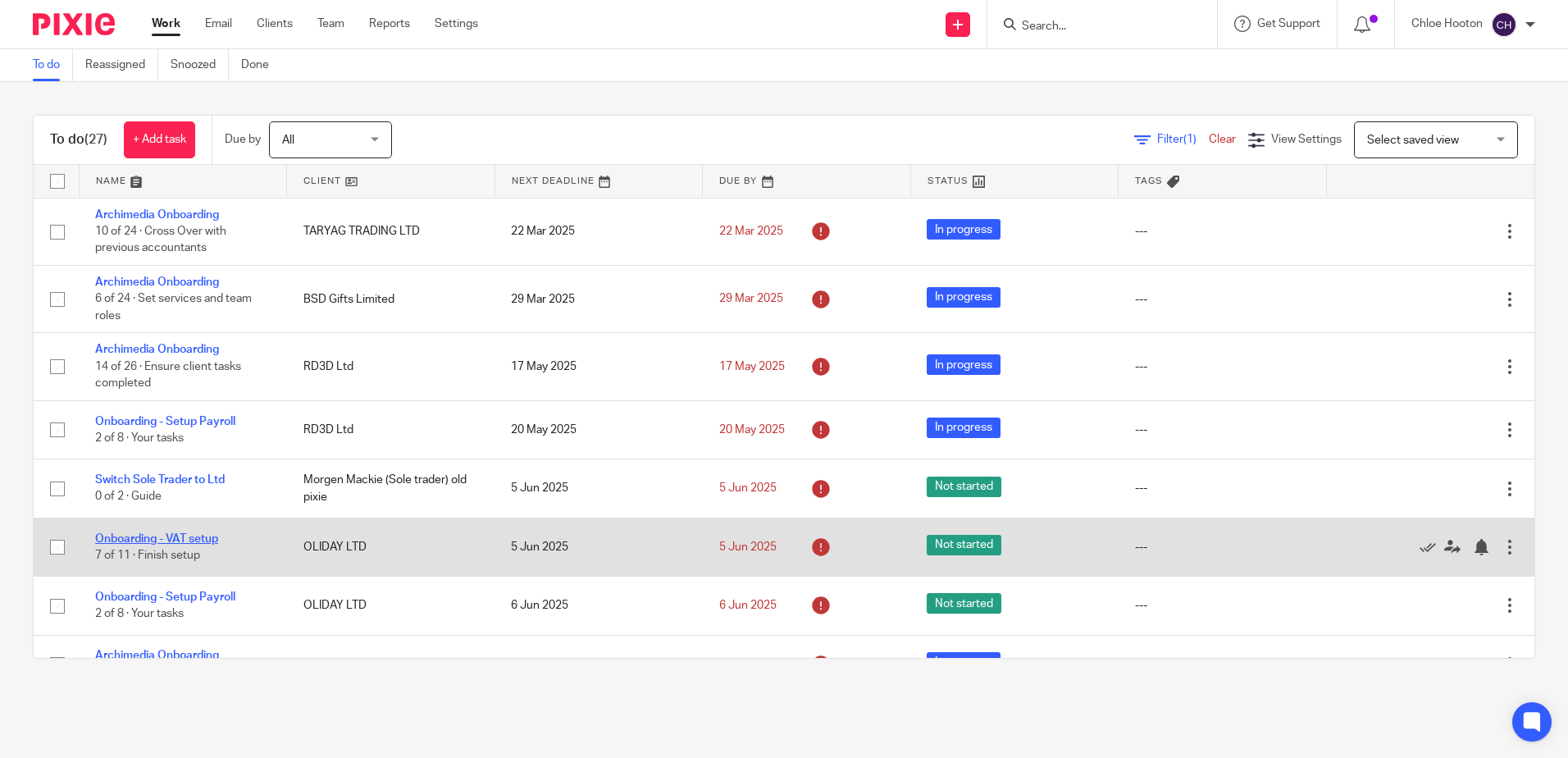 click on "Onboarding - VAT setup" at bounding box center [157, 539] 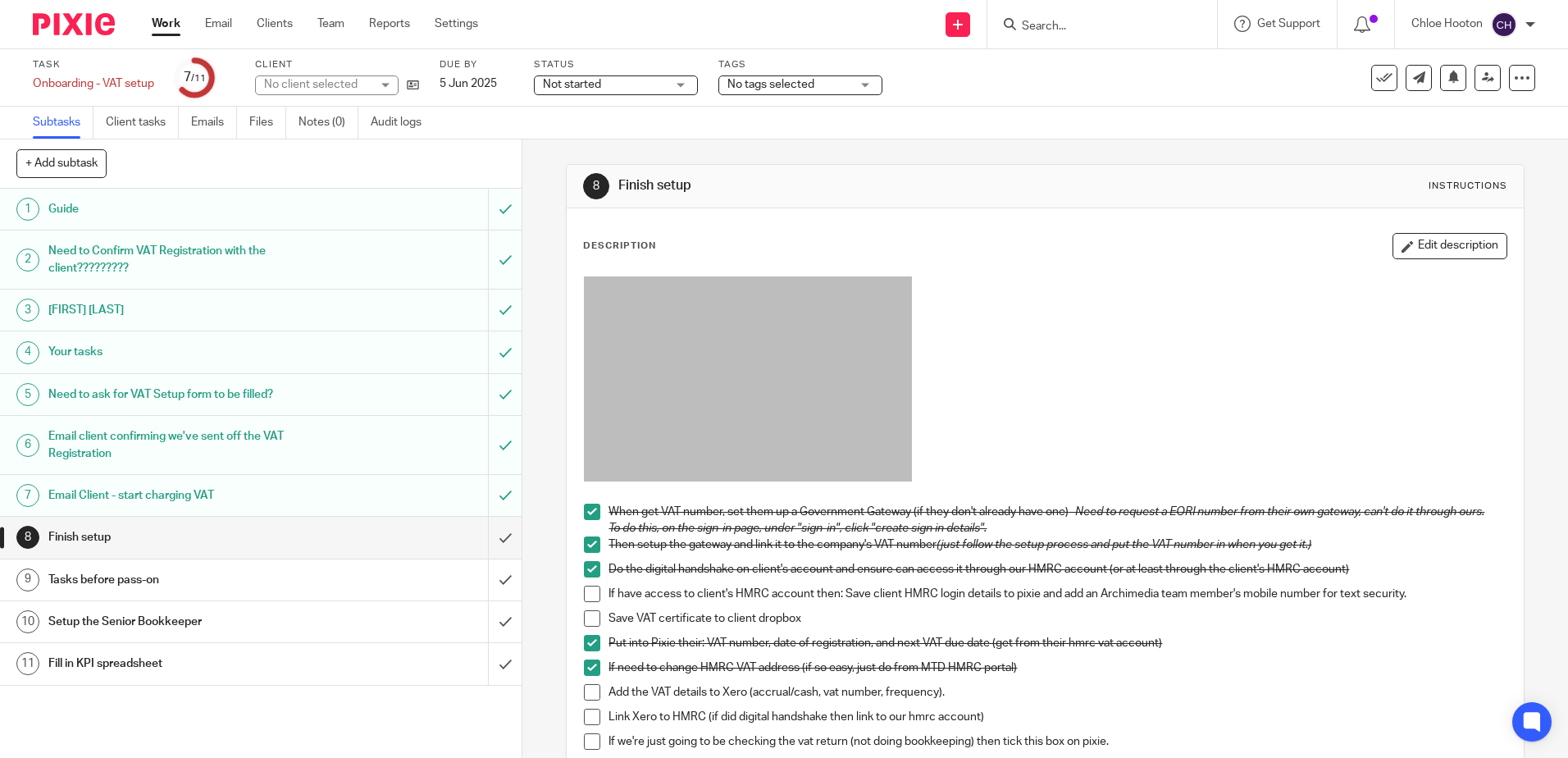 scroll, scrollTop: 0, scrollLeft: 0, axis: both 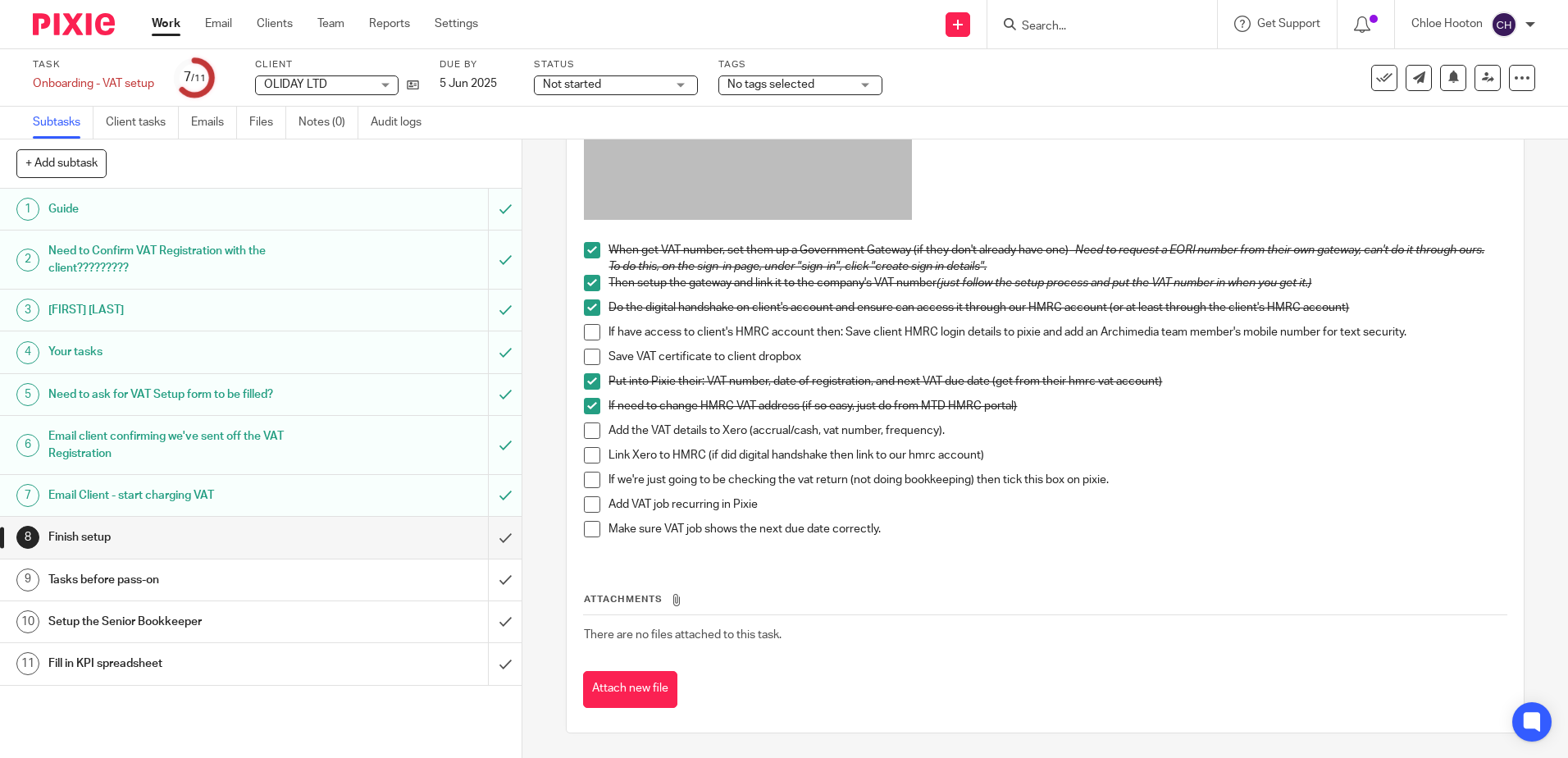 click at bounding box center (592, 505) 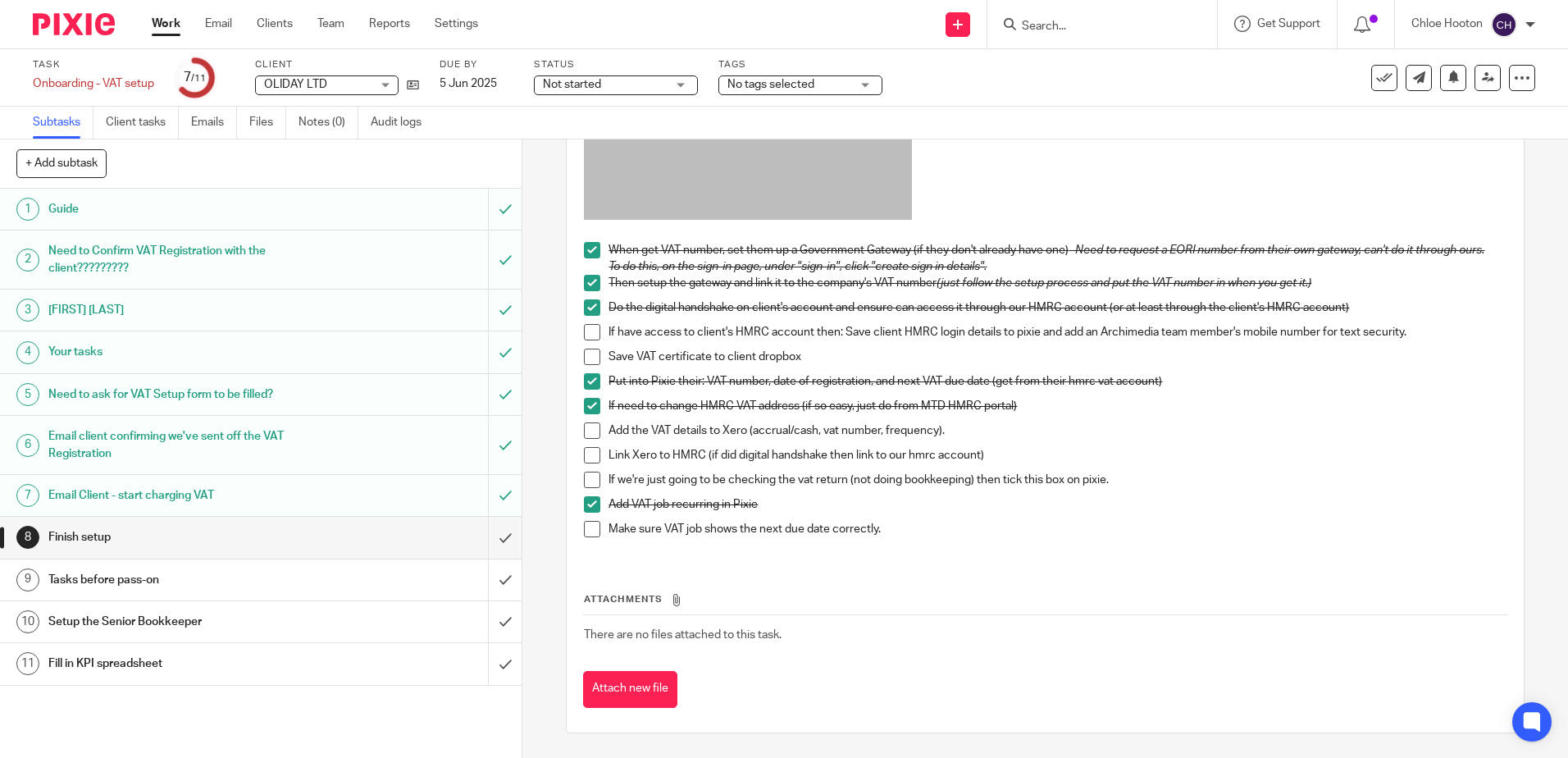 click at bounding box center [592, 455] 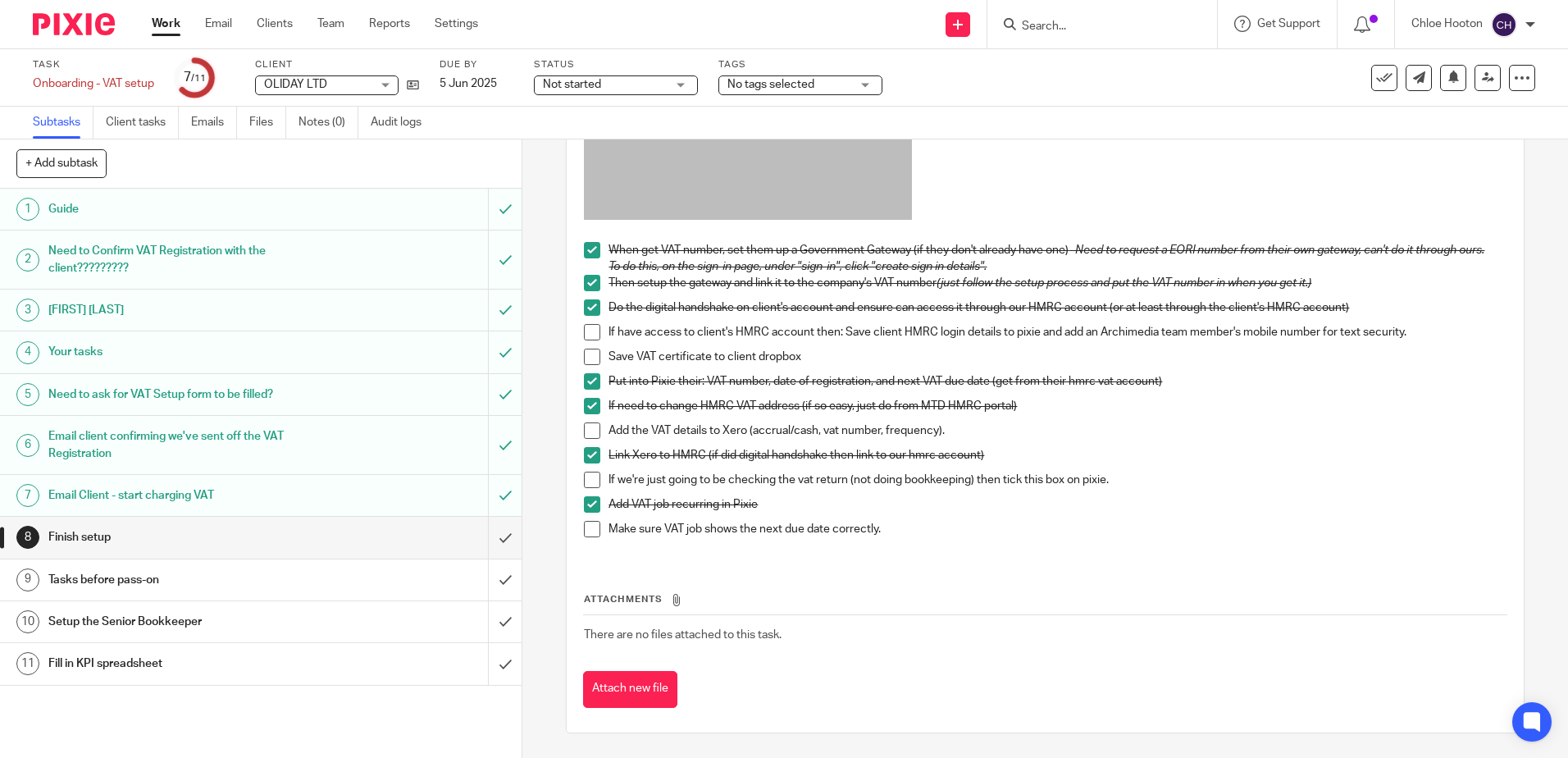 click on "Tasks before pass-on" at bounding box center [189, 580] 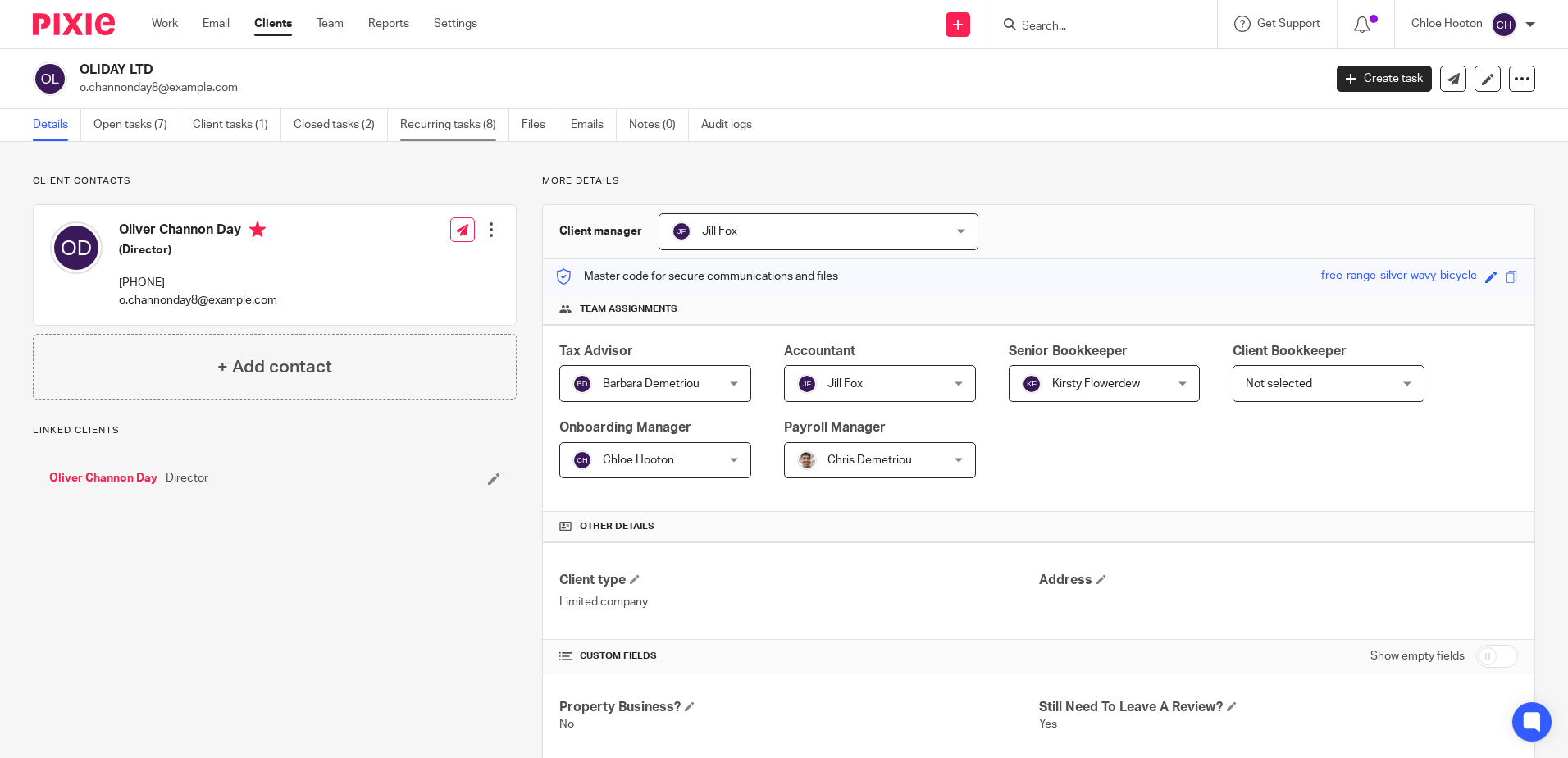 scroll, scrollTop: 0, scrollLeft: 0, axis: both 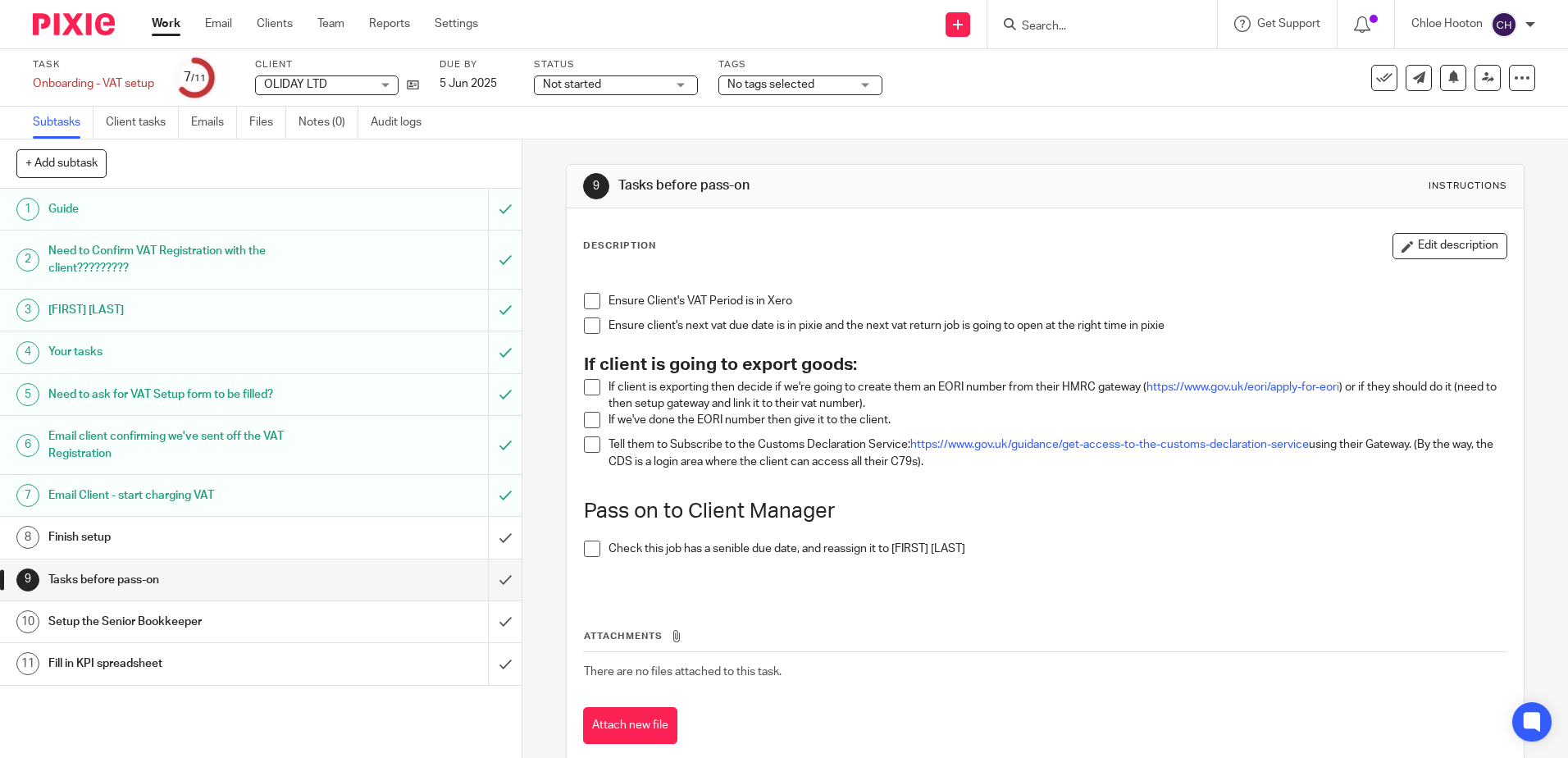 drag, startPoint x: 79, startPoint y: 28, endPoint x: 88, endPoint y: 34, distance: 10.816654 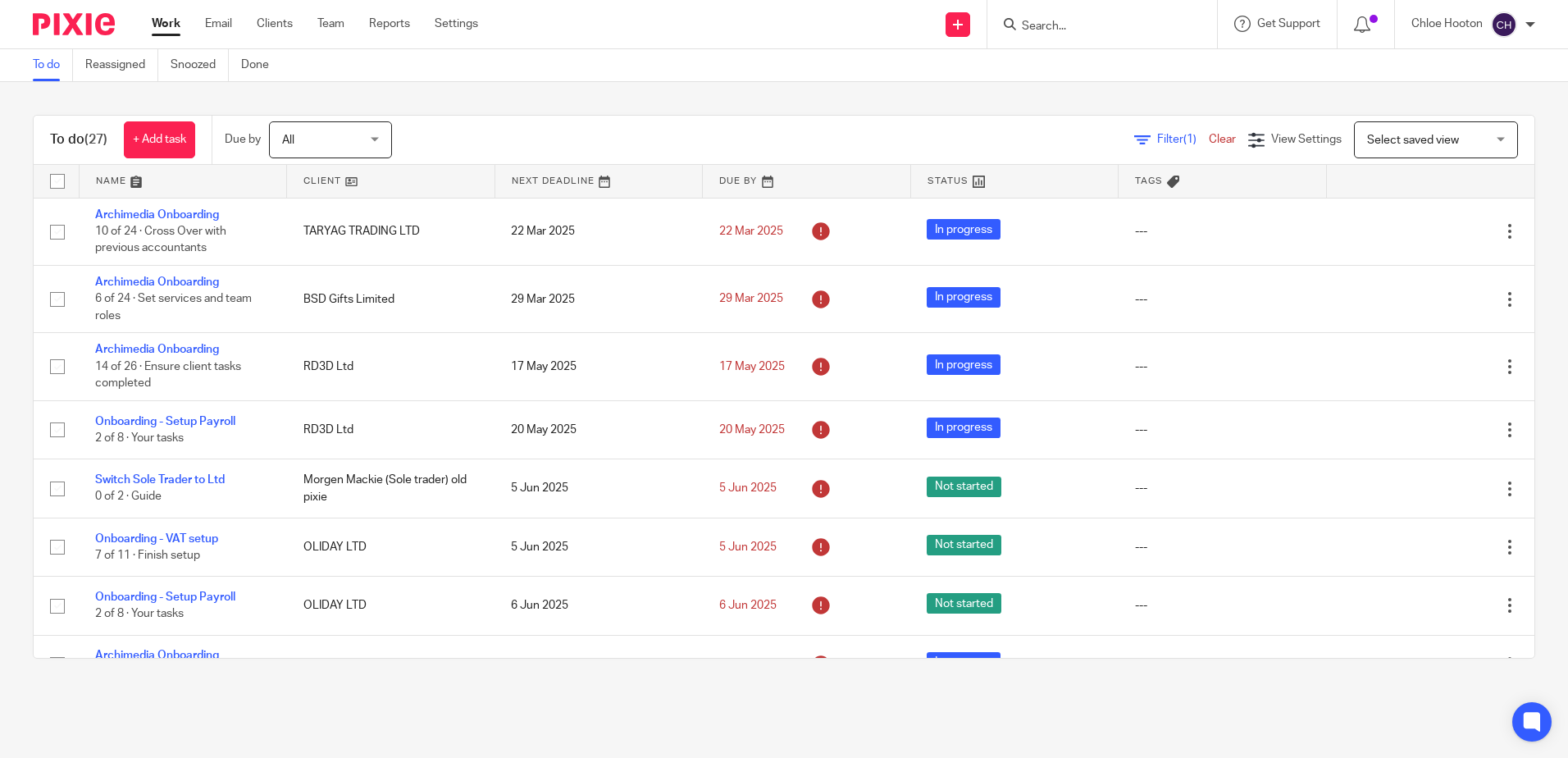 scroll, scrollTop: 0, scrollLeft: 0, axis: both 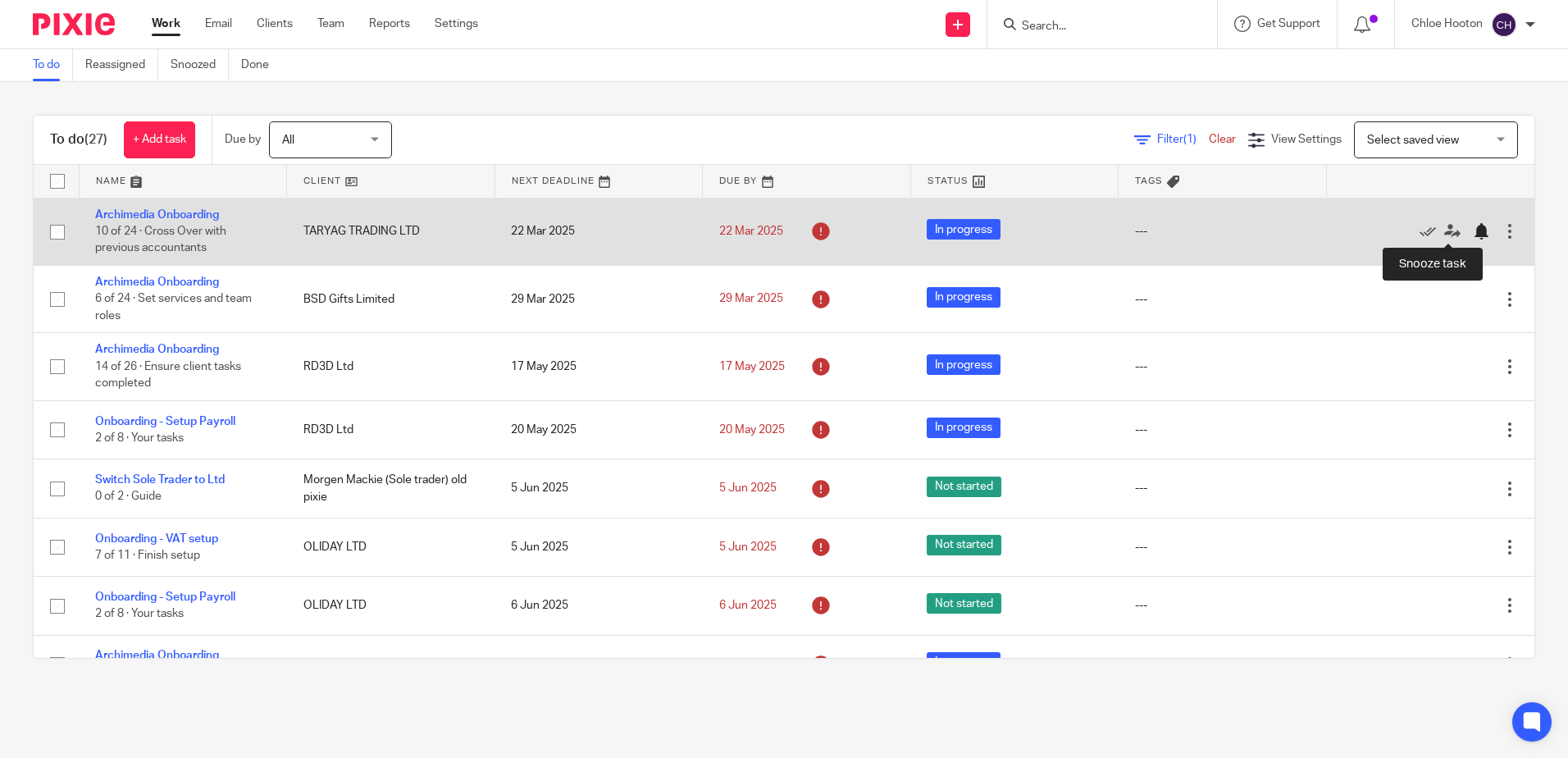 click at bounding box center [1481, 231] 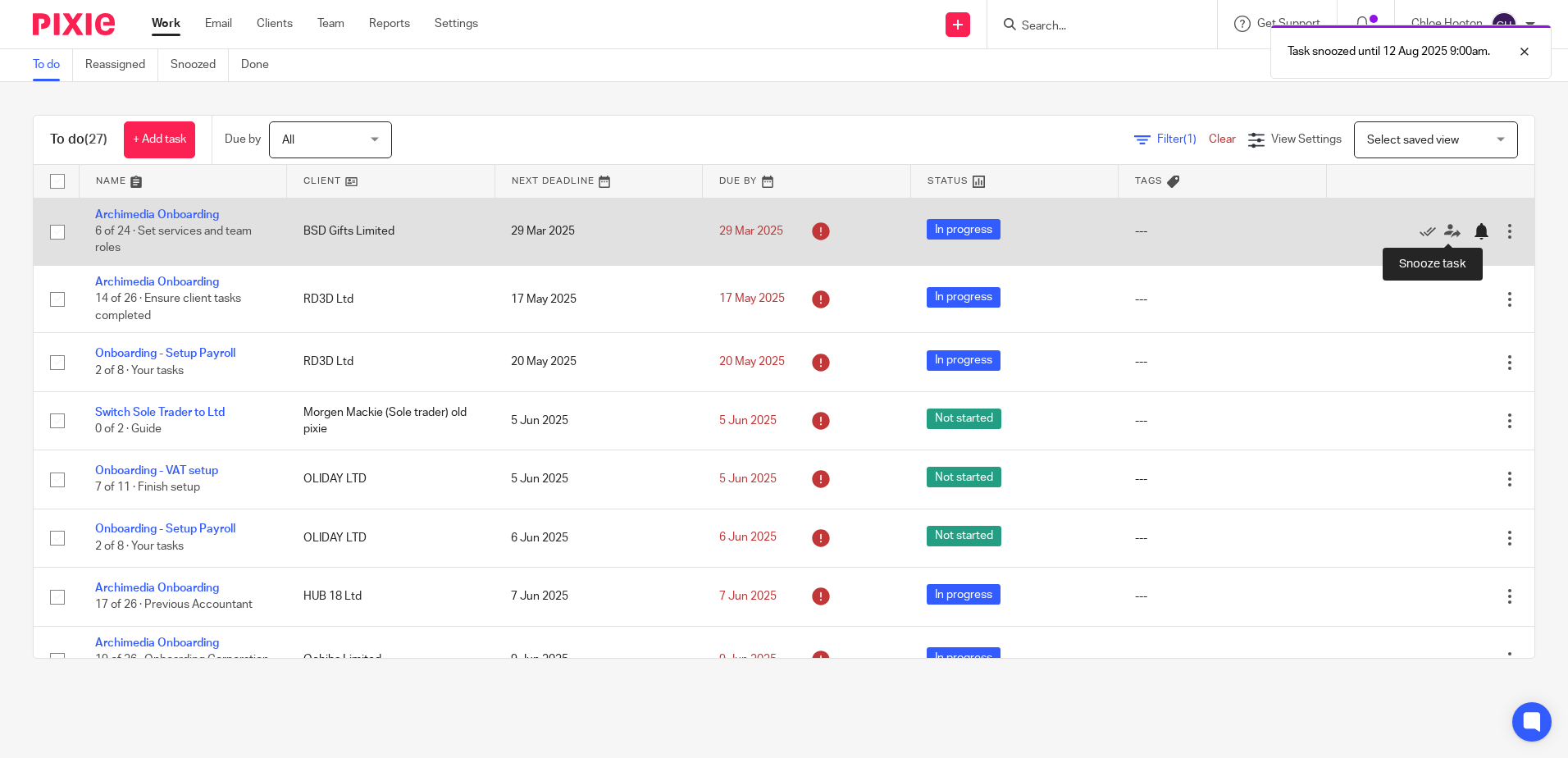 click at bounding box center [1481, 231] 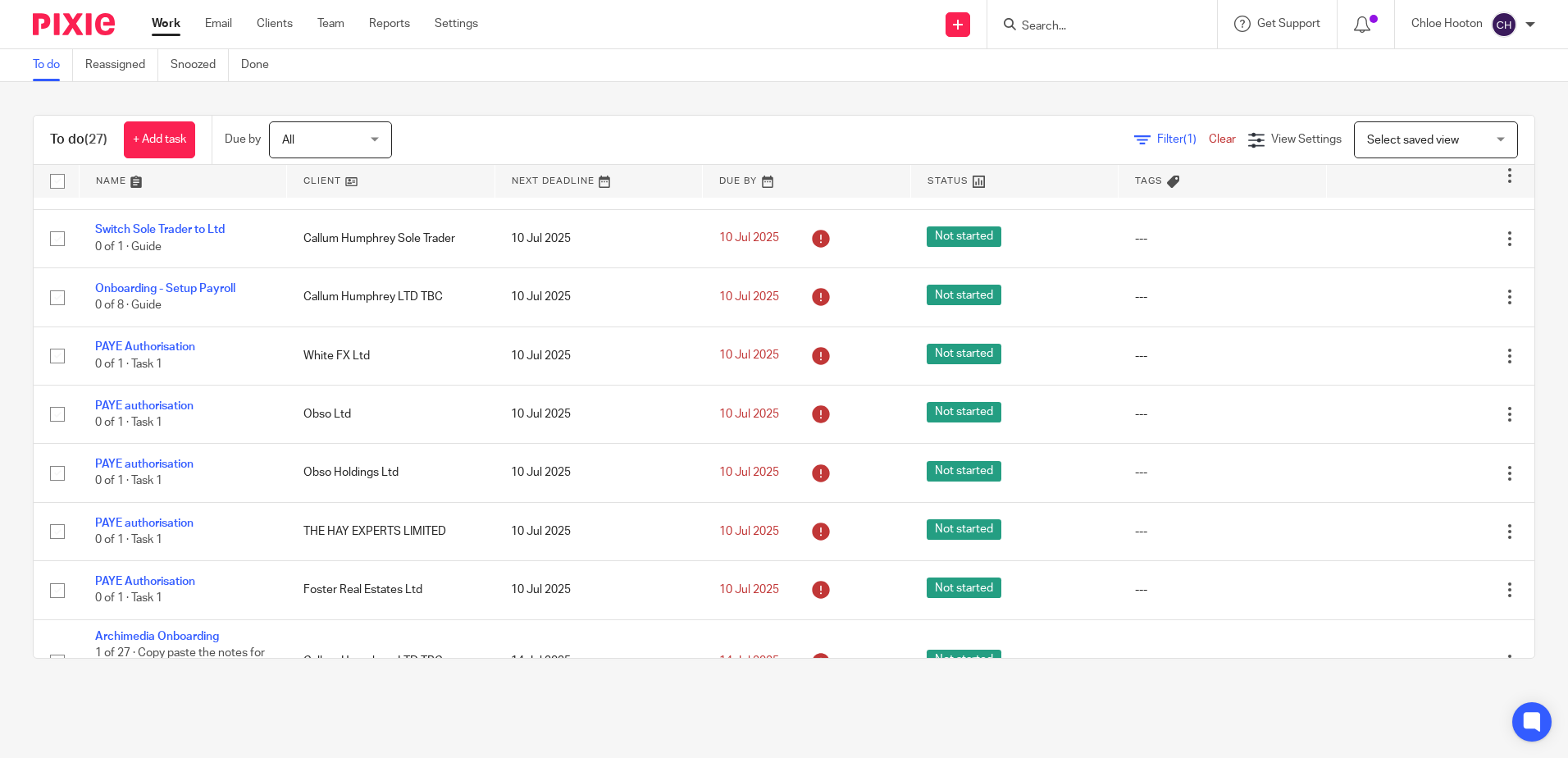scroll, scrollTop: 984, scrollLeft: 0, axis: vertical 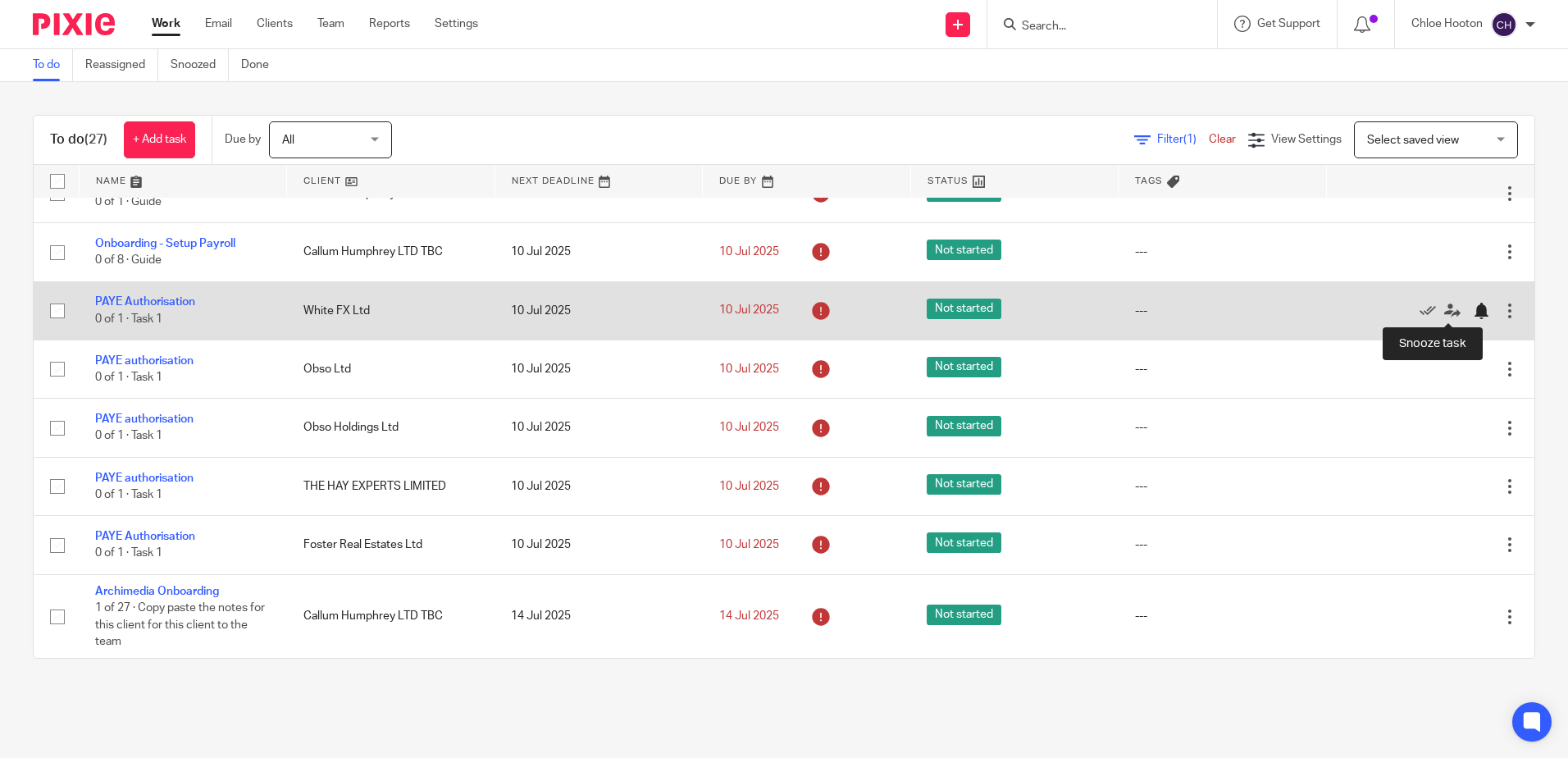 click at bounding box center (1481, 311) 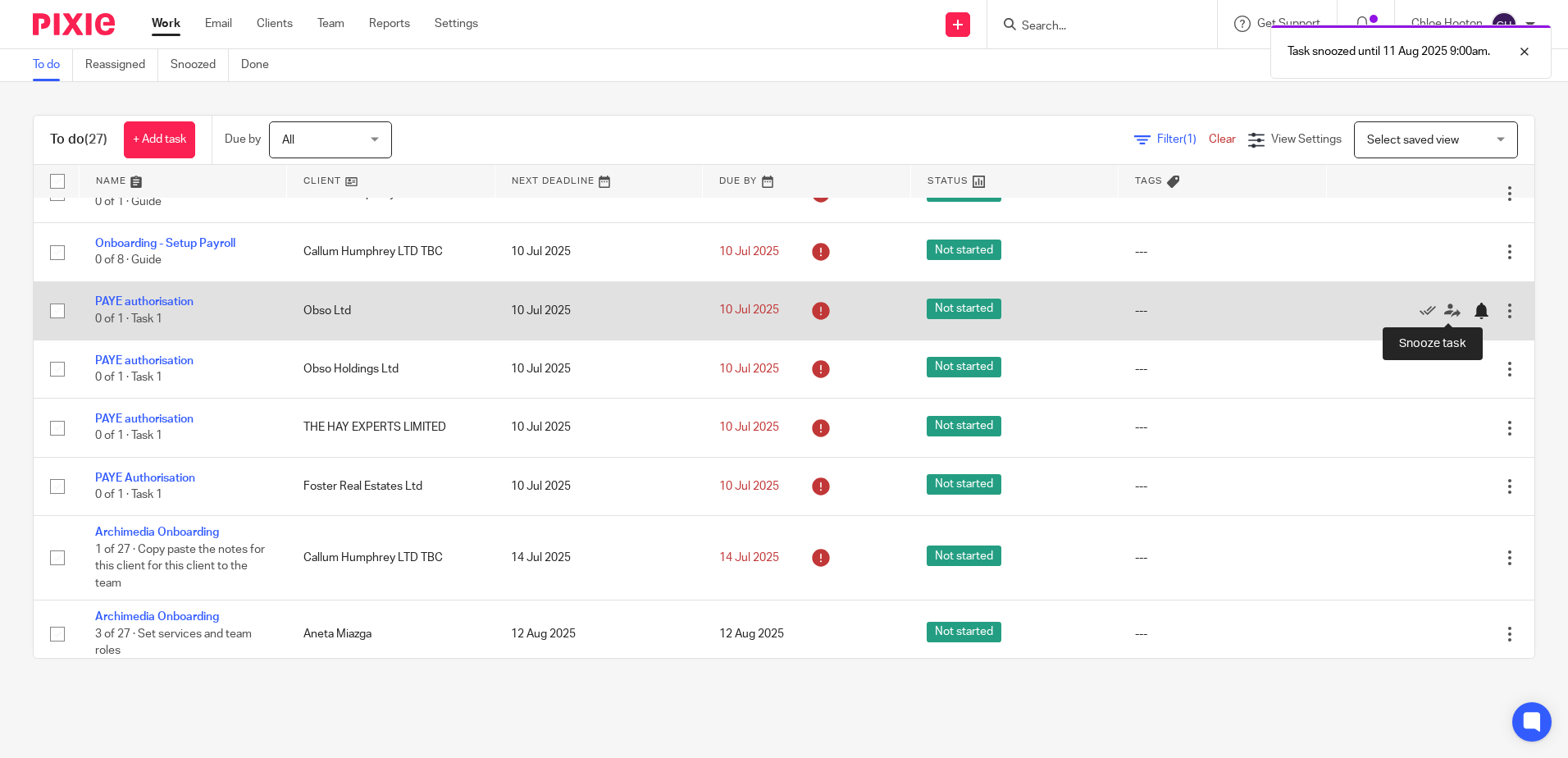 click at bounding box center [1481, 311] 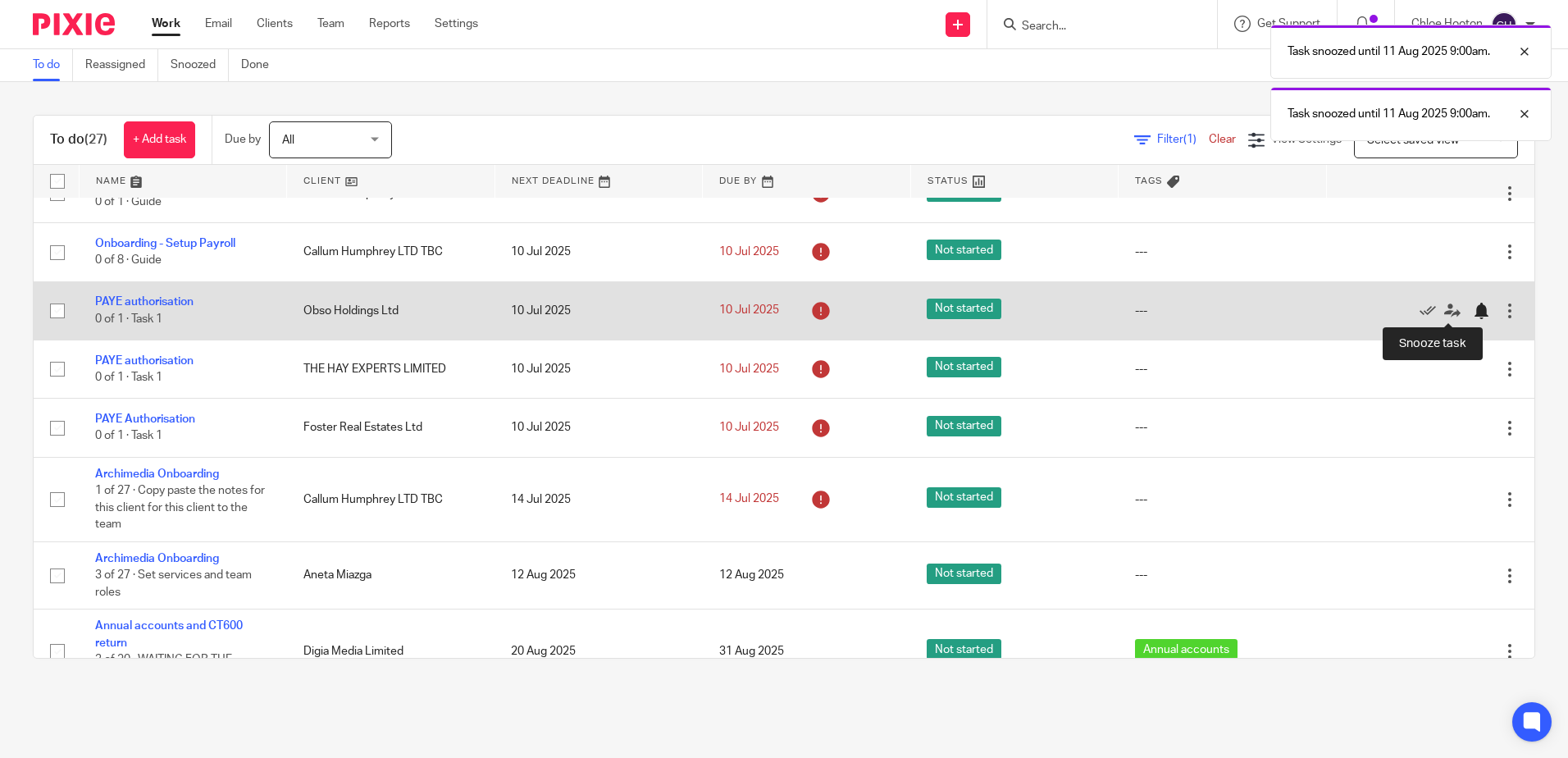 click at bounding box center [1481, 311] 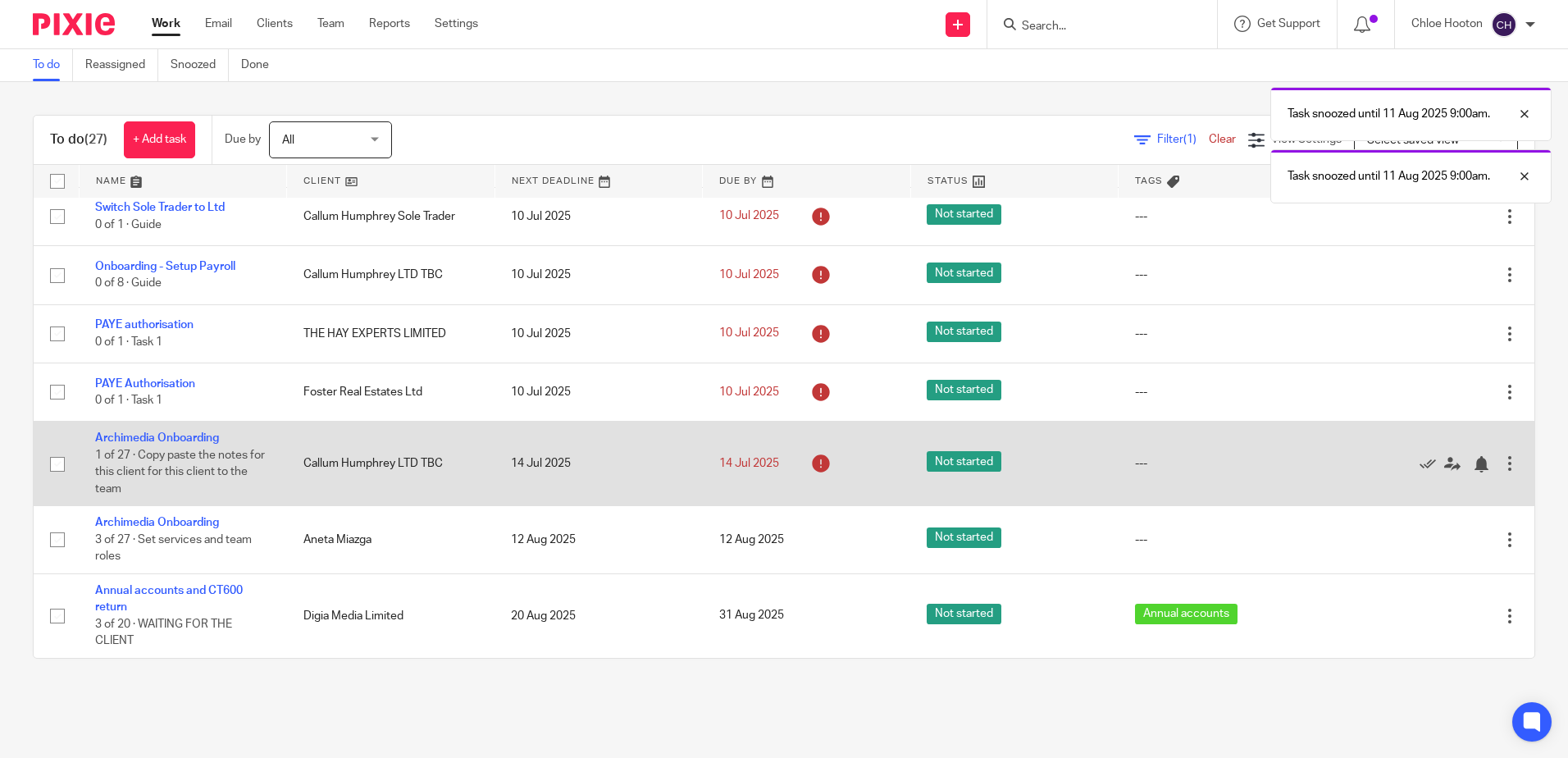 scroll, scrollTop: 961, scrollLeft: 0, axis: vertical 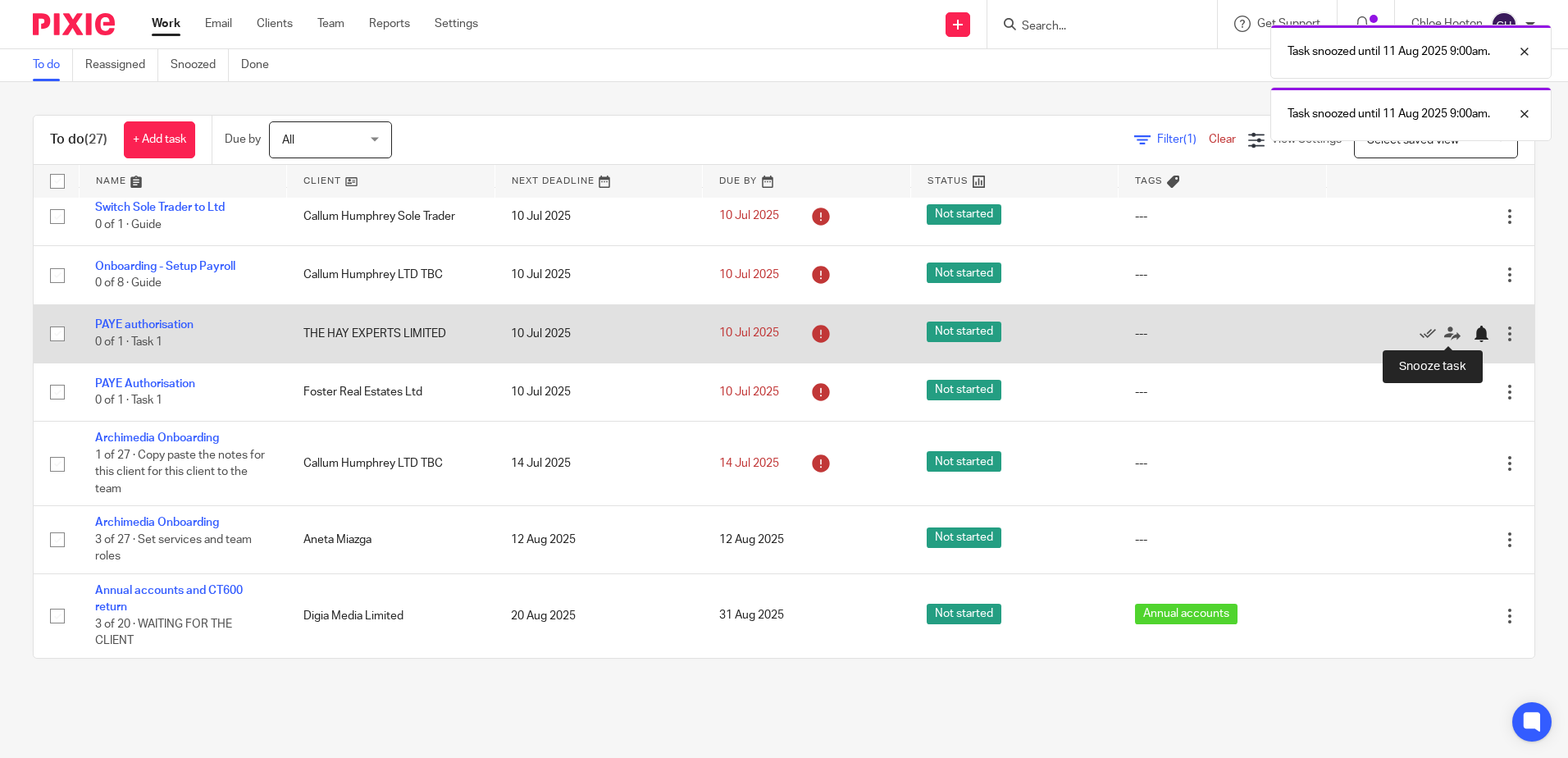 click at bounding box center (1481, 334) 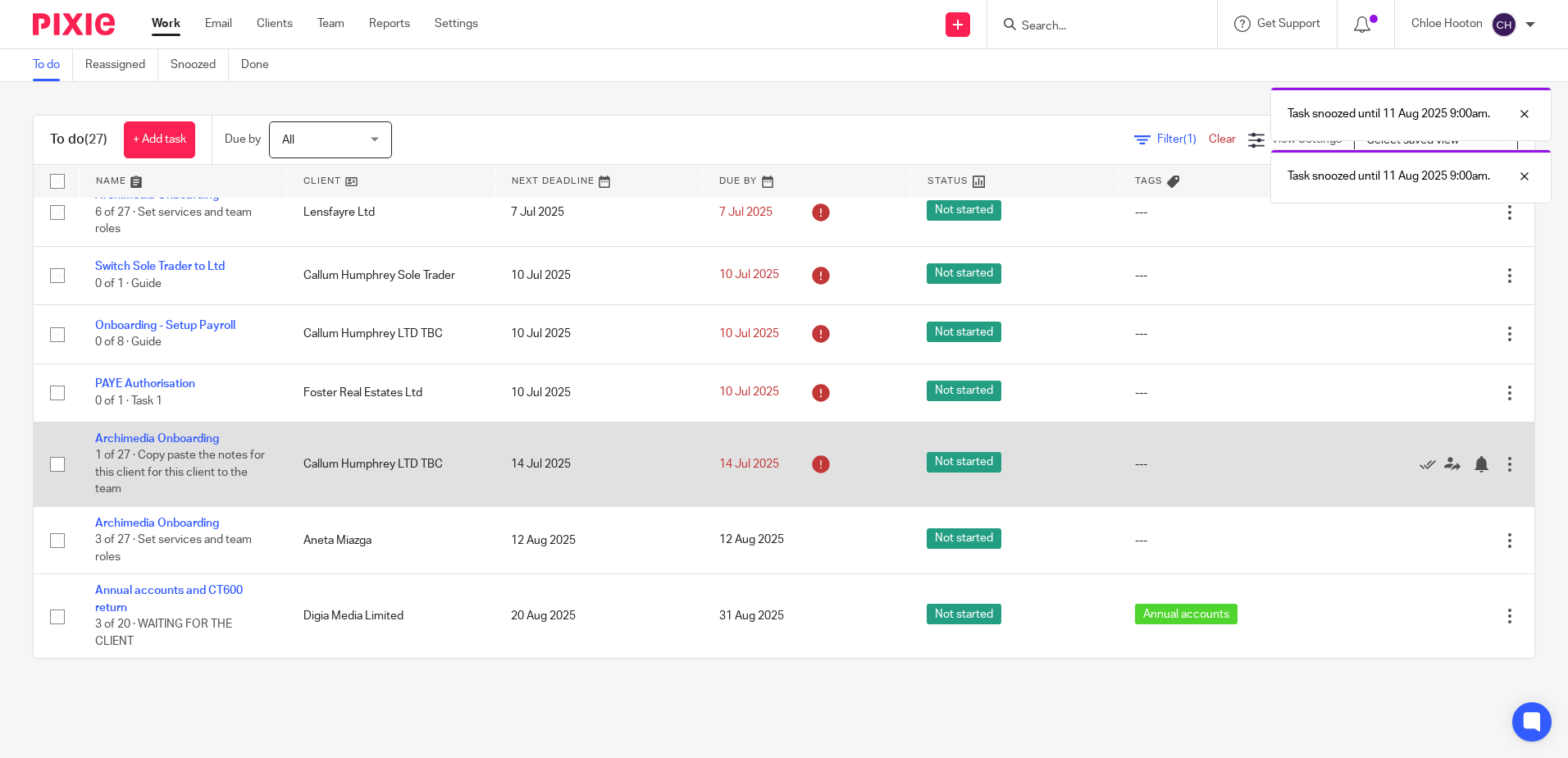scroll, scrollTop: 902, scrollLeft: 0, axis: vertical 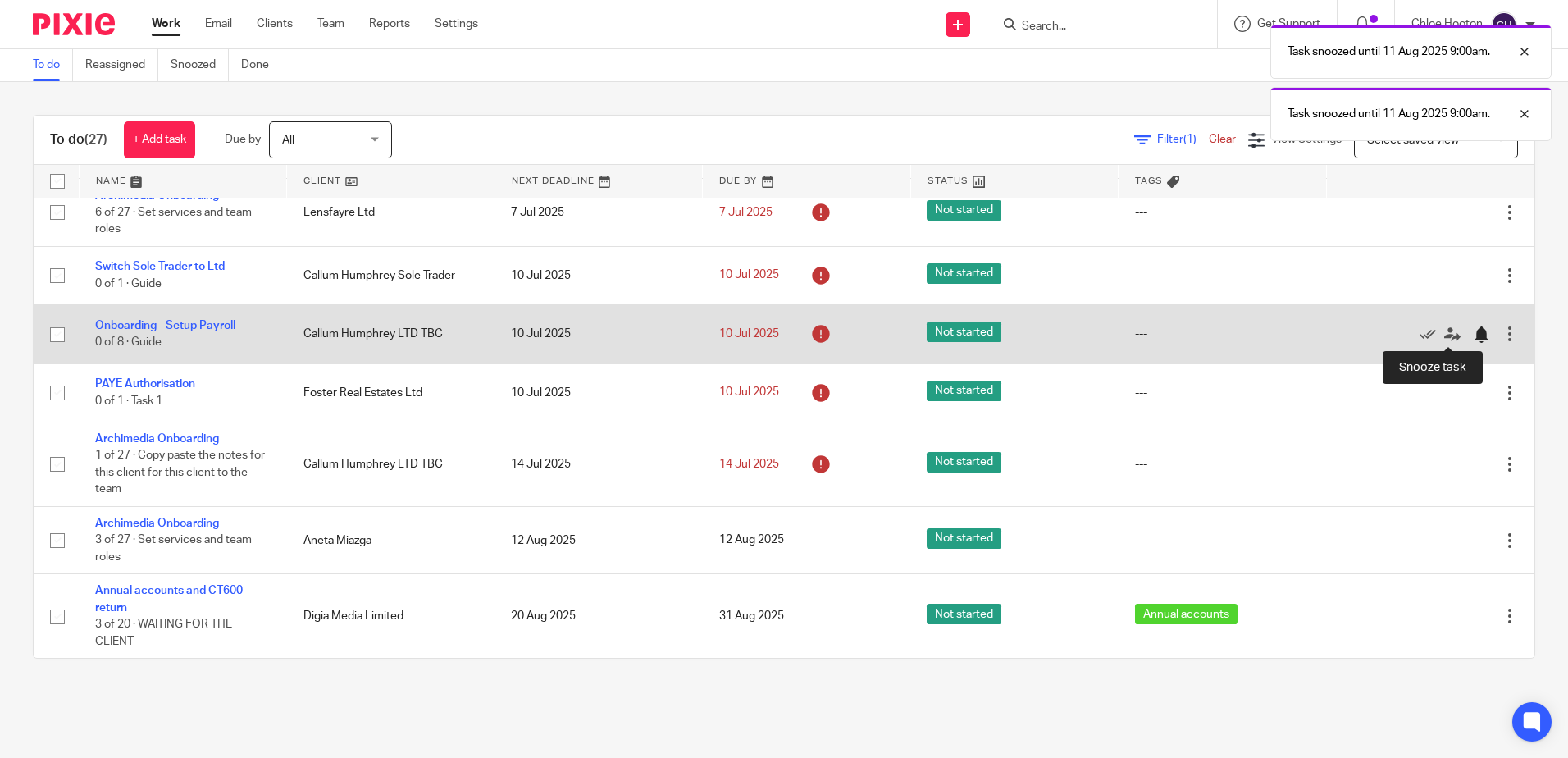 click at bounding box center (1481, 335) 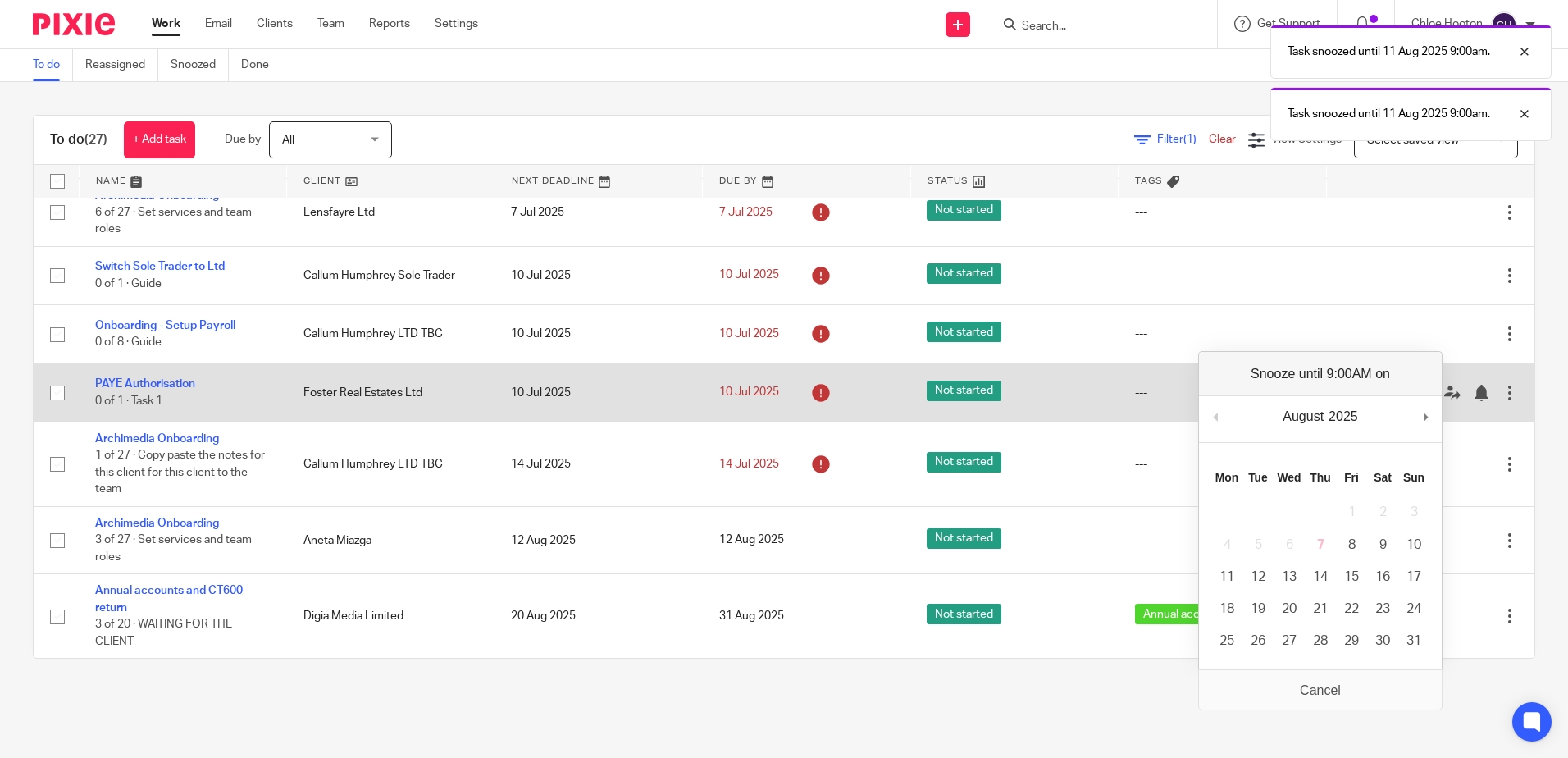 click on "---" at bounding box center (1223, 392) 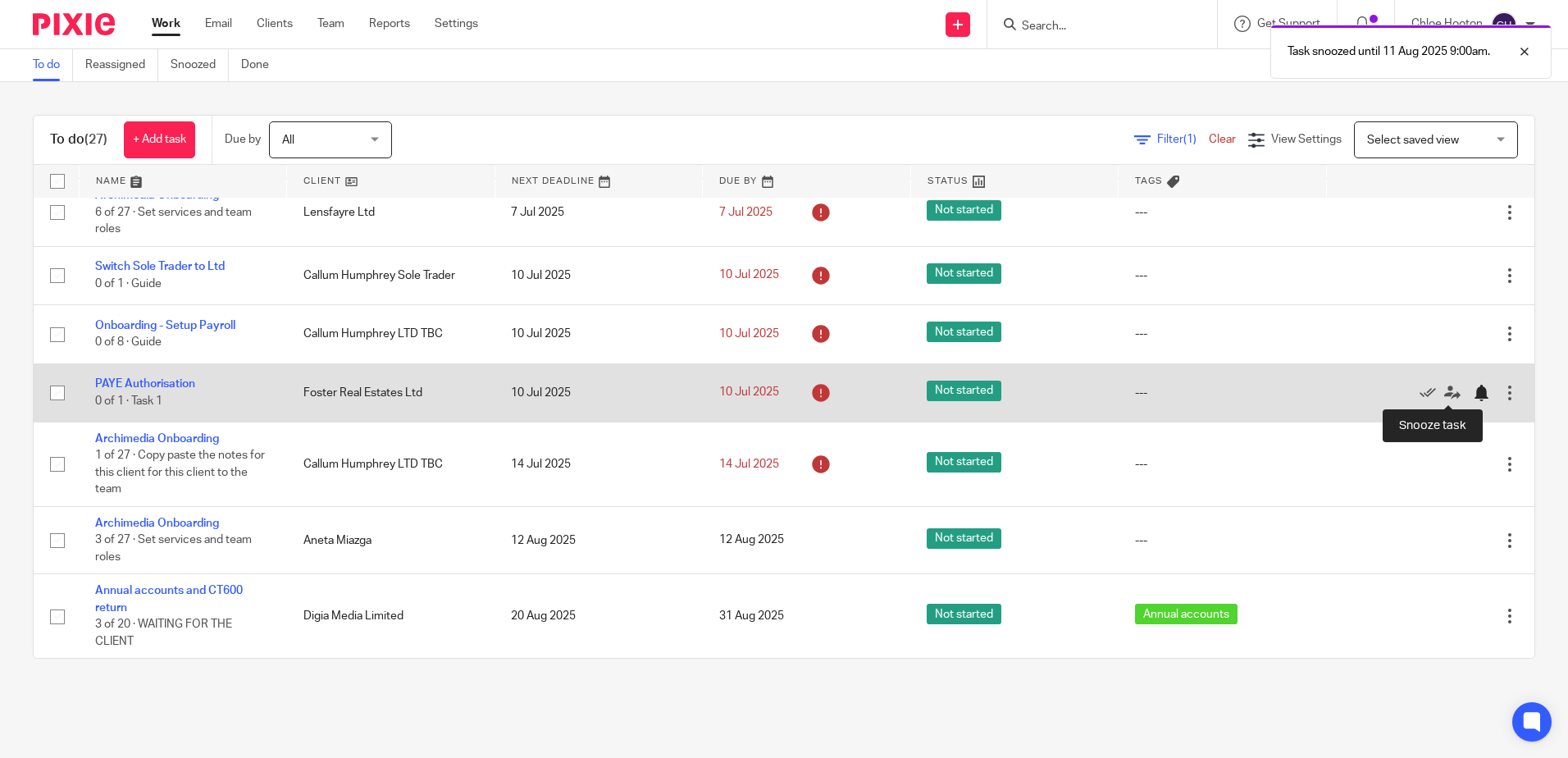 click at bounding box center (1481, 393) 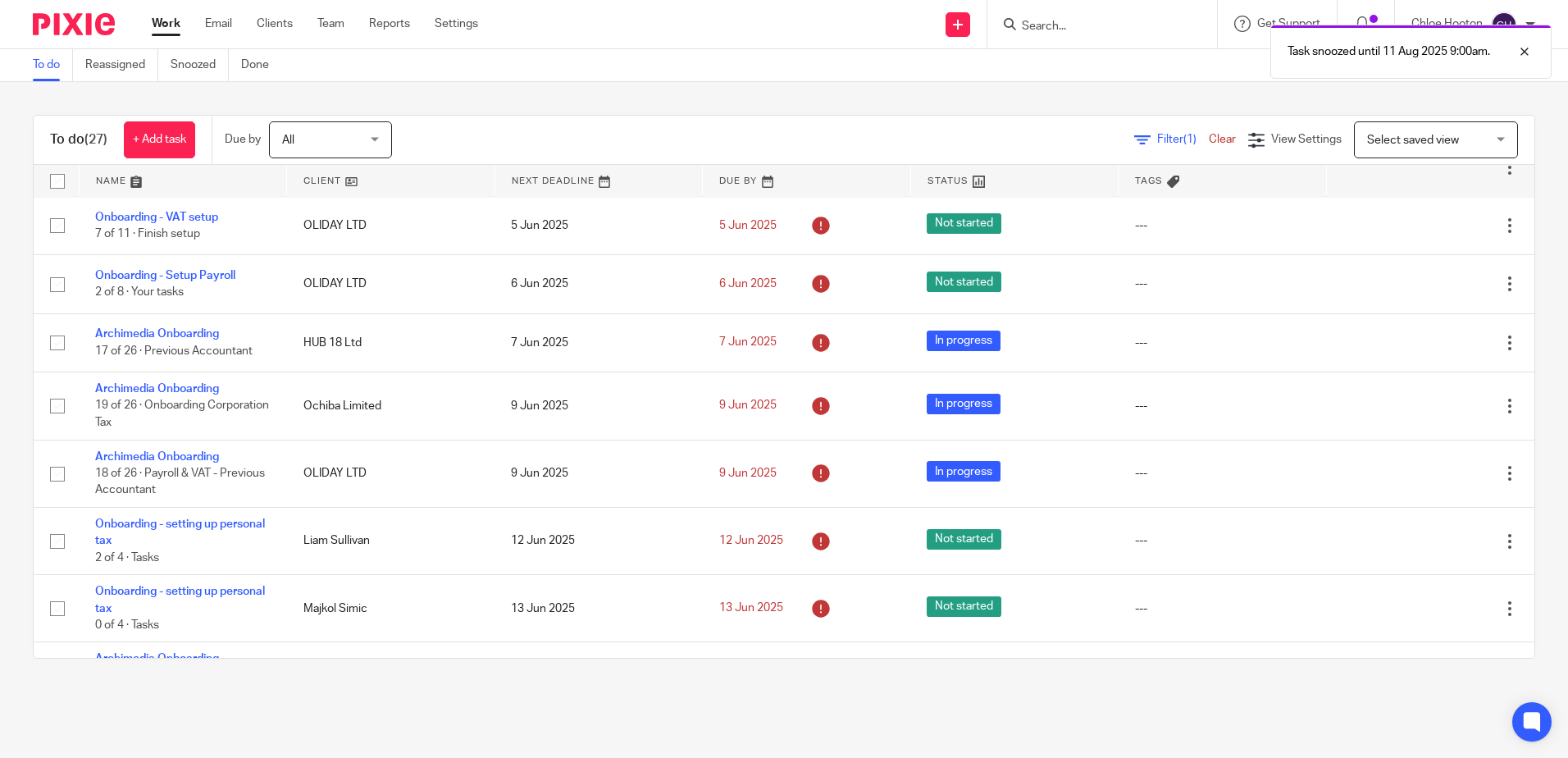 scroll, scrollTop: 0, scrollLeft: 0, axis: both 